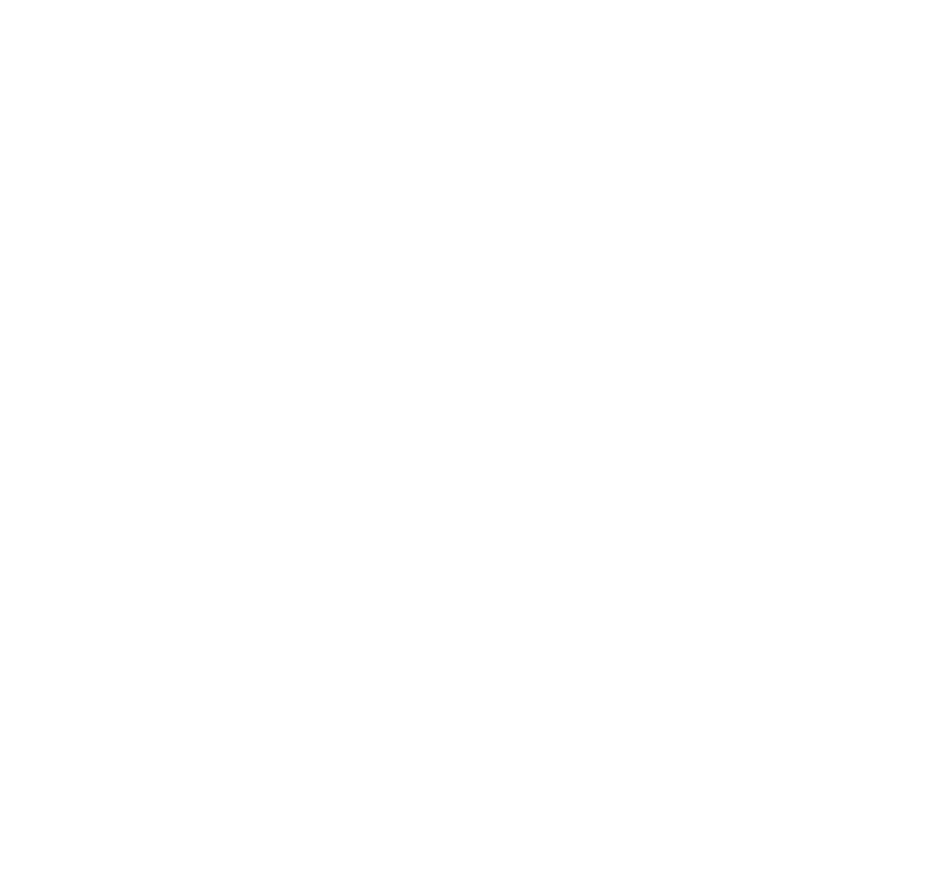 scroll, scrollTop: 0, scrollLeft: 0, axis: both 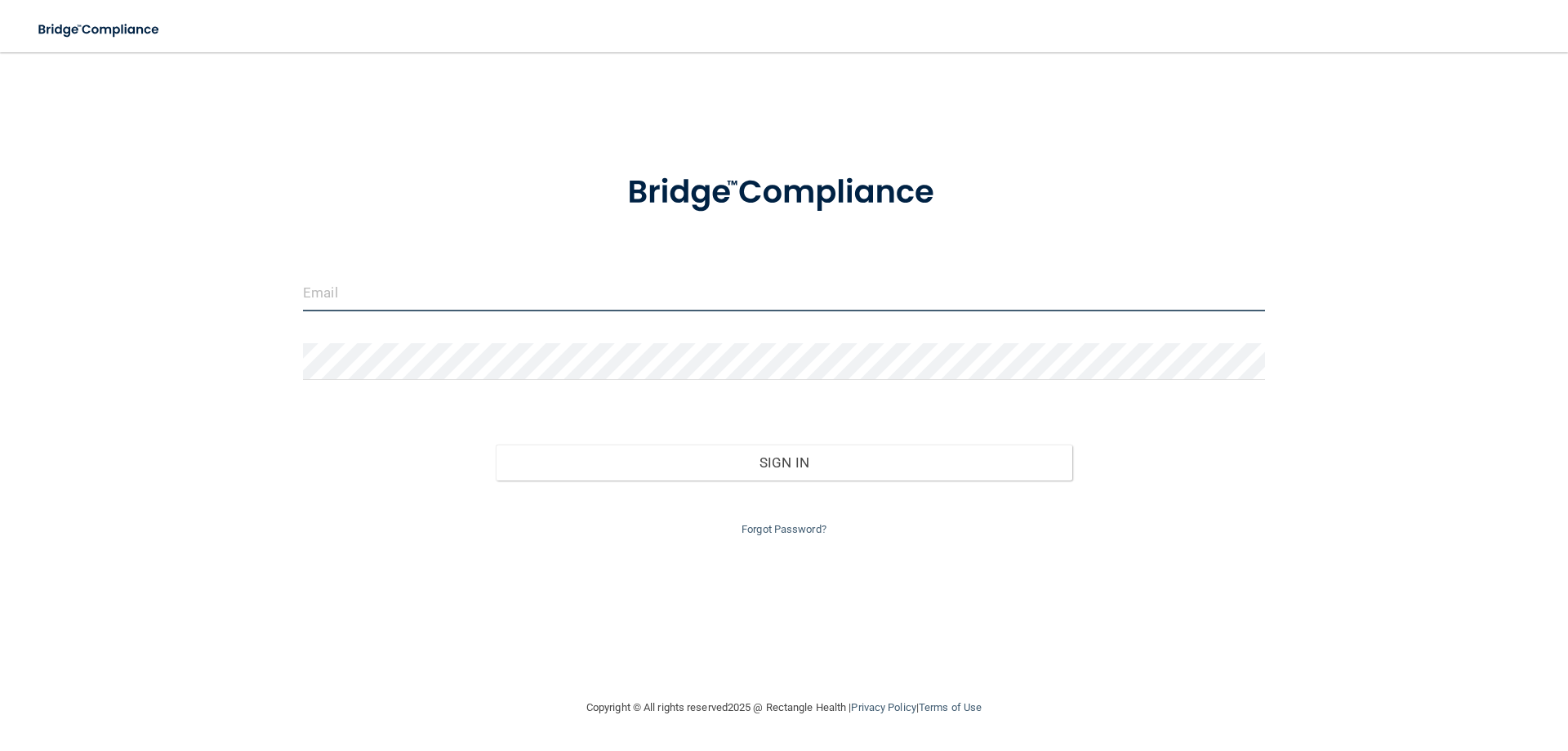 type on "contact@[EXAMPLE.COM]" 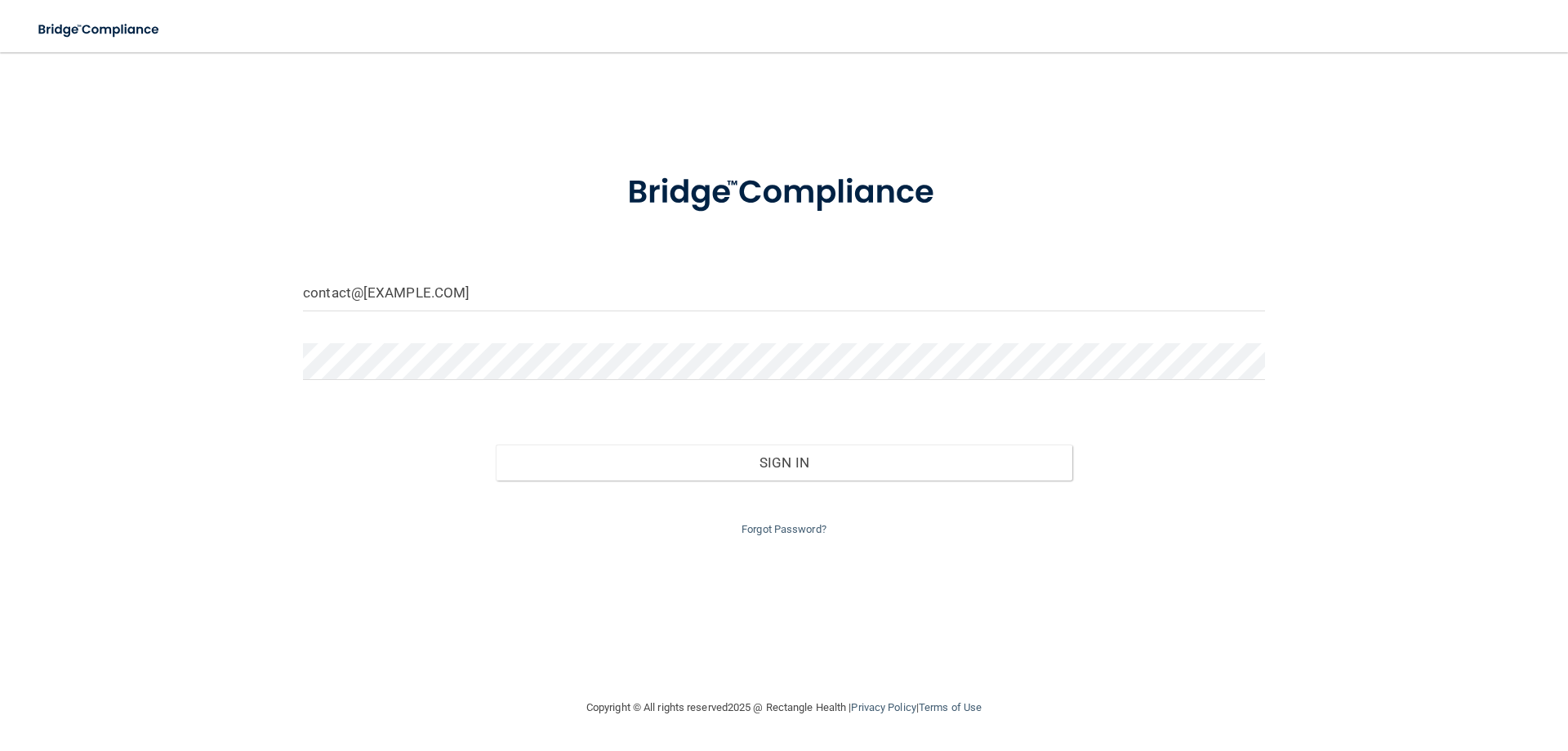click on "contact@[EXAMPLE.COM] Invalid email/password. You don't have permission to access that page. Sign In Forgot Password?" at bounding box center (784, 375) 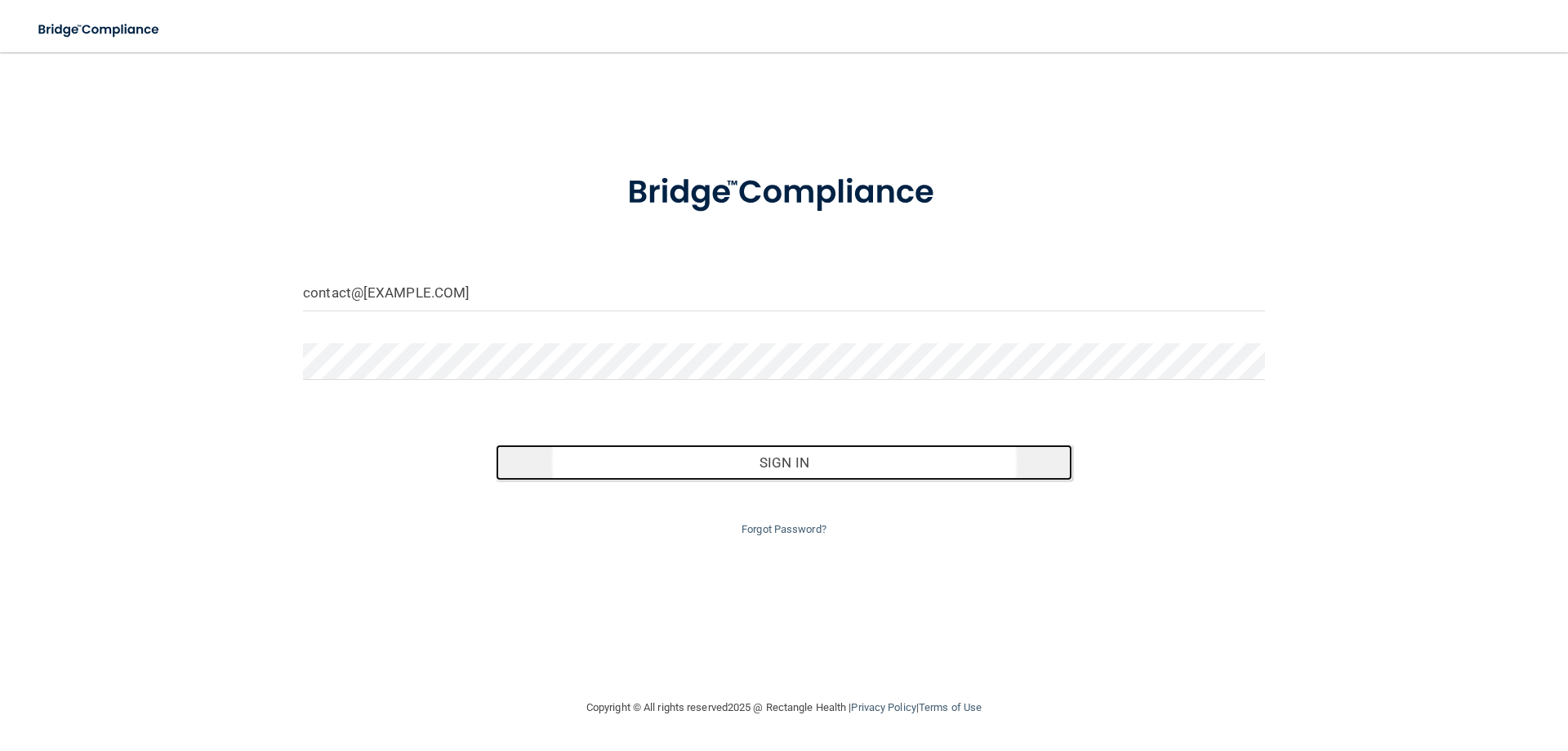 click on "Sign In" at bounding box center [784, 463] 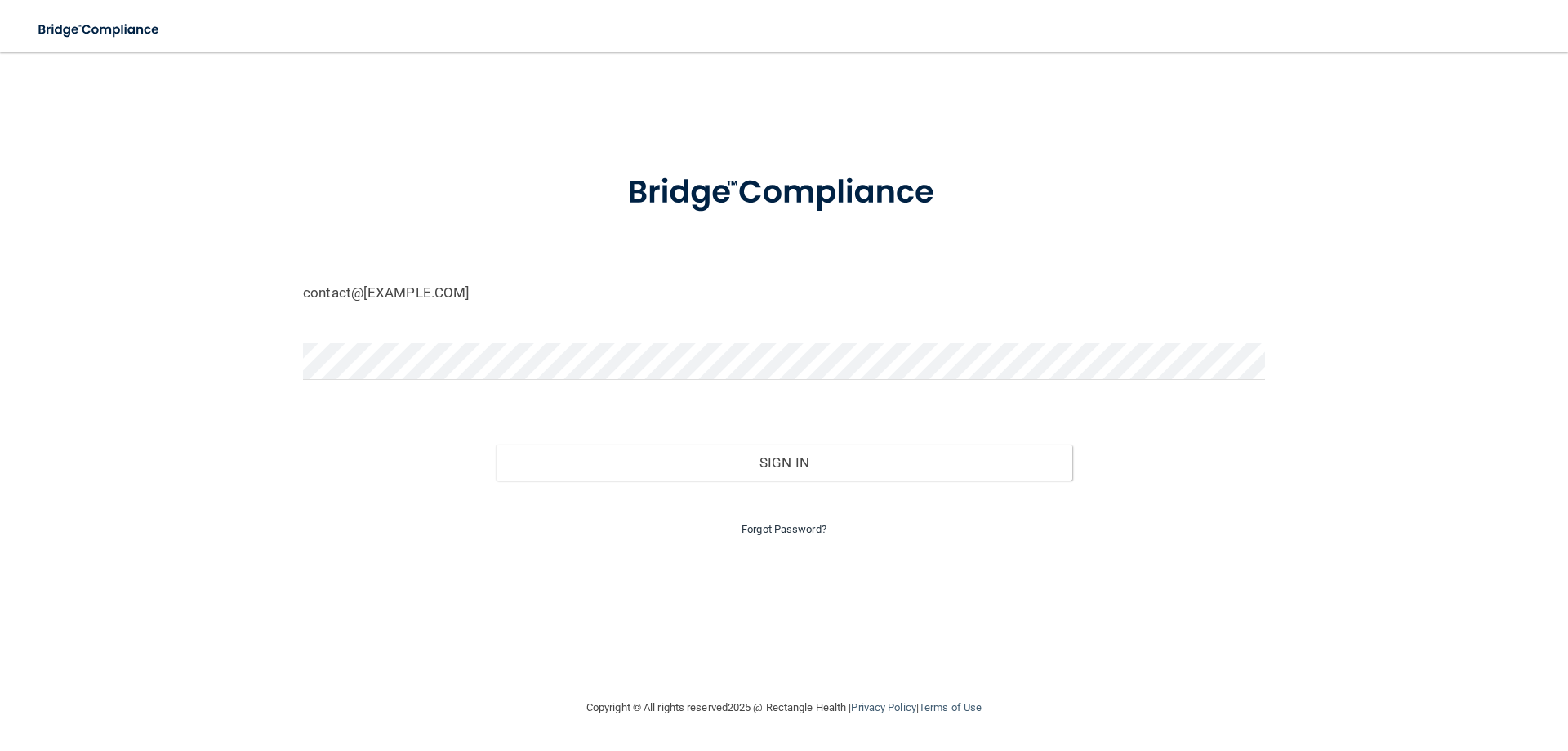 click on "Forgot Password?" at bounding box center [784, 529] 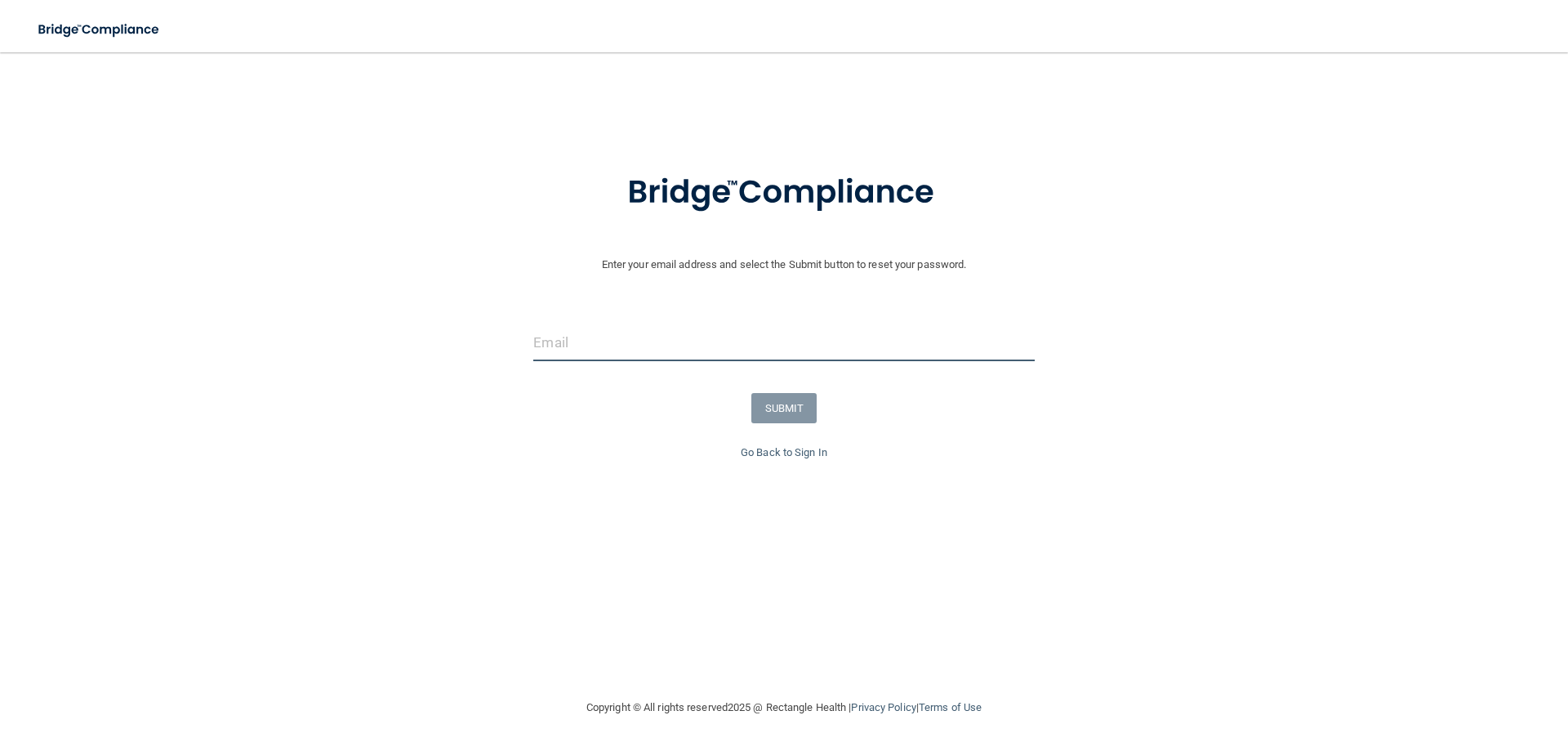 click at bounding box center [783, 342] 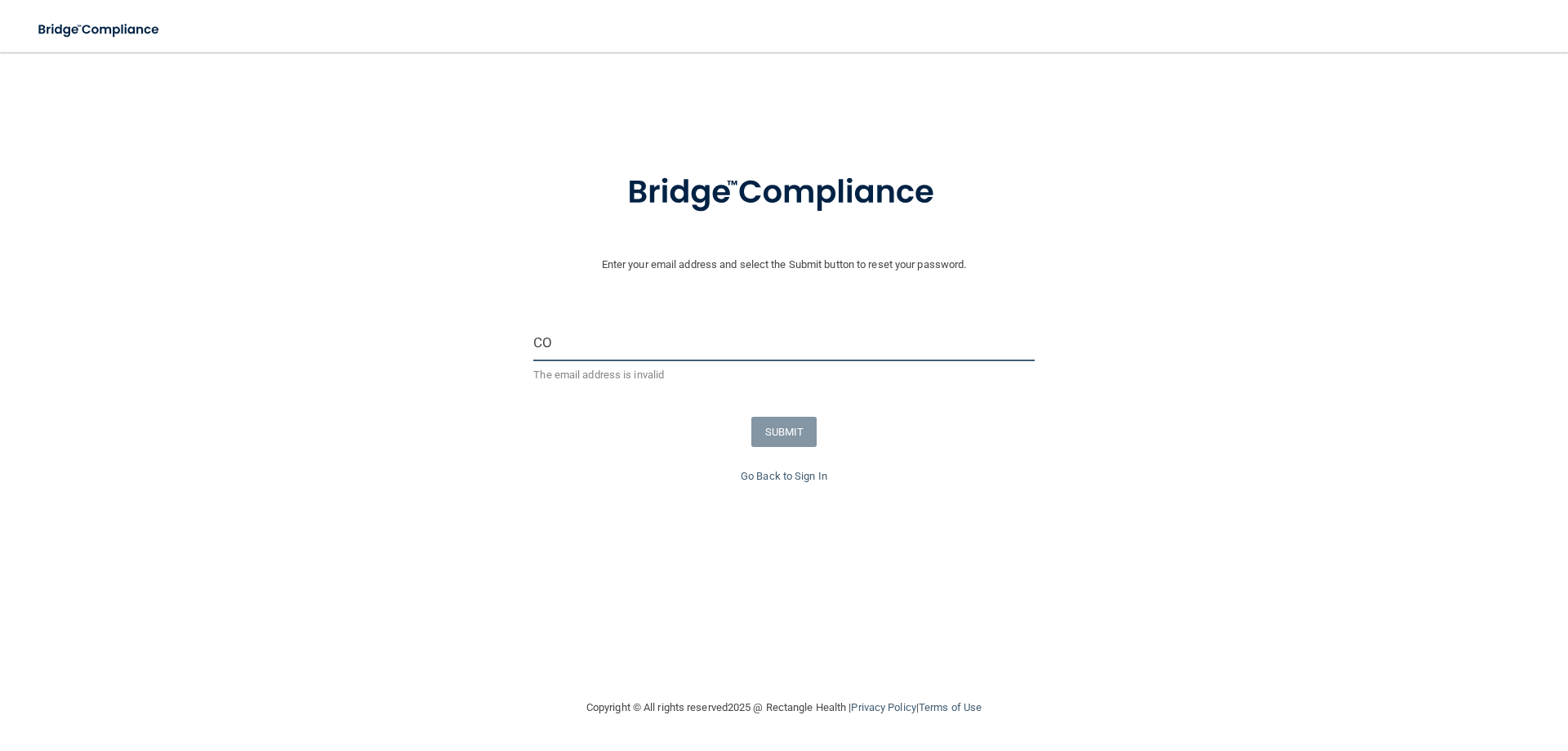 type on "C" 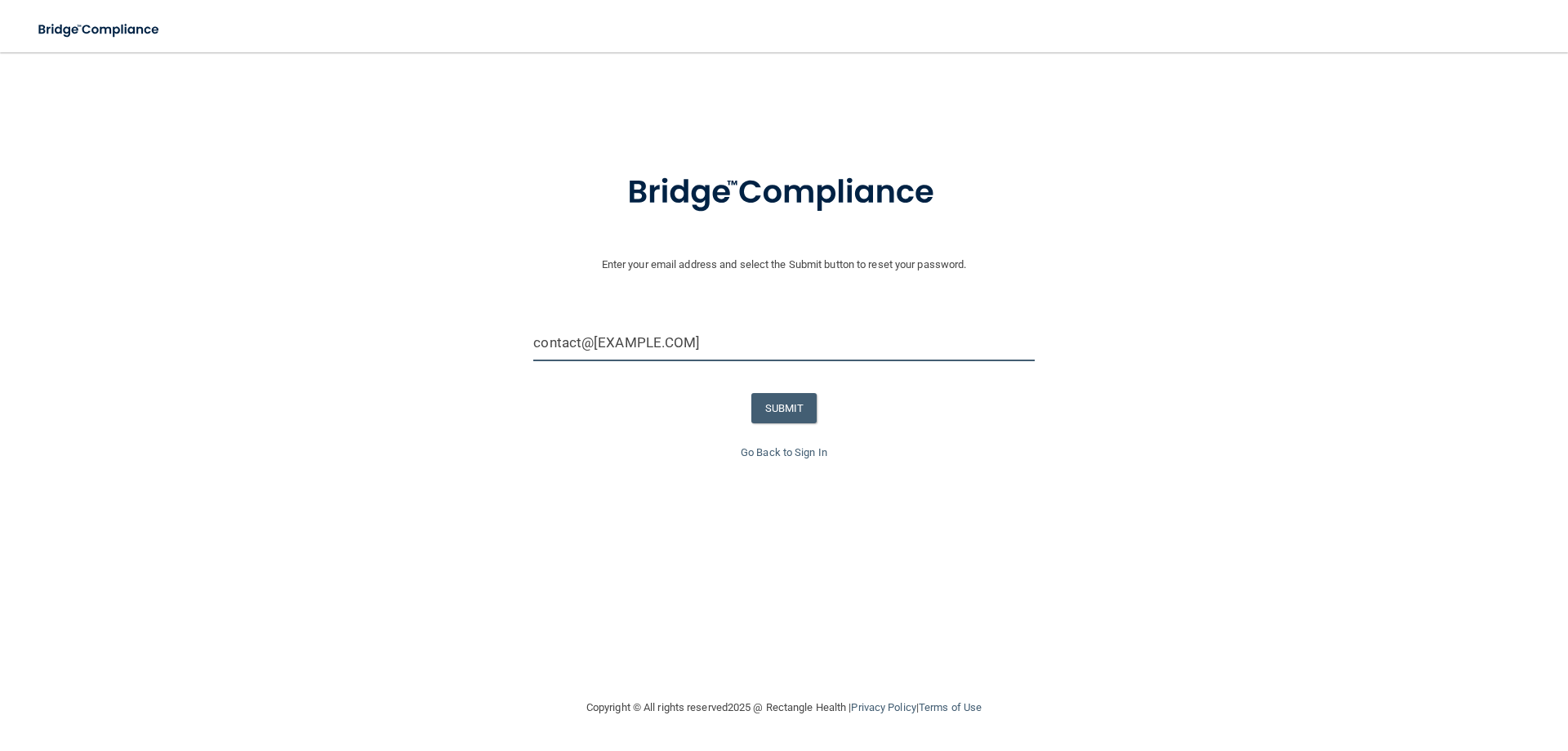 type on "contact@[EXAMPLE.COM]" 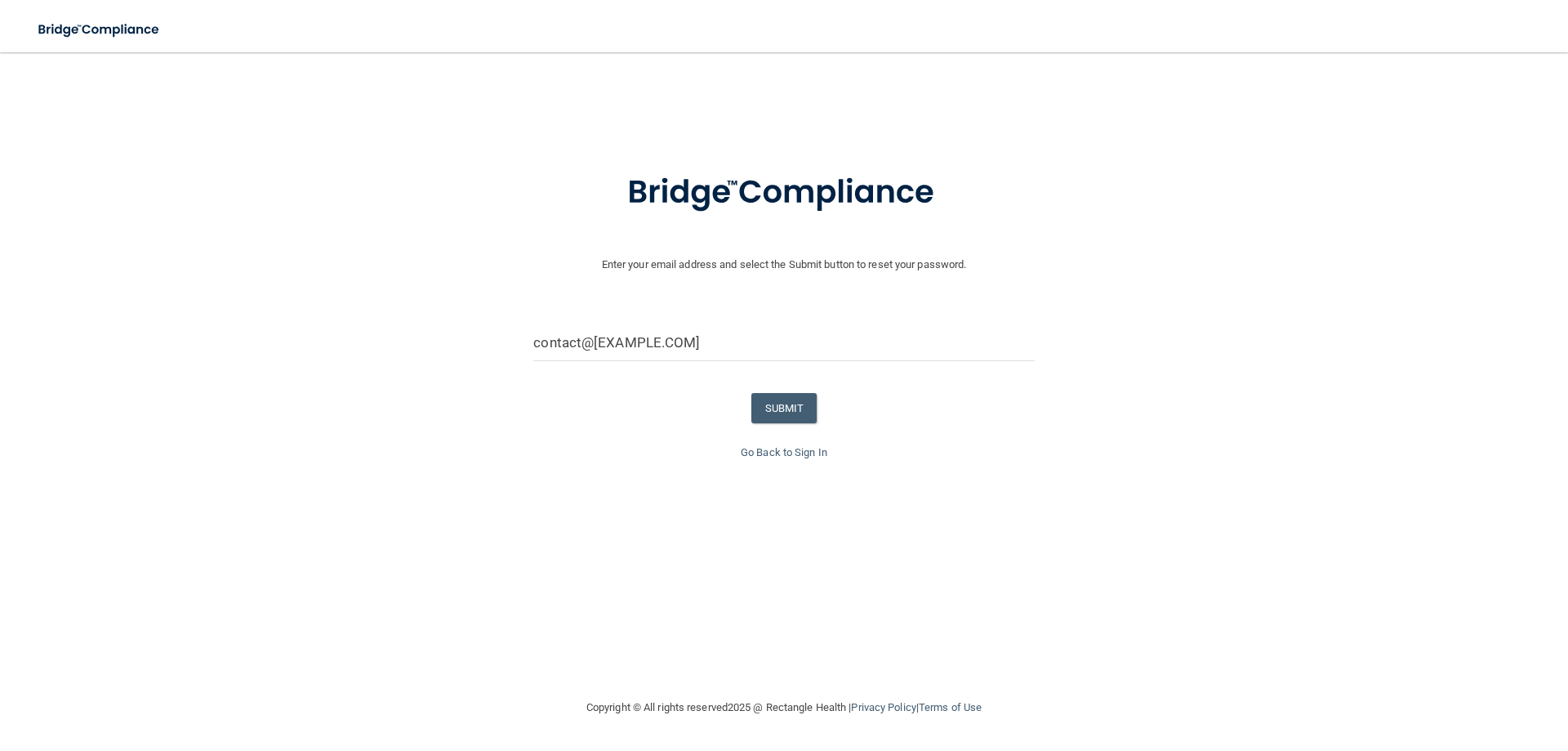 click on "SUBMIT" at bounding box center [784, 408] 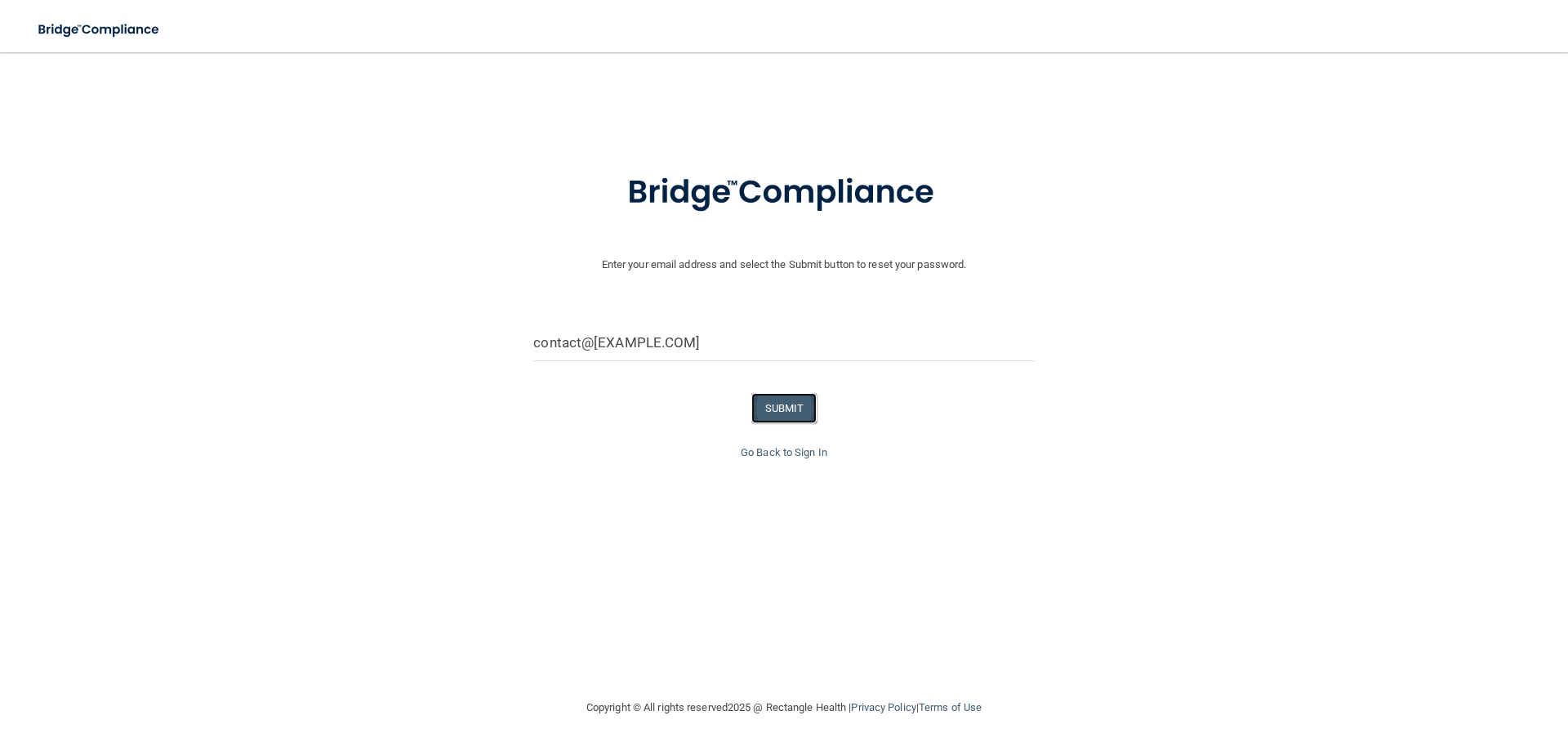 click on "SUBMIT" at bounding box center [784, 408] 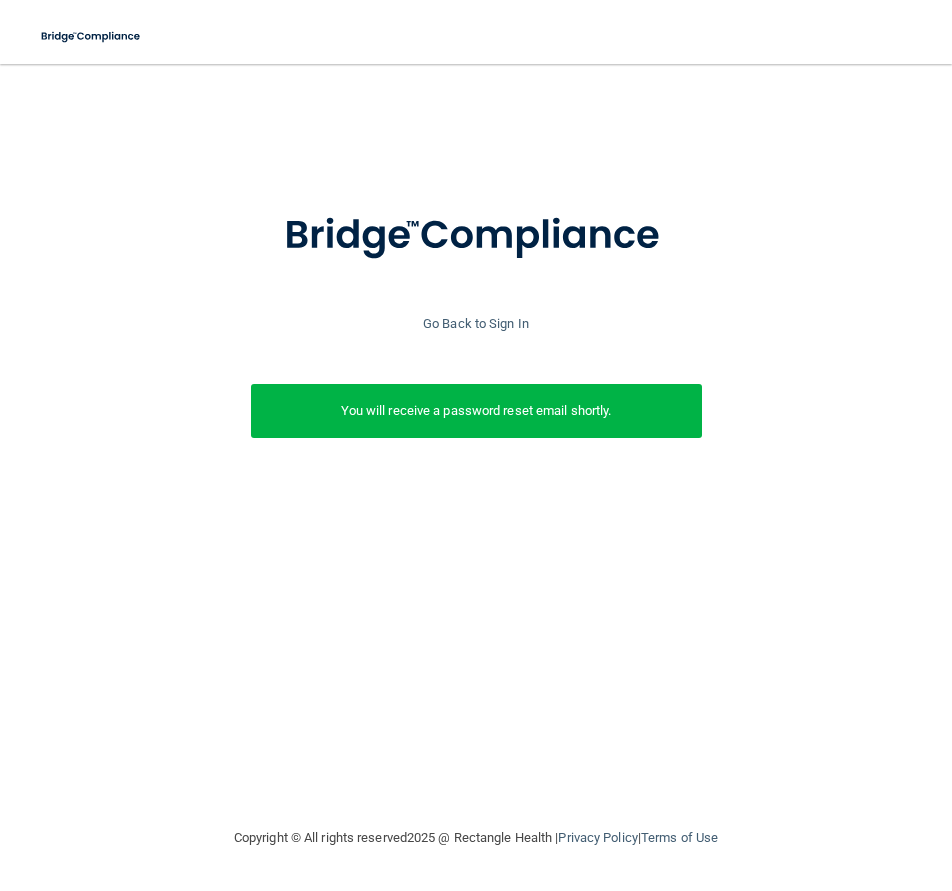 drag, startPoint x: 666, startPoint y: 11, endPoint x: 724, endPoint y: 10, distance: 58.00862 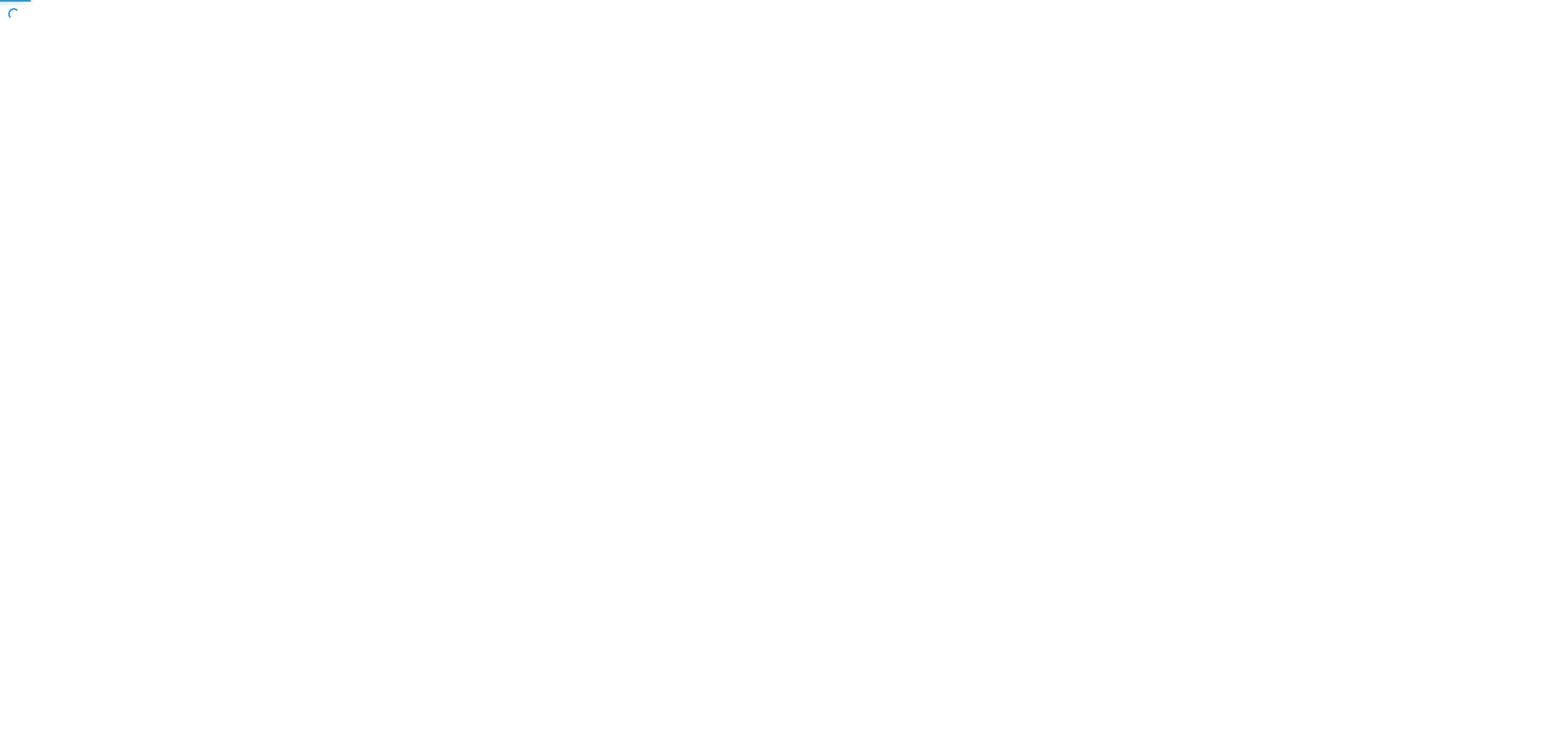 scroll, scrollTop: 0, scrollLeft: 0, axis: both 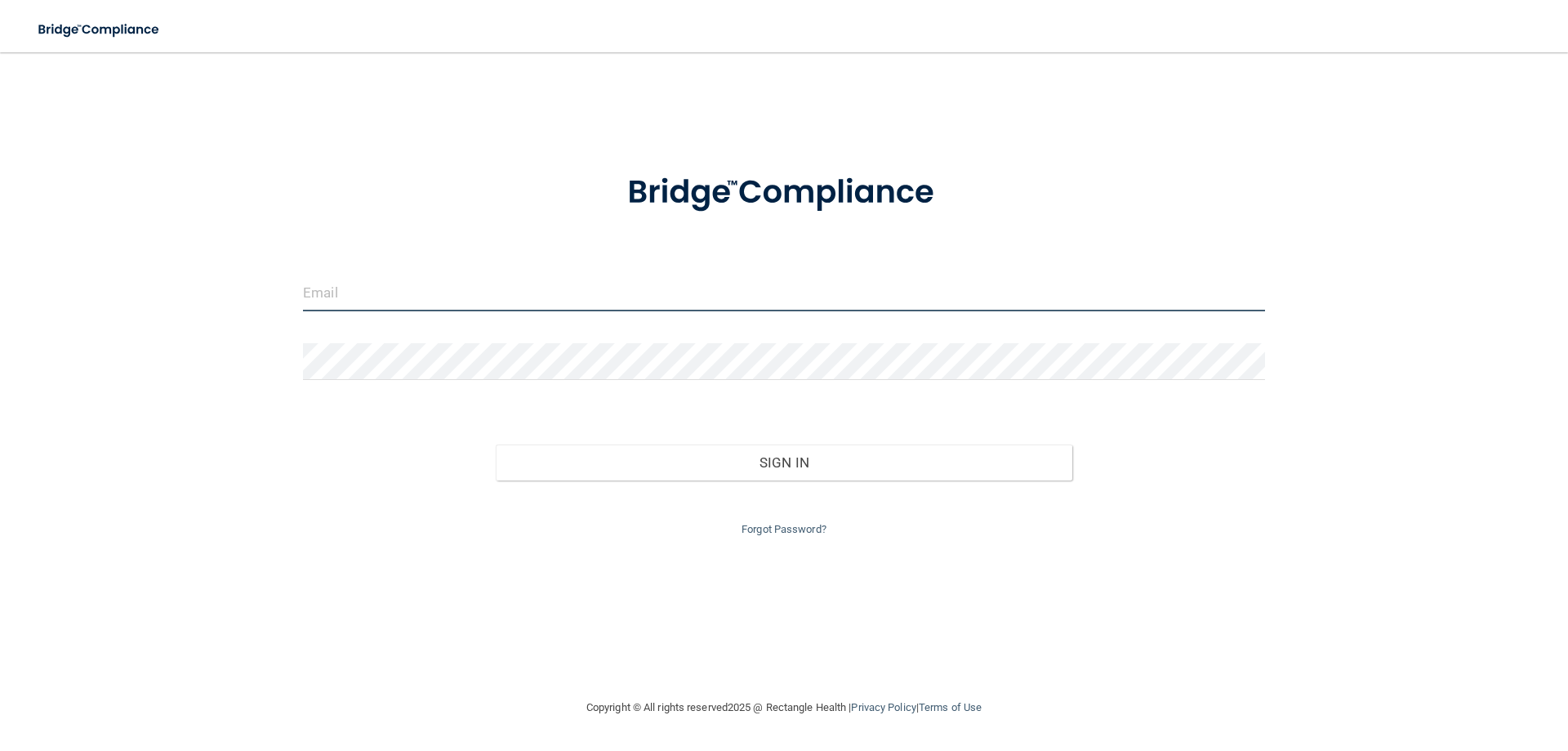 type on "[EMAIL]" 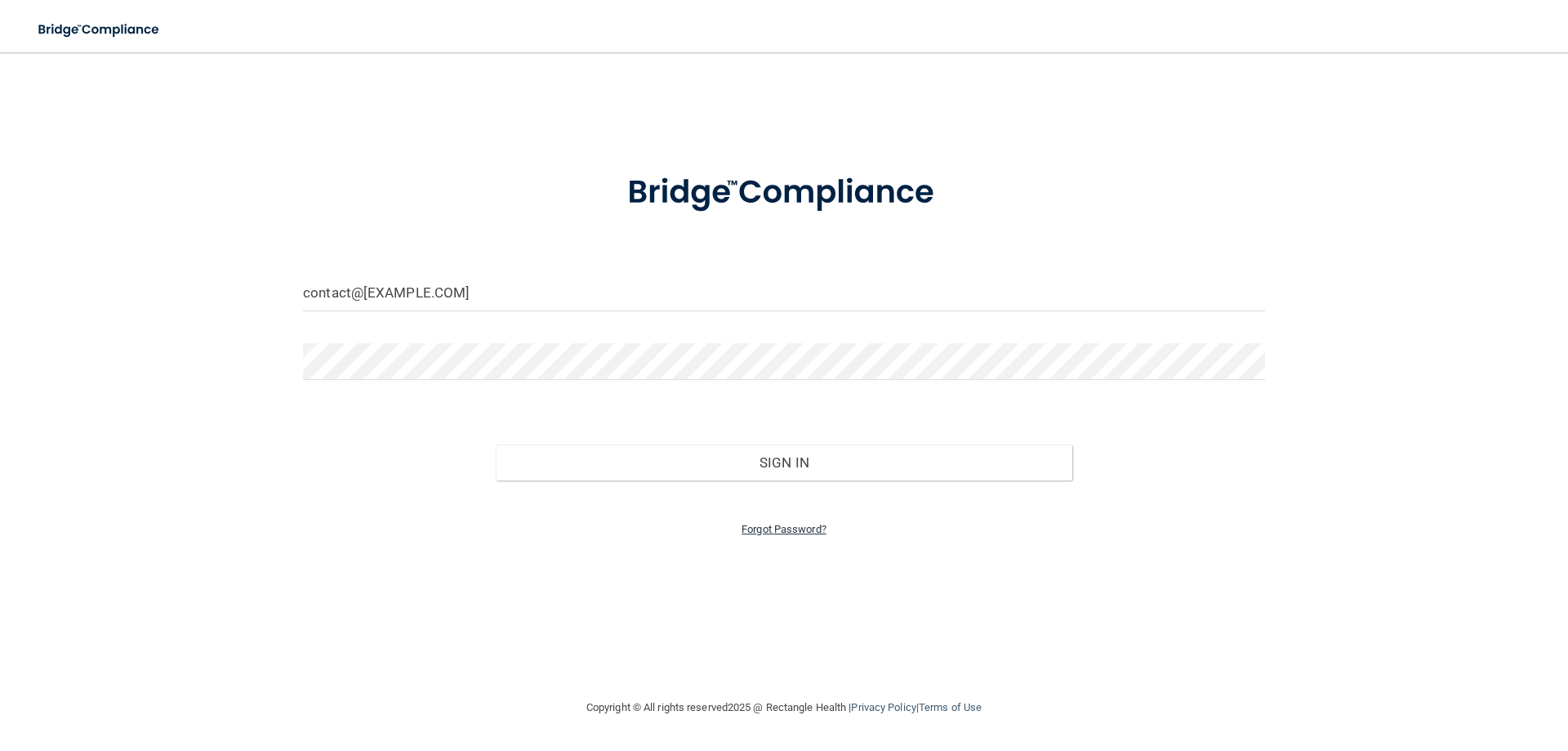 click on "Forgot Password?" at bounding box center (784, 529) 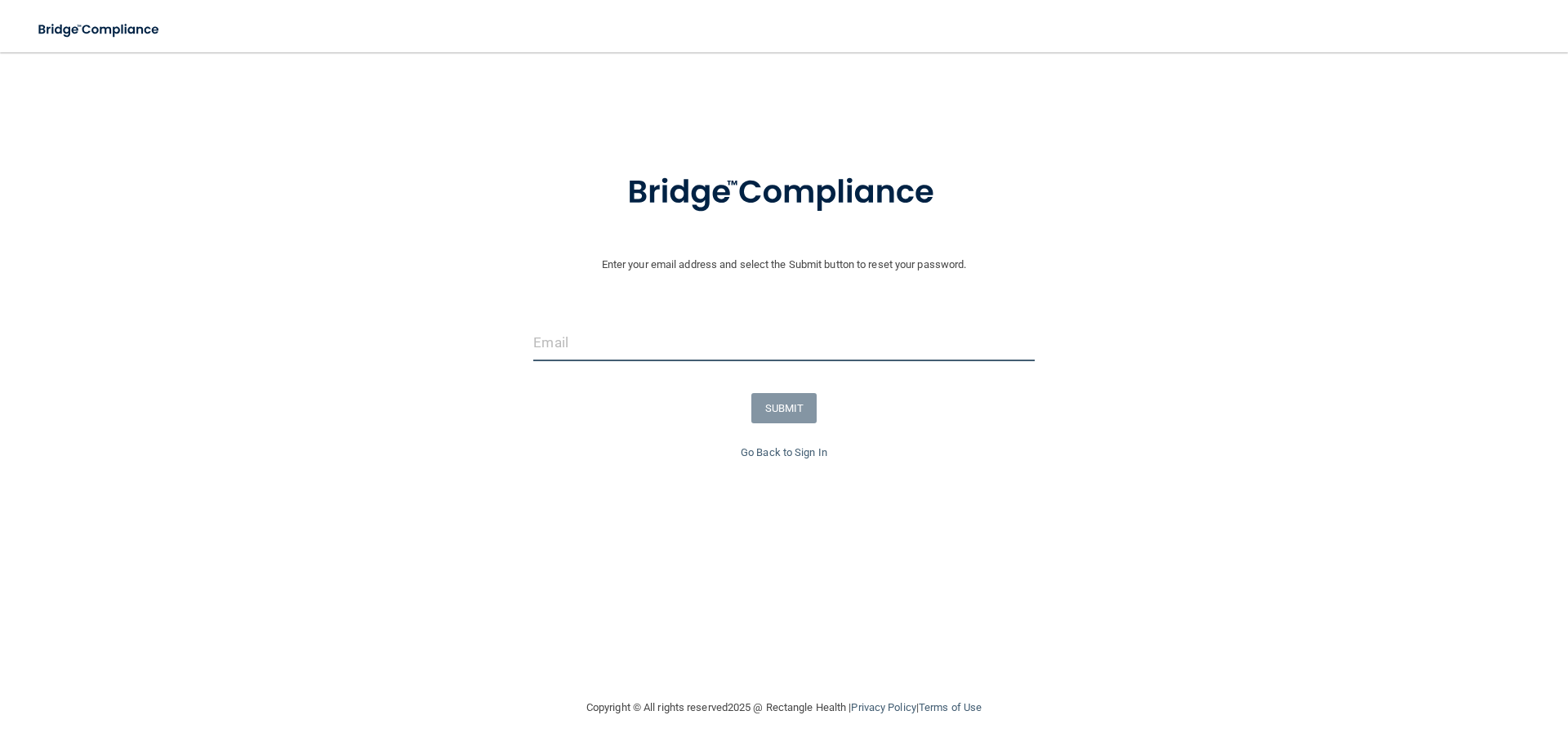 click at bounding box center (783, 342) 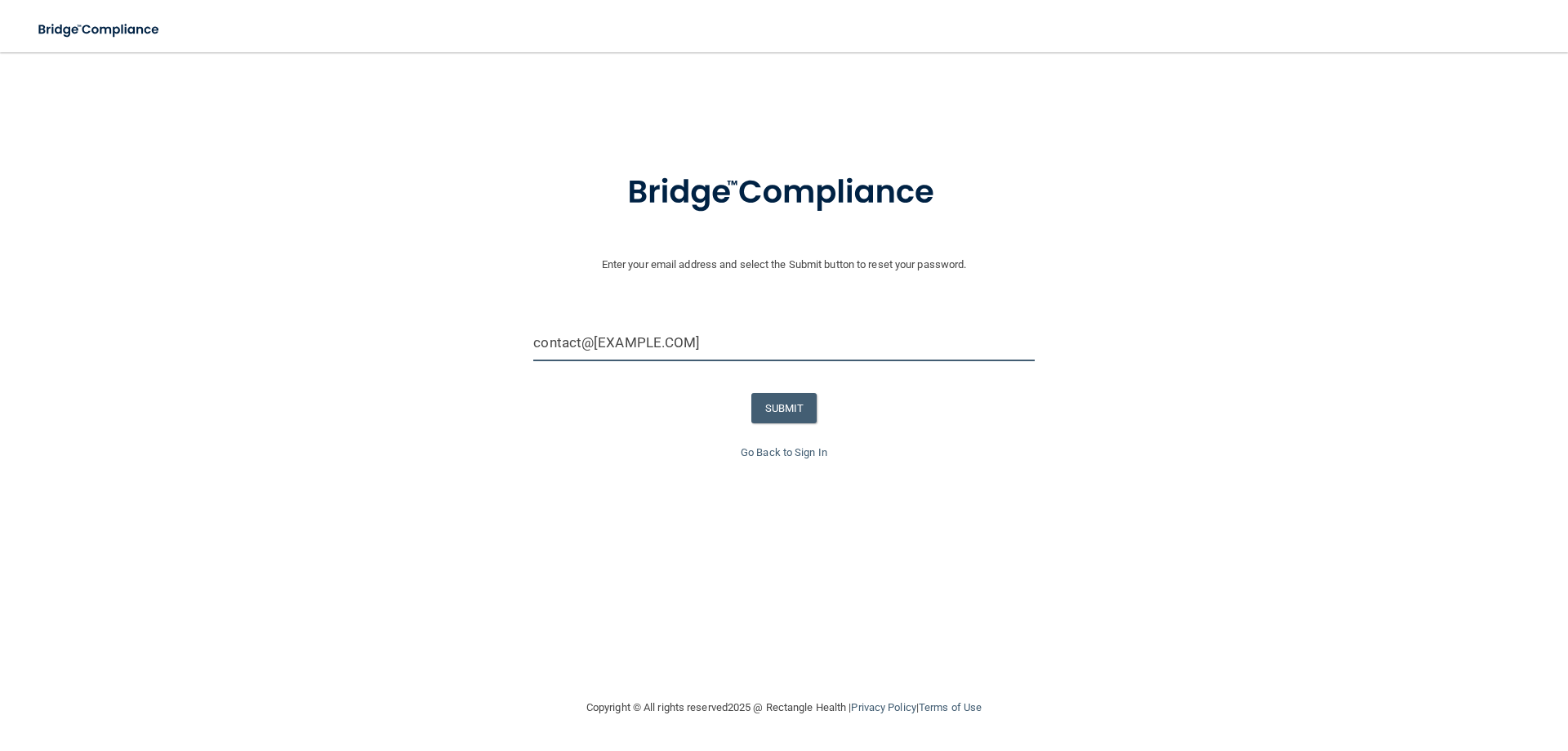 type on "contact@westboroughdental.com" 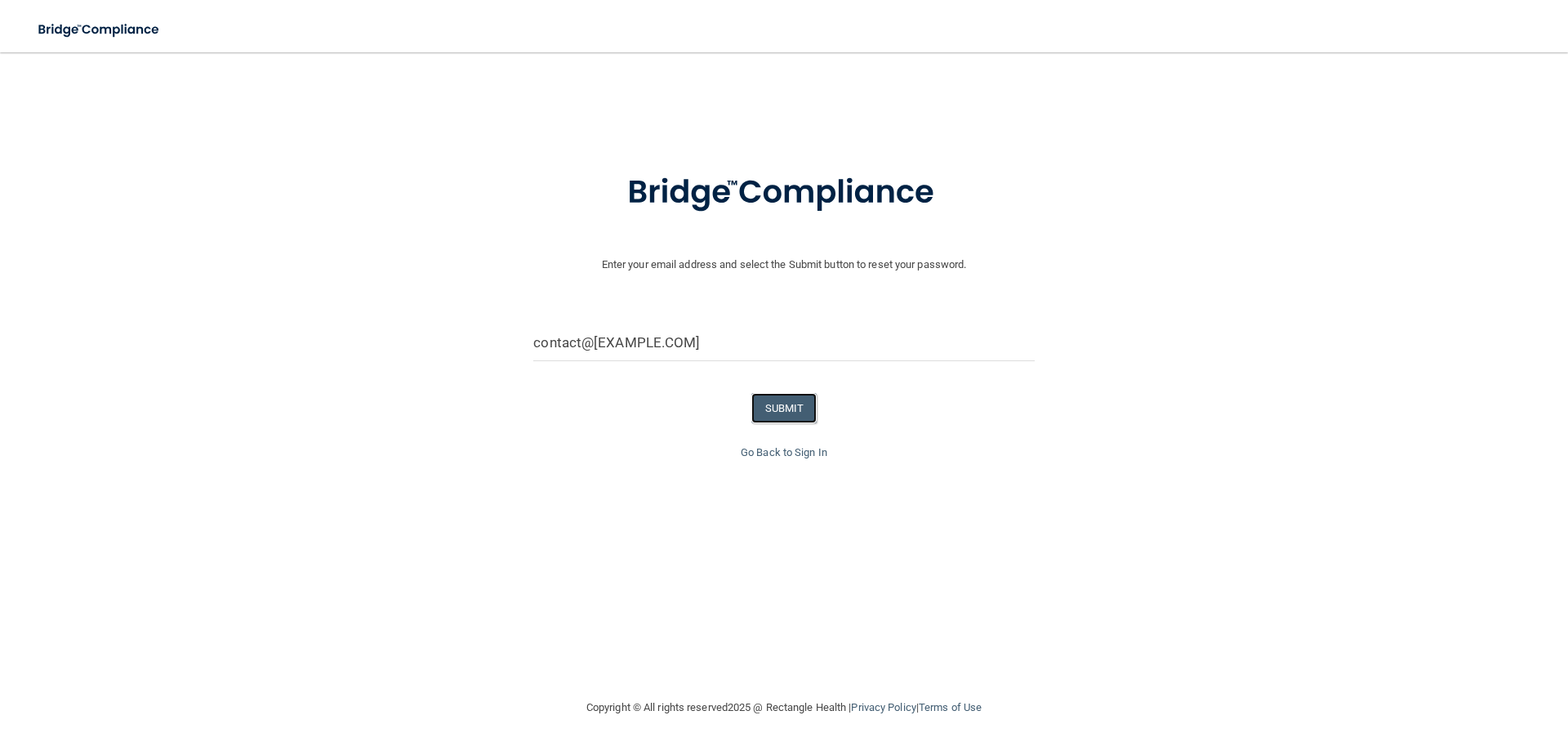 type 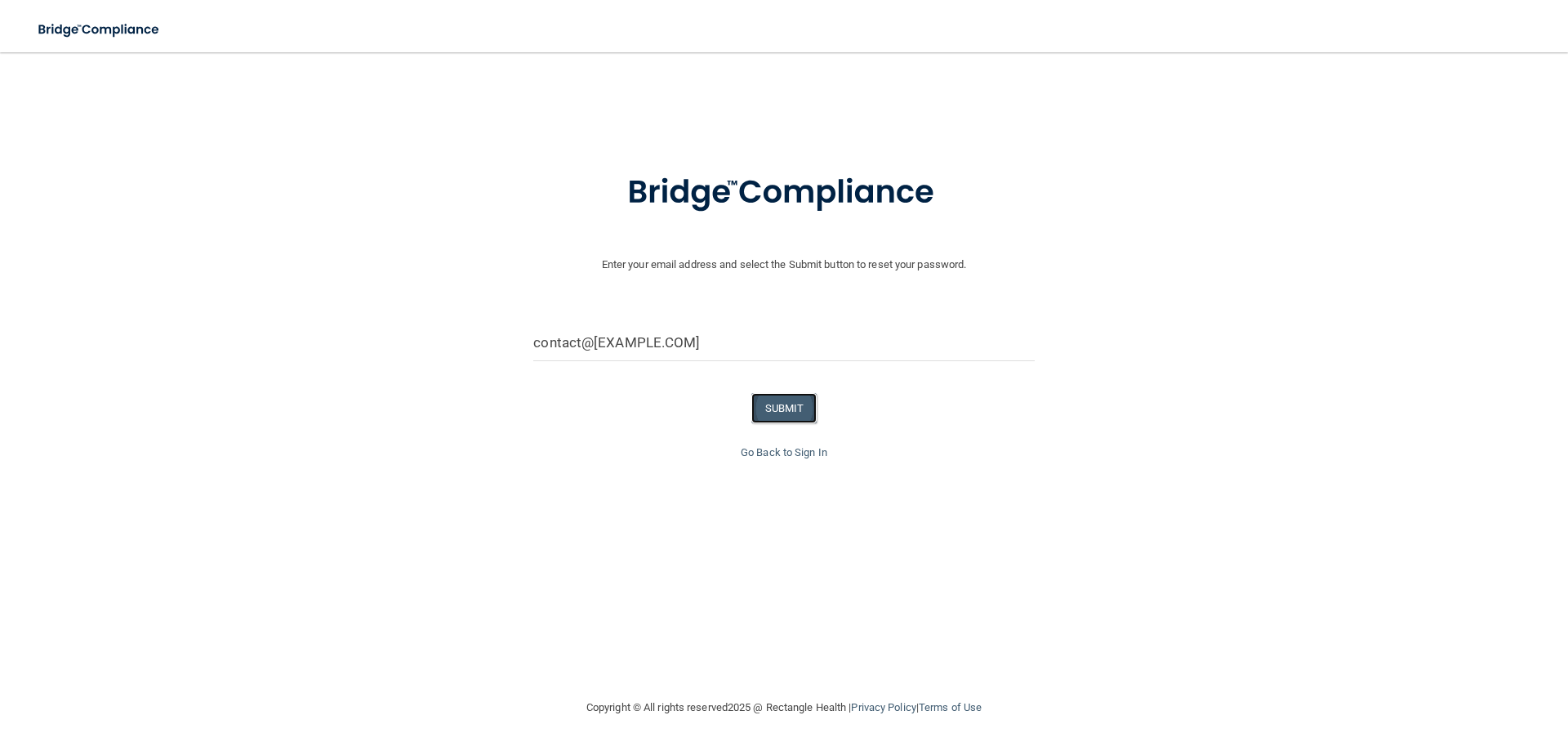 click on "SUBMIT" at bounding box center (784, 408) 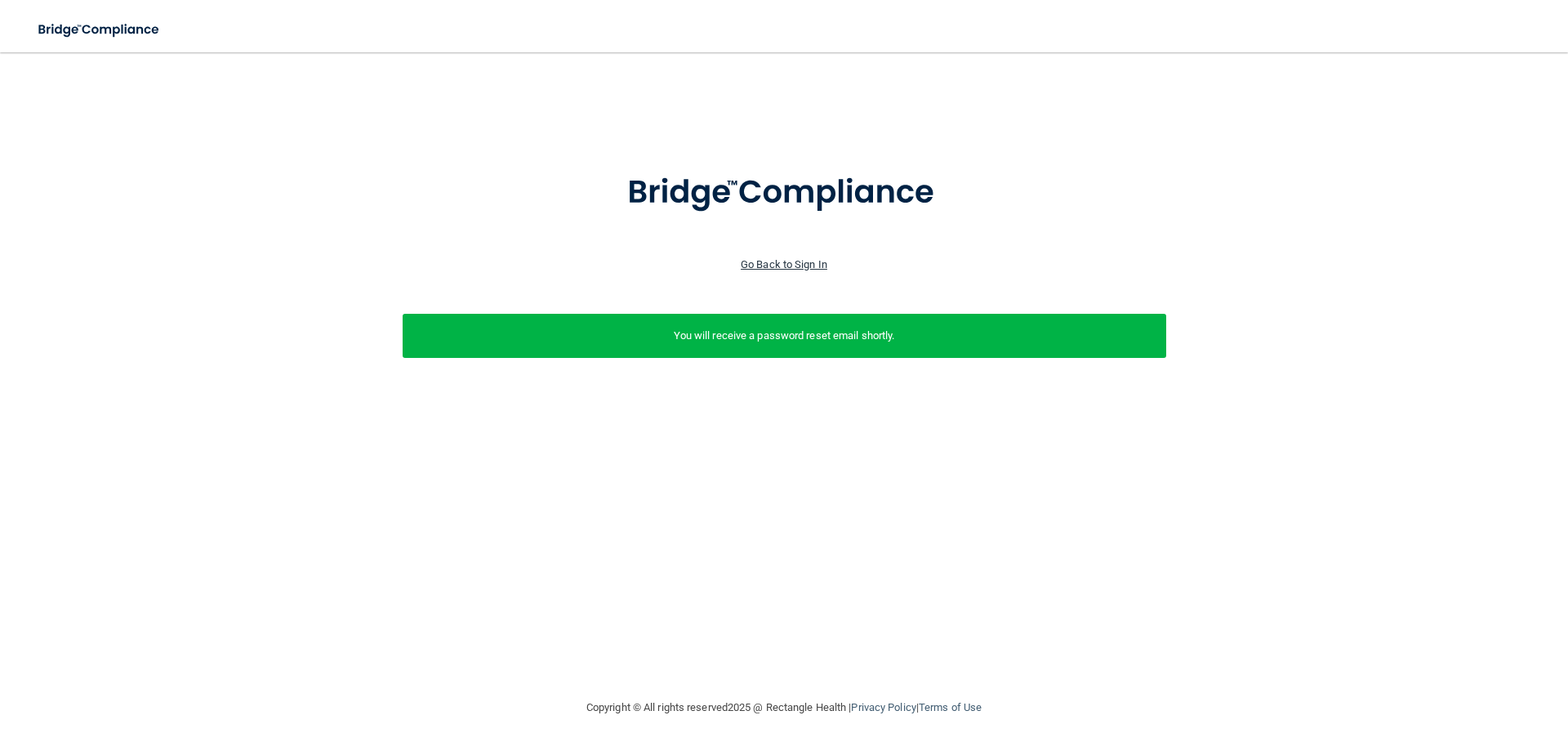 click on "Go Back to Sign In" at bounding box center (784, 264) 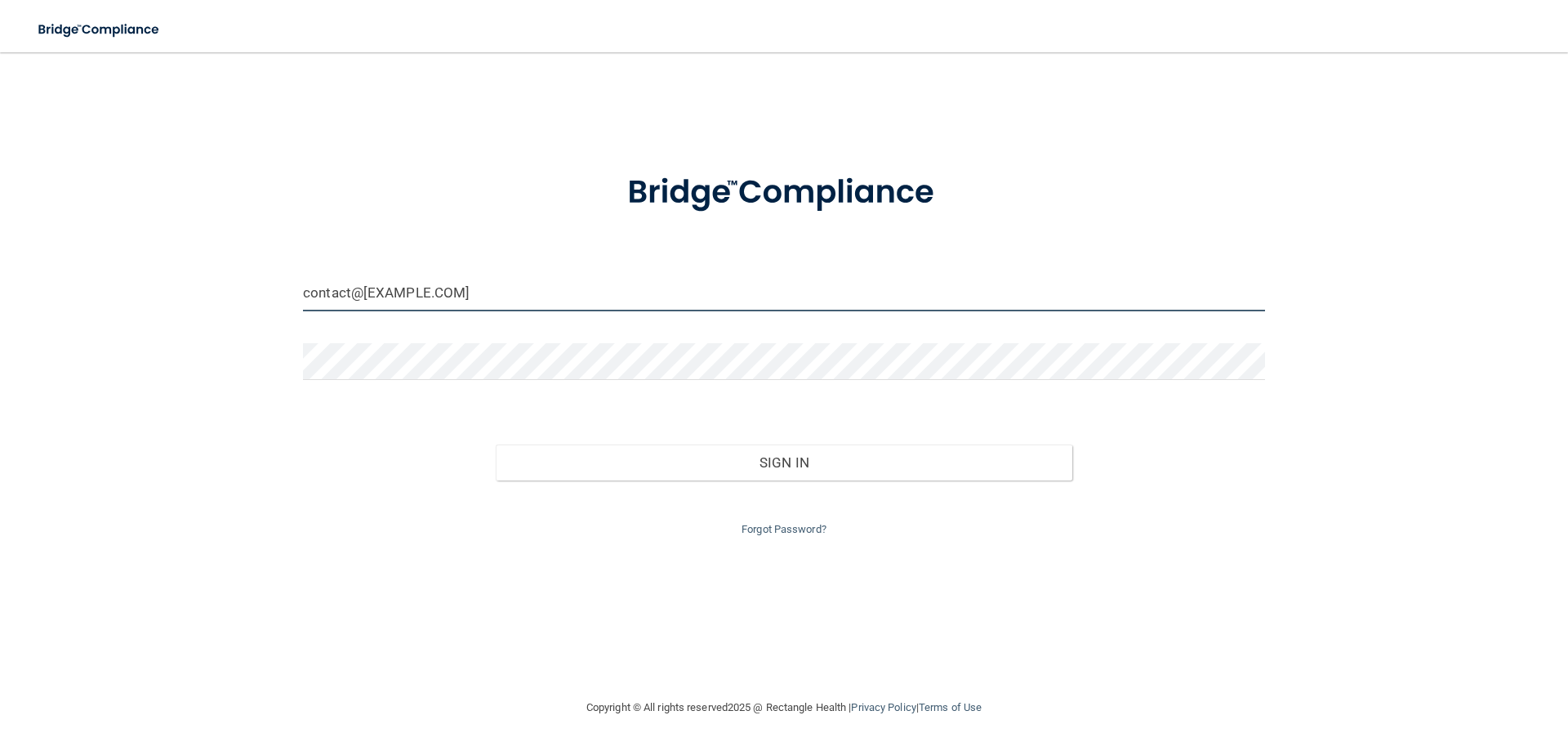 drag, startPoint x: 529, startPoint y: 293, endPoint x: 287, endPoint y: 288, distance: 242.05165 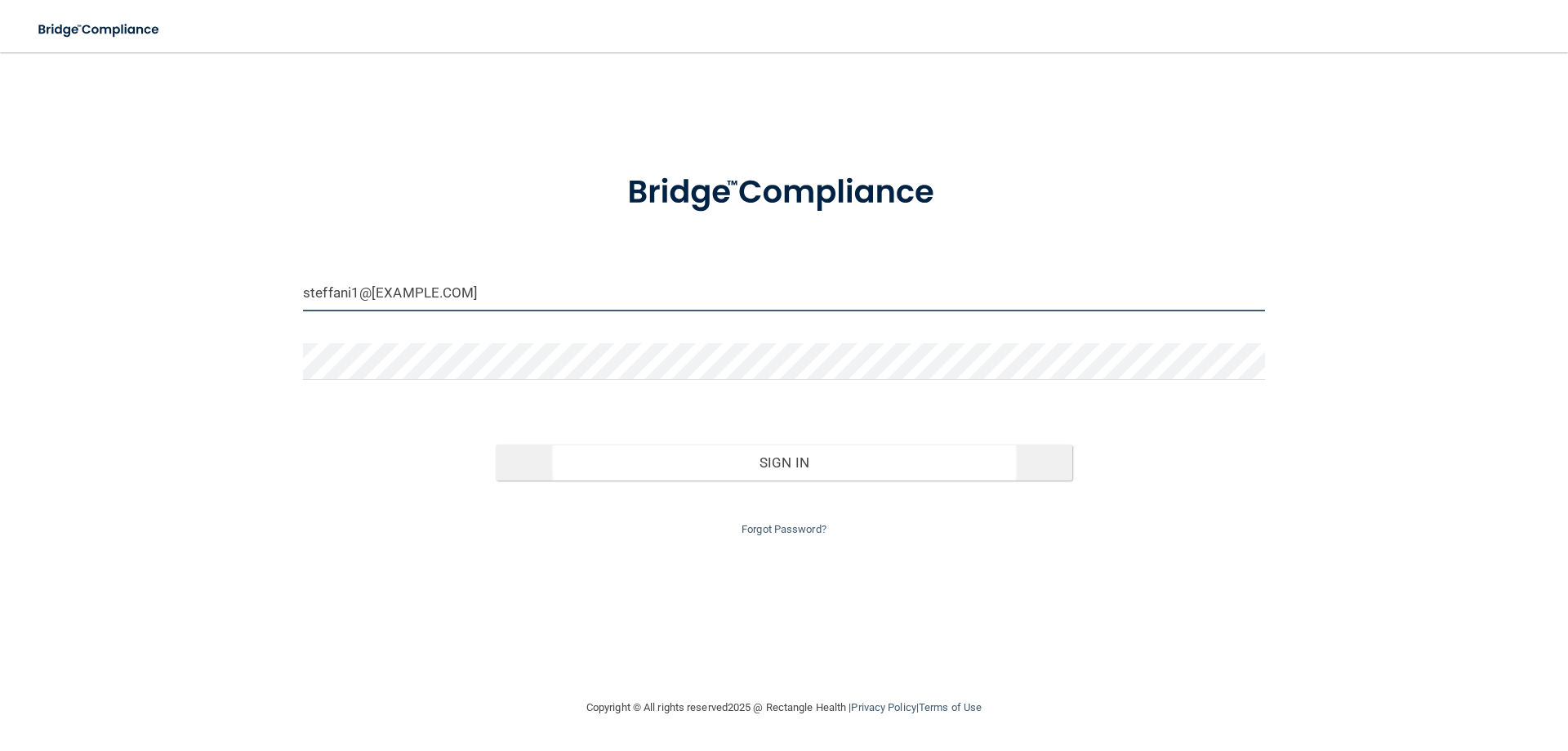 type on "[USERNAME]@[example.com]" 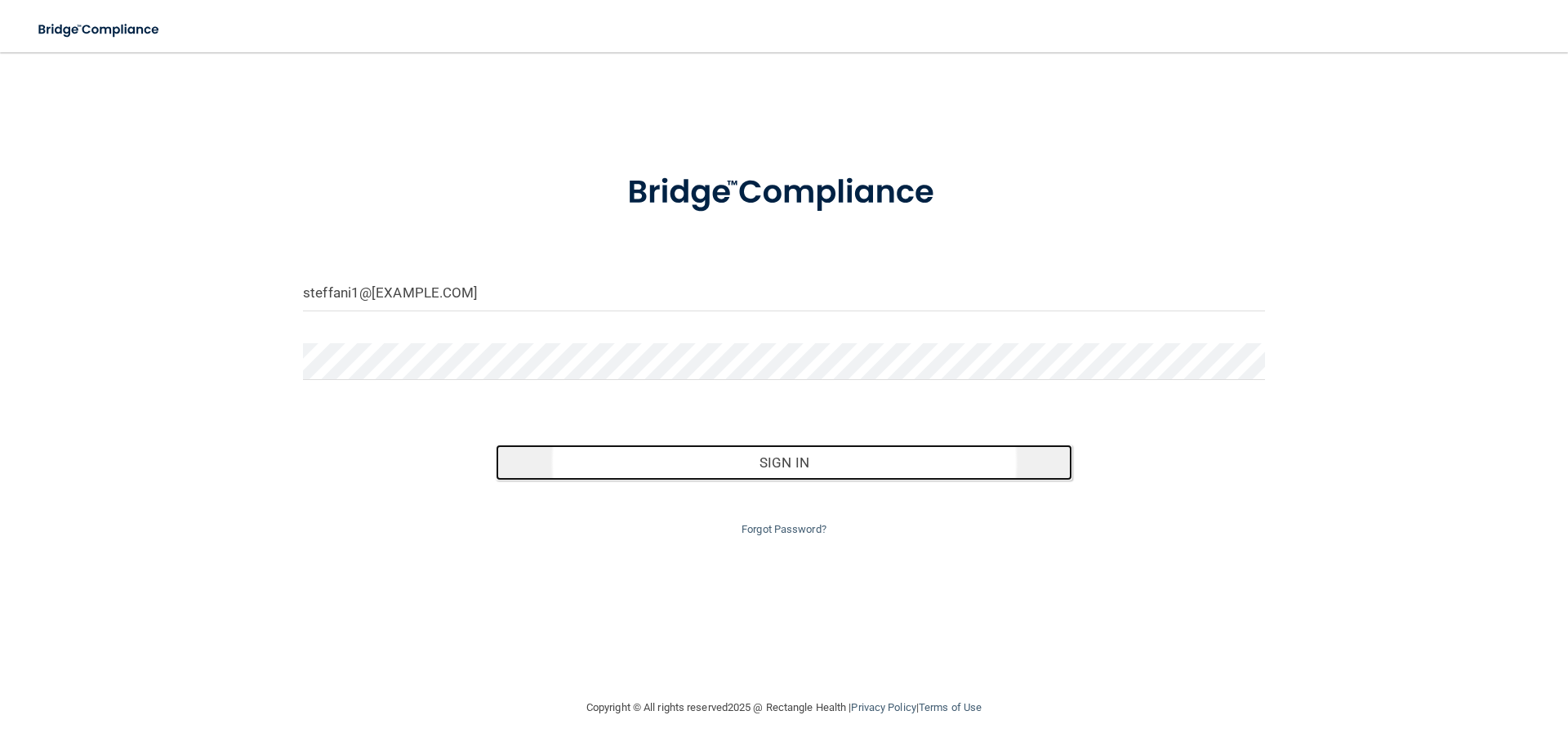 click on "Sign In" at bounding box center (784, 463) 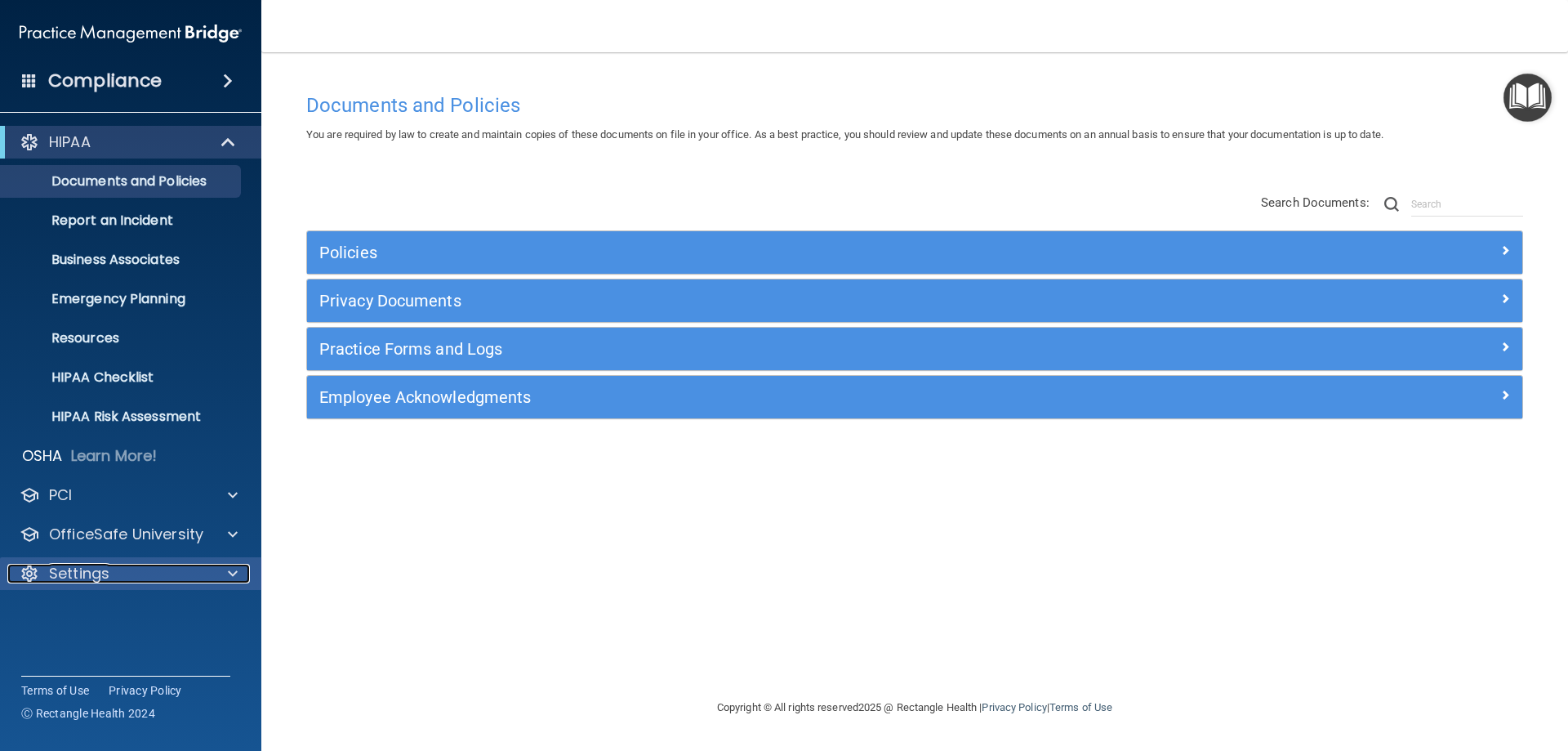 click on "Settings" at bounding box center (109, 574) 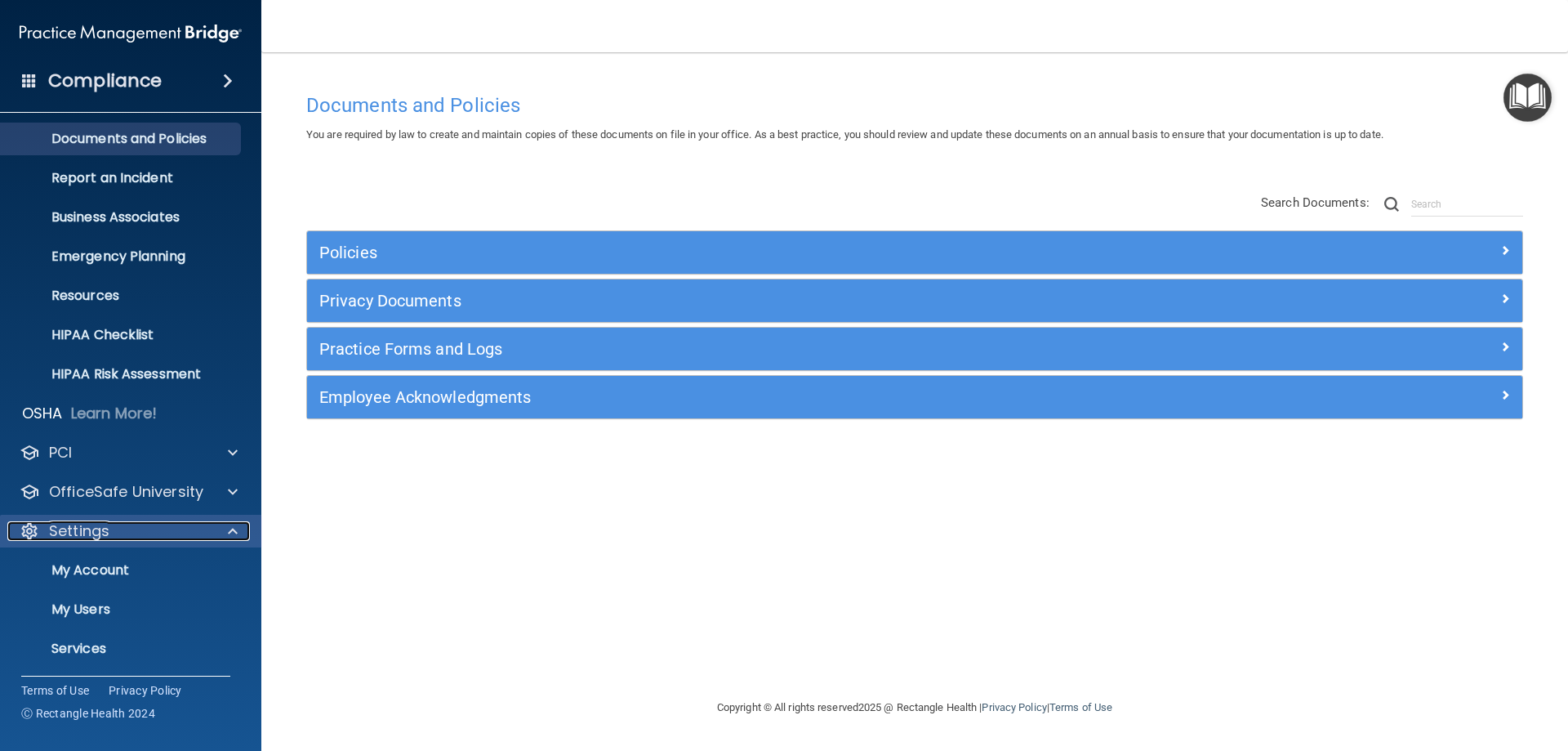 scroll, scrollTop: 84, scrollLeft: 0, axis: vertical 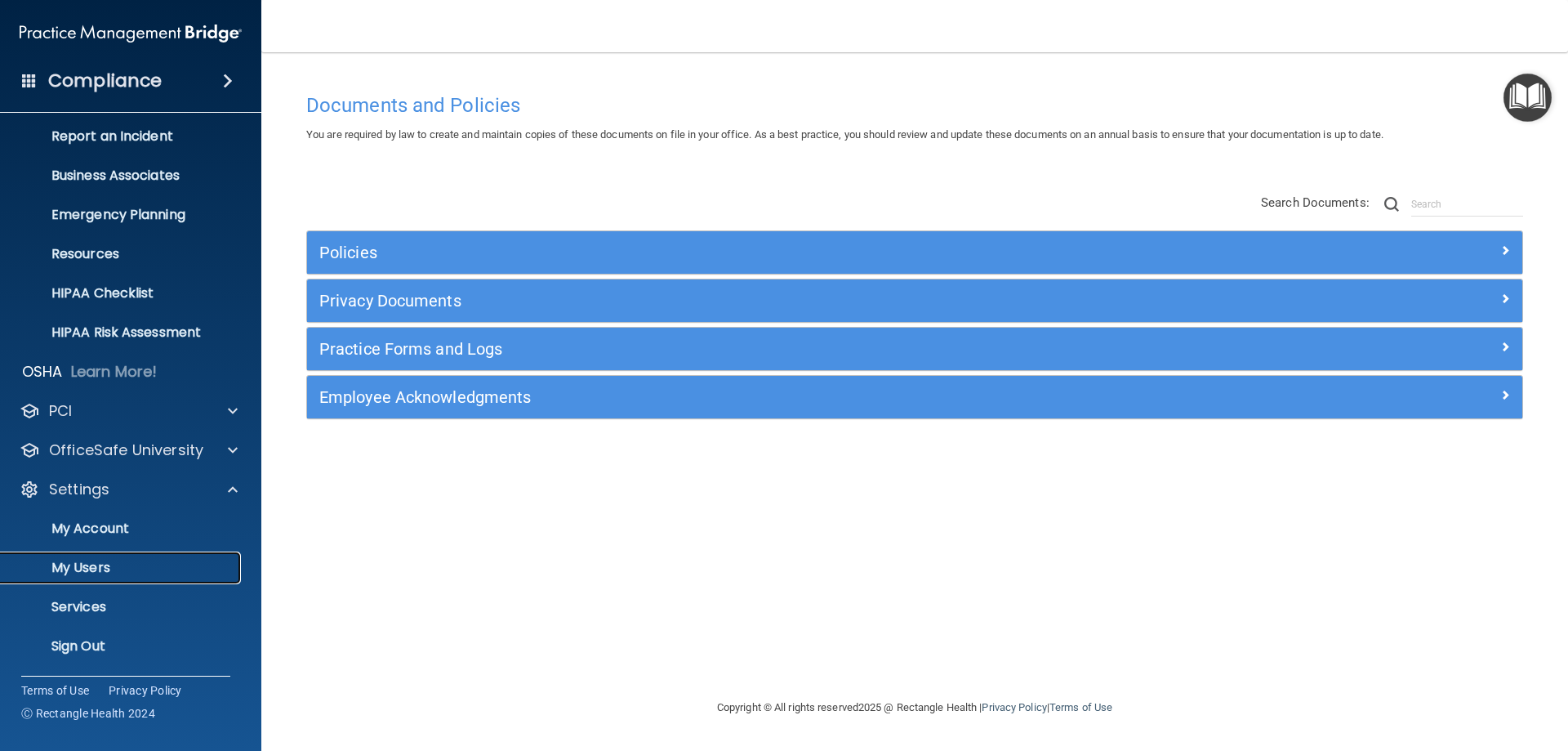 click on "My Users" at bounding box center (122, 568) 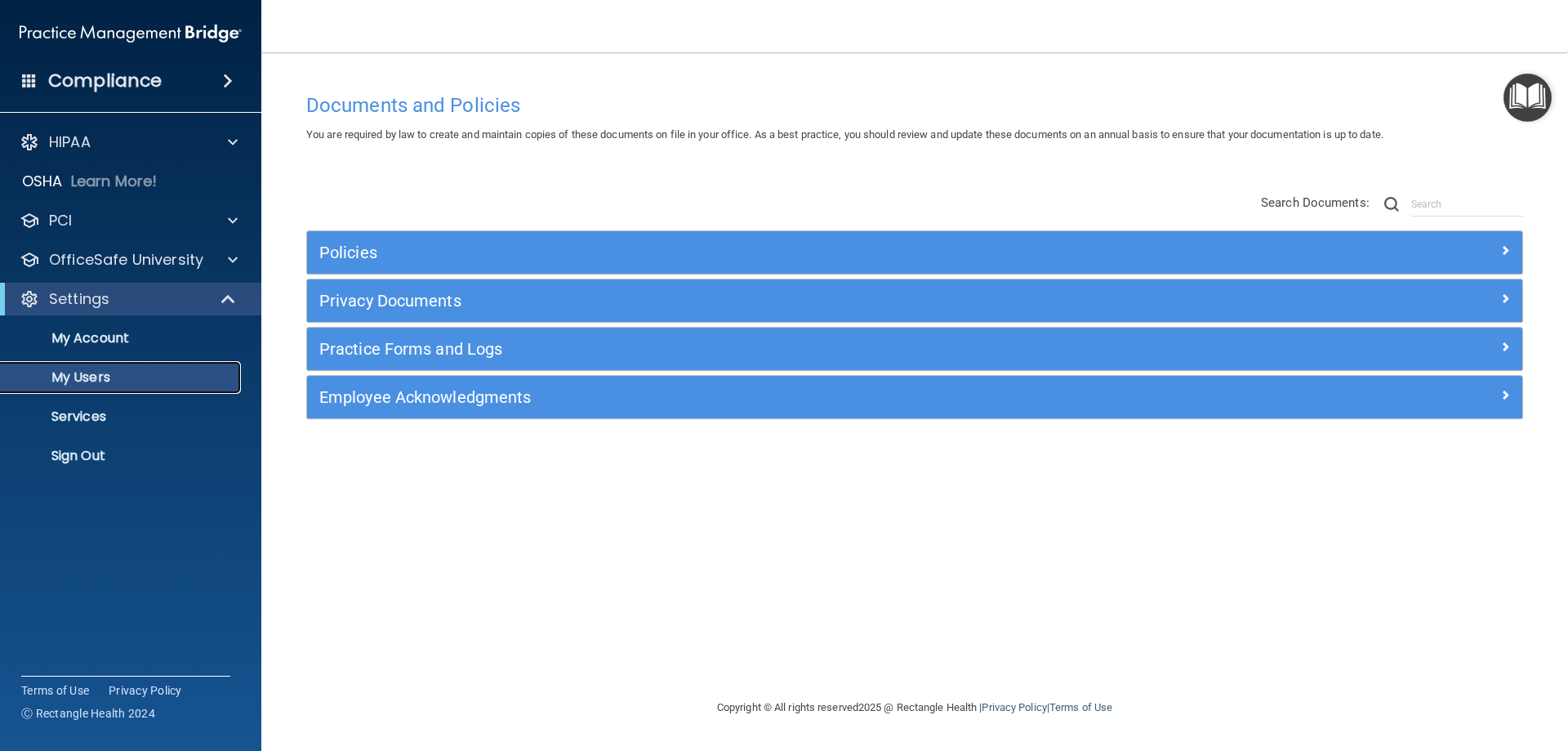 scroll, scrollTop: 0, scrollLeft: 0, axis: both 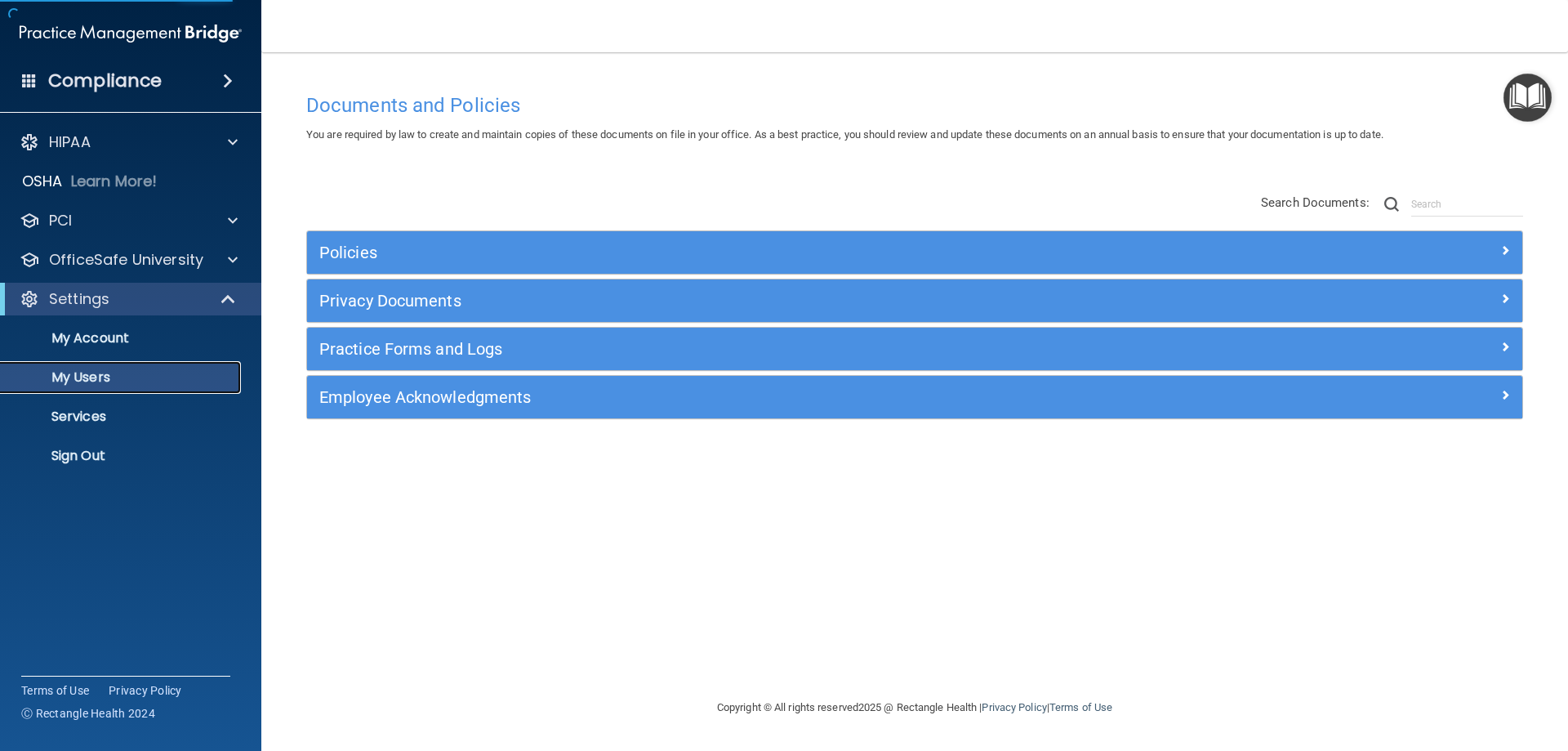 select on "20" 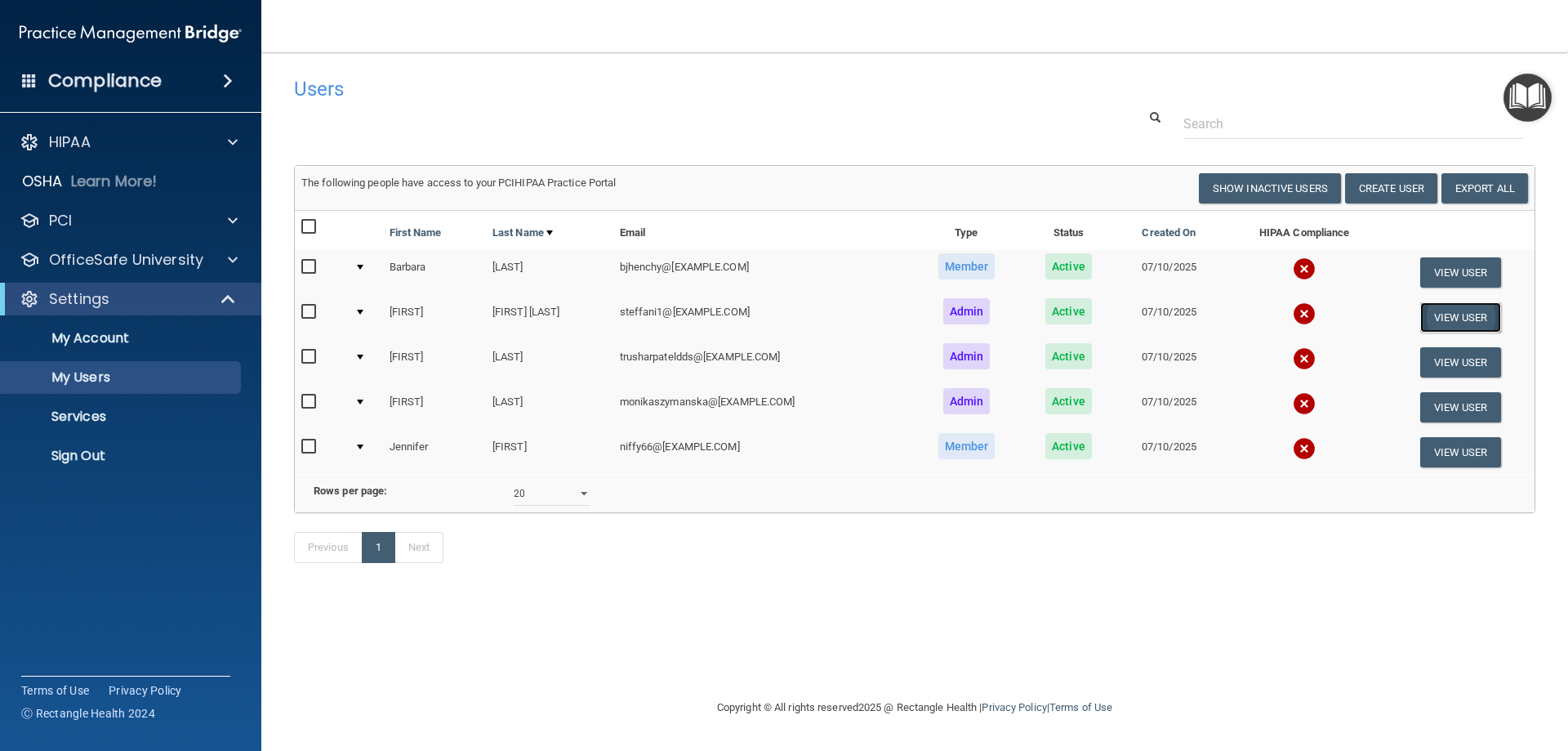 click on "View User" at bounding box center [1460, 317] 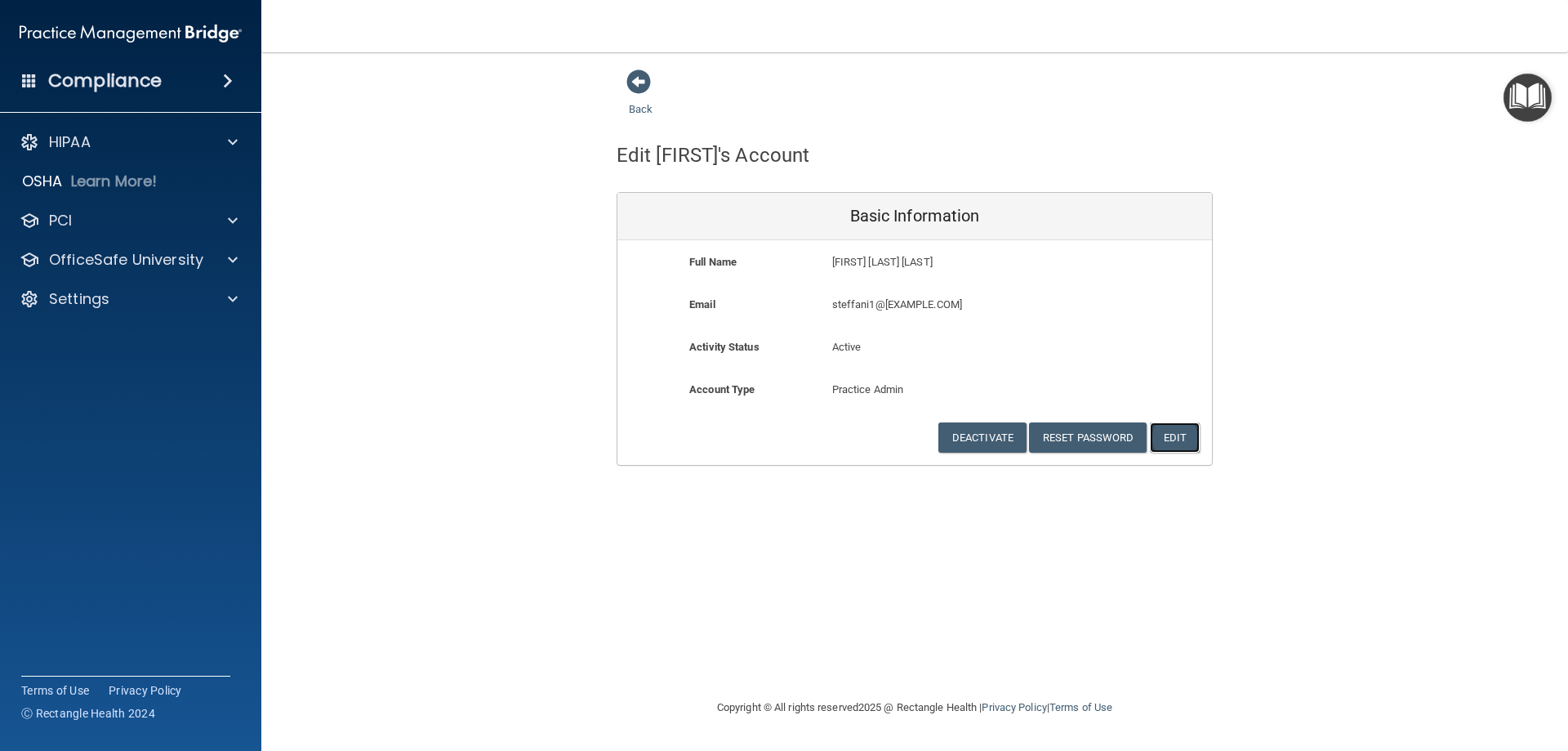 click on "Edit" at bounding box center [1174, 437] 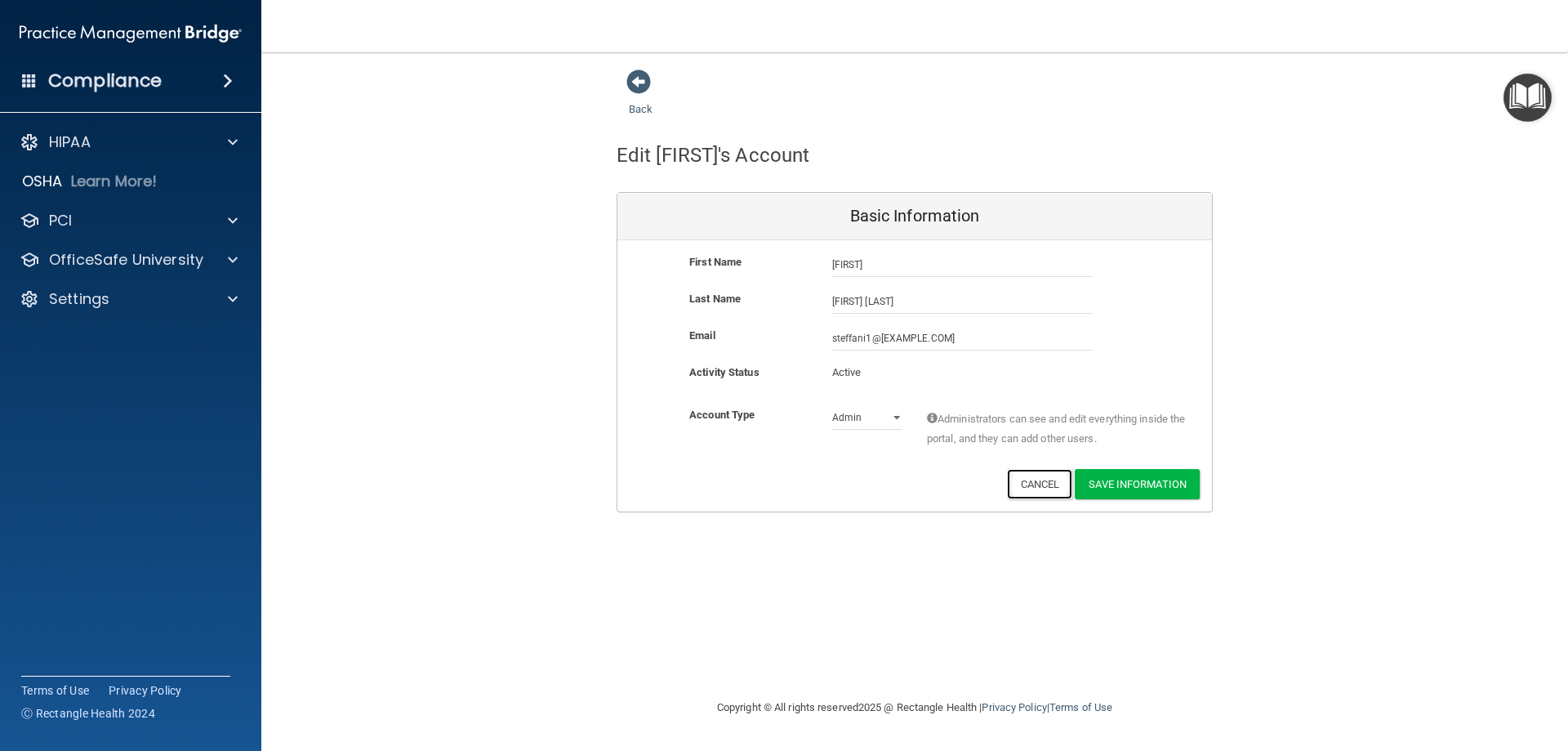 click on "Cancel" at bounding box center (1040, 484) 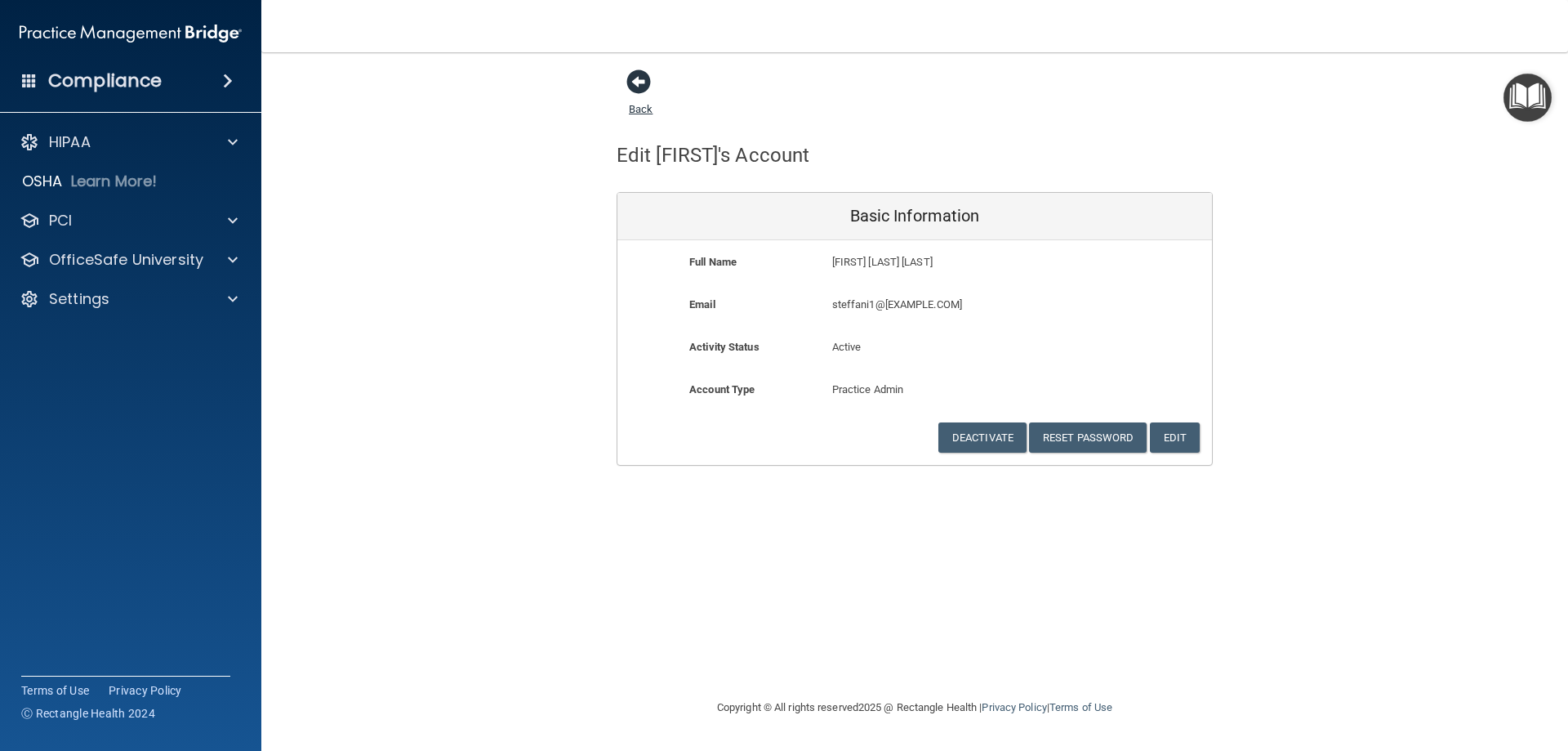 click at bounding box center [639, 82] 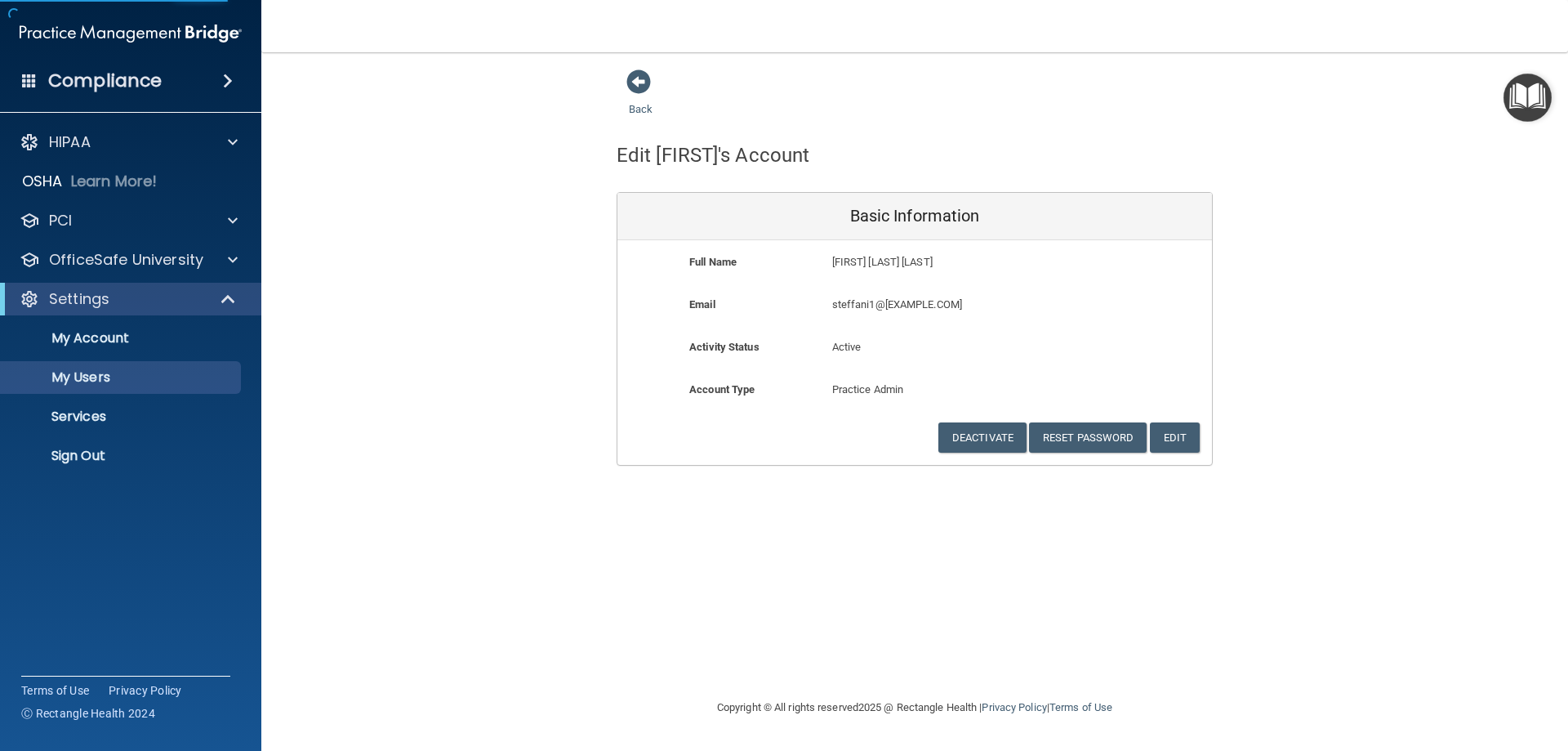 select on "20" 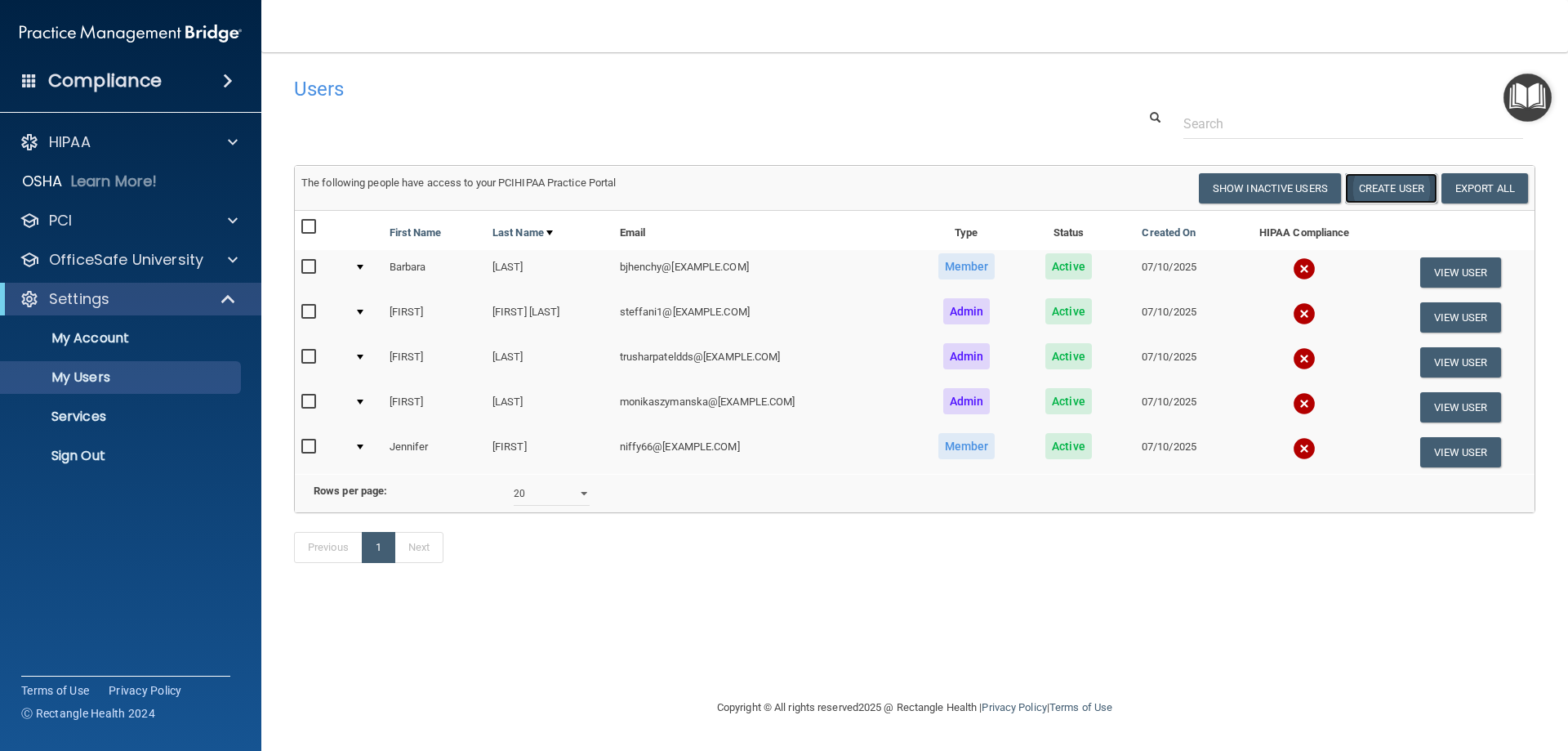 click on "Create User" at bounding box center [1391, 188] 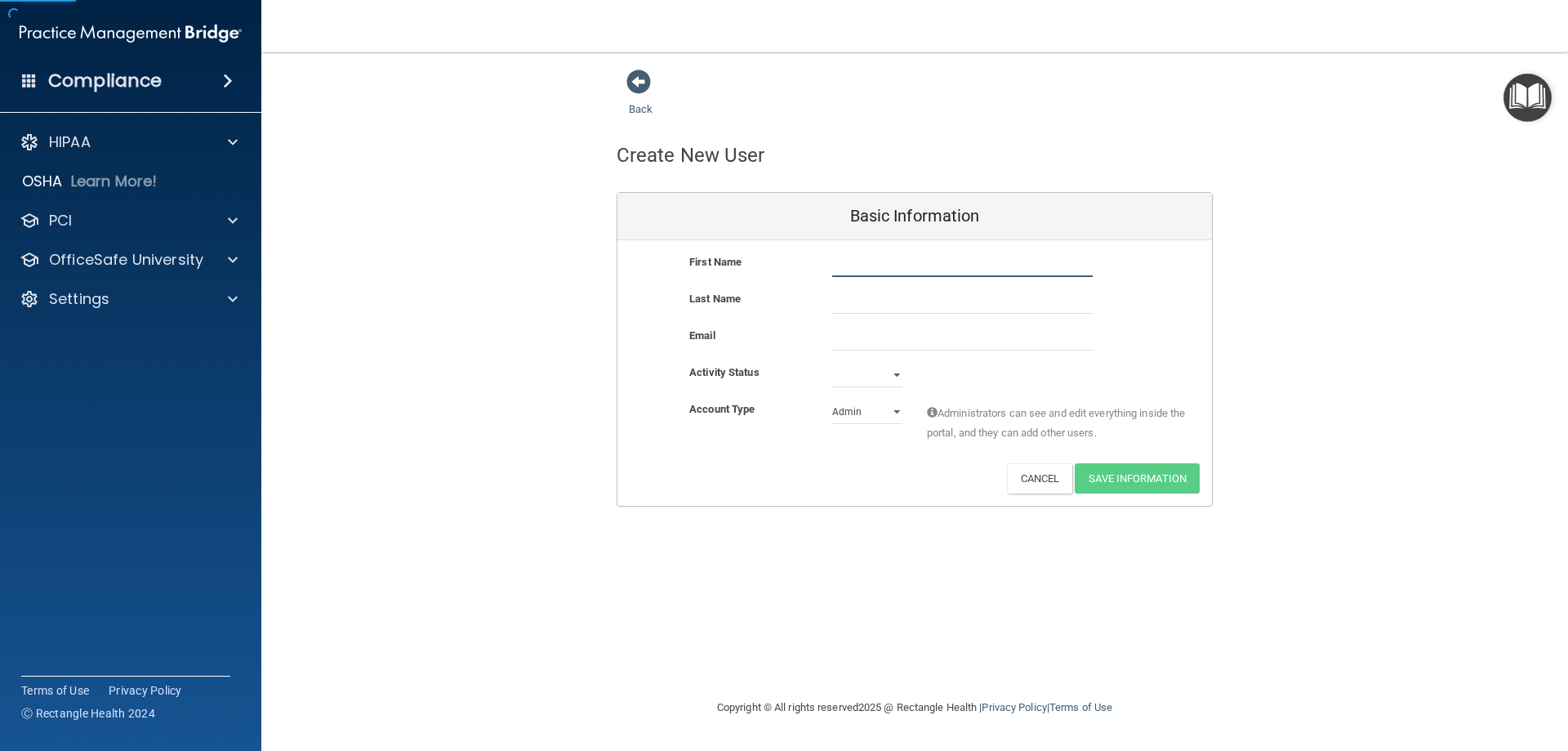 click at bounding box center [962, 265] 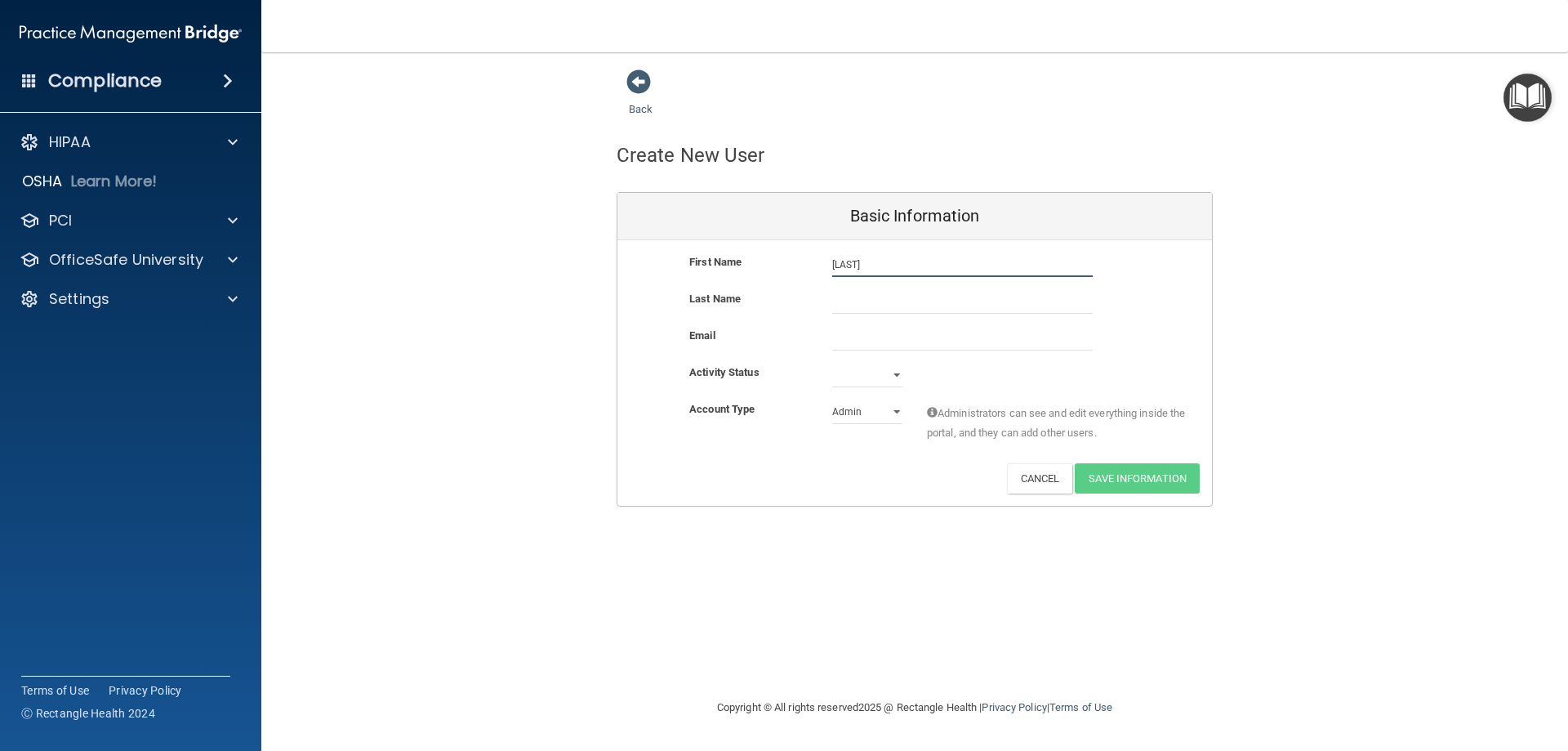 type on "Westborough" 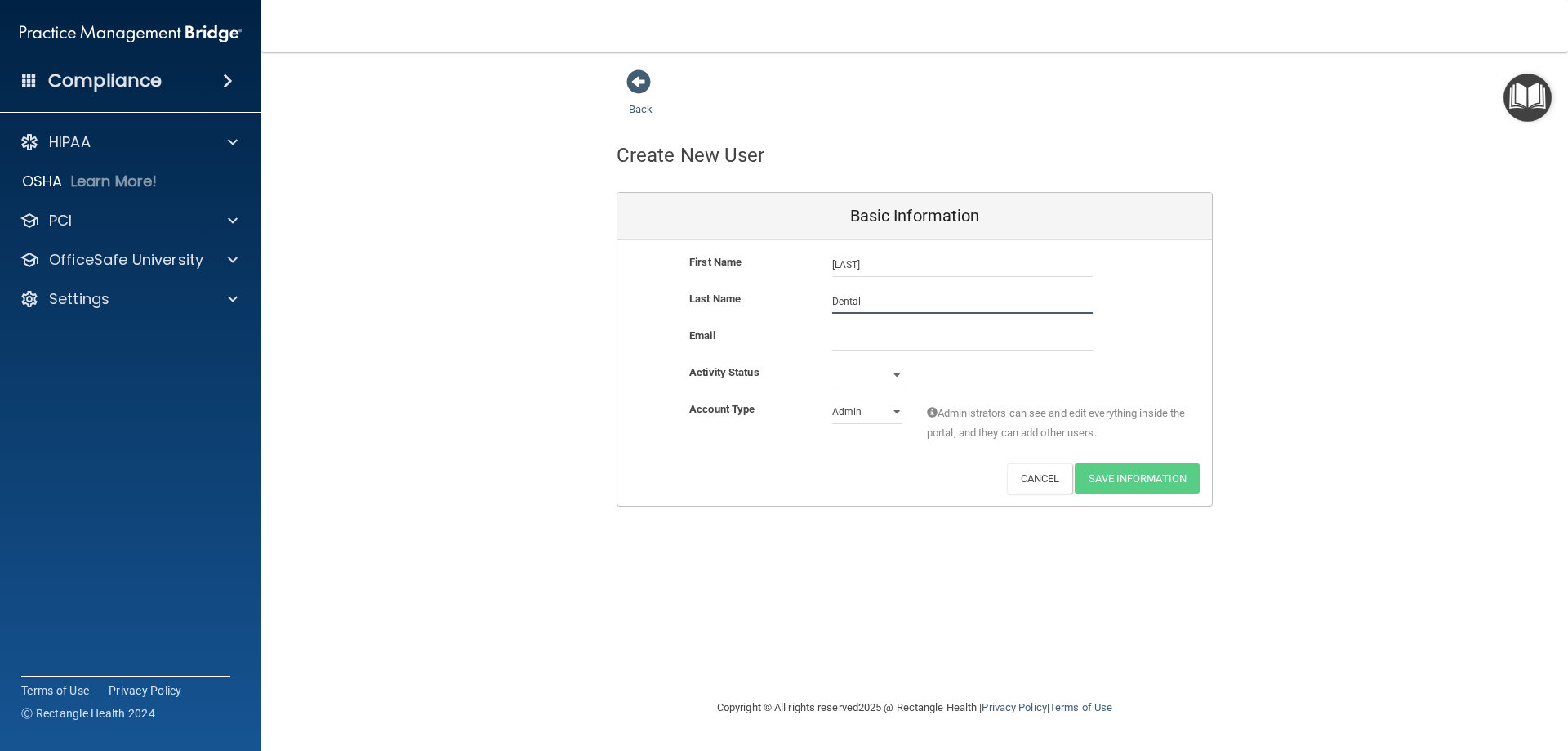 type on "Dental" 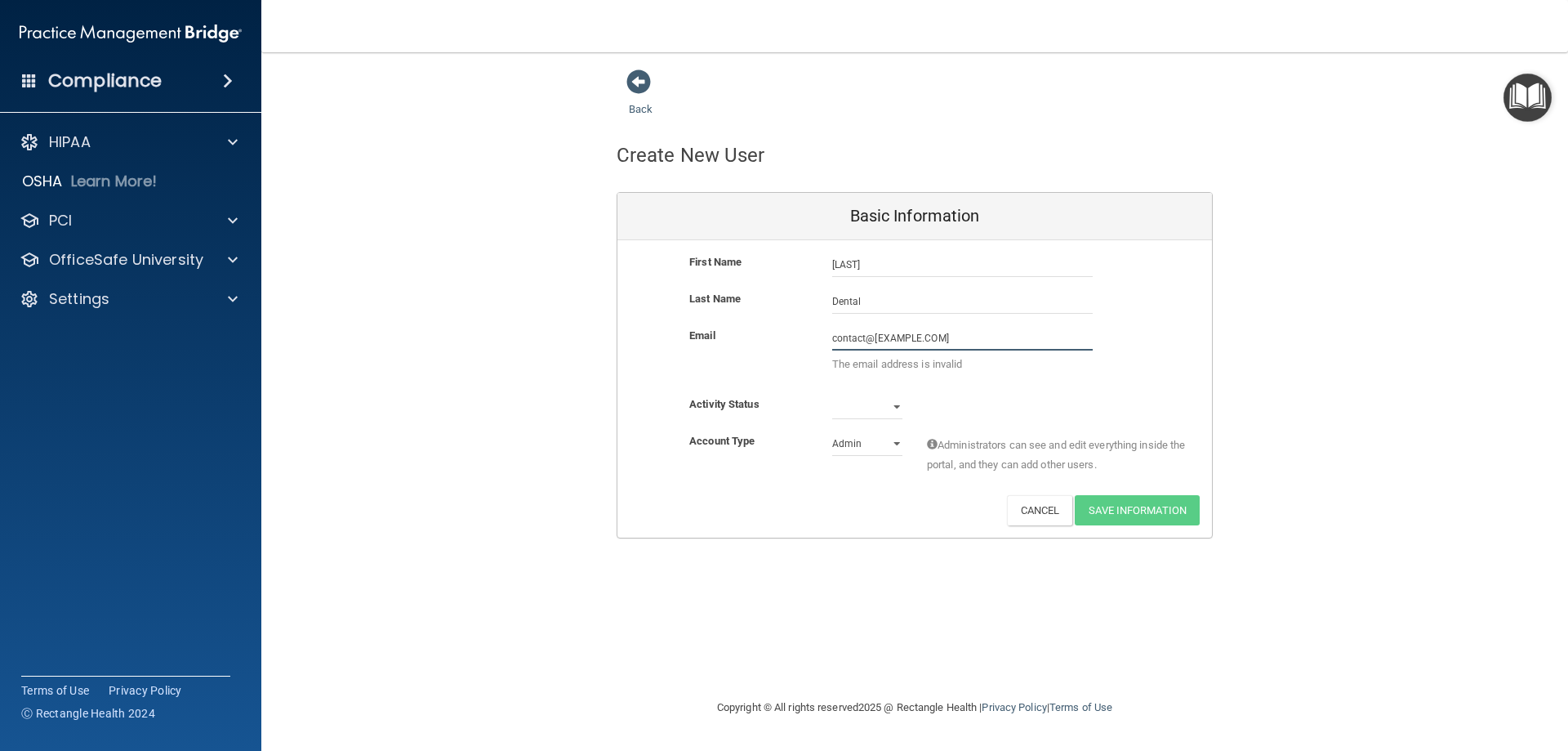 type on "contact@westboroughdental.com" 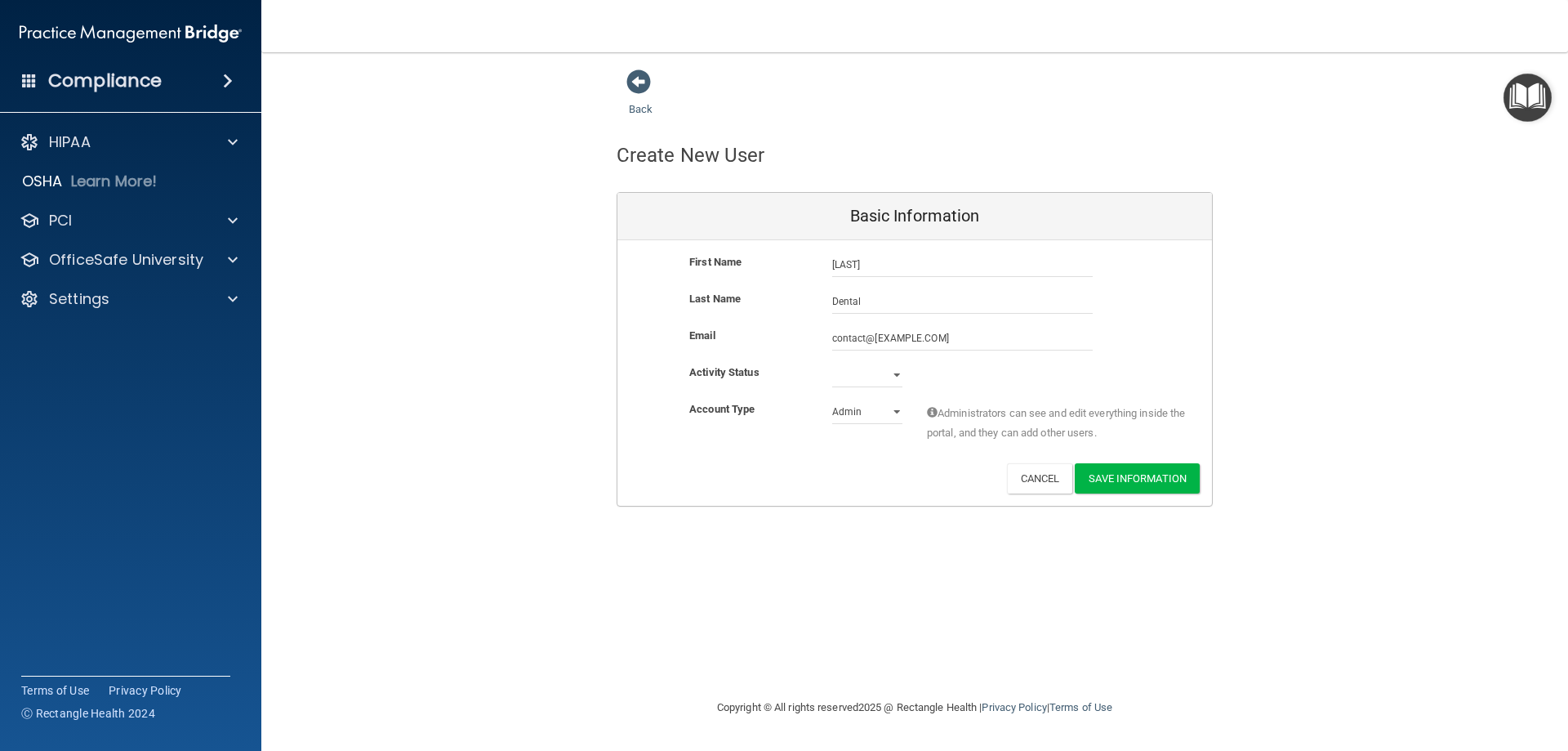 click on "Activity Status                   Active  Inactive" at bounding box center (915, 381) 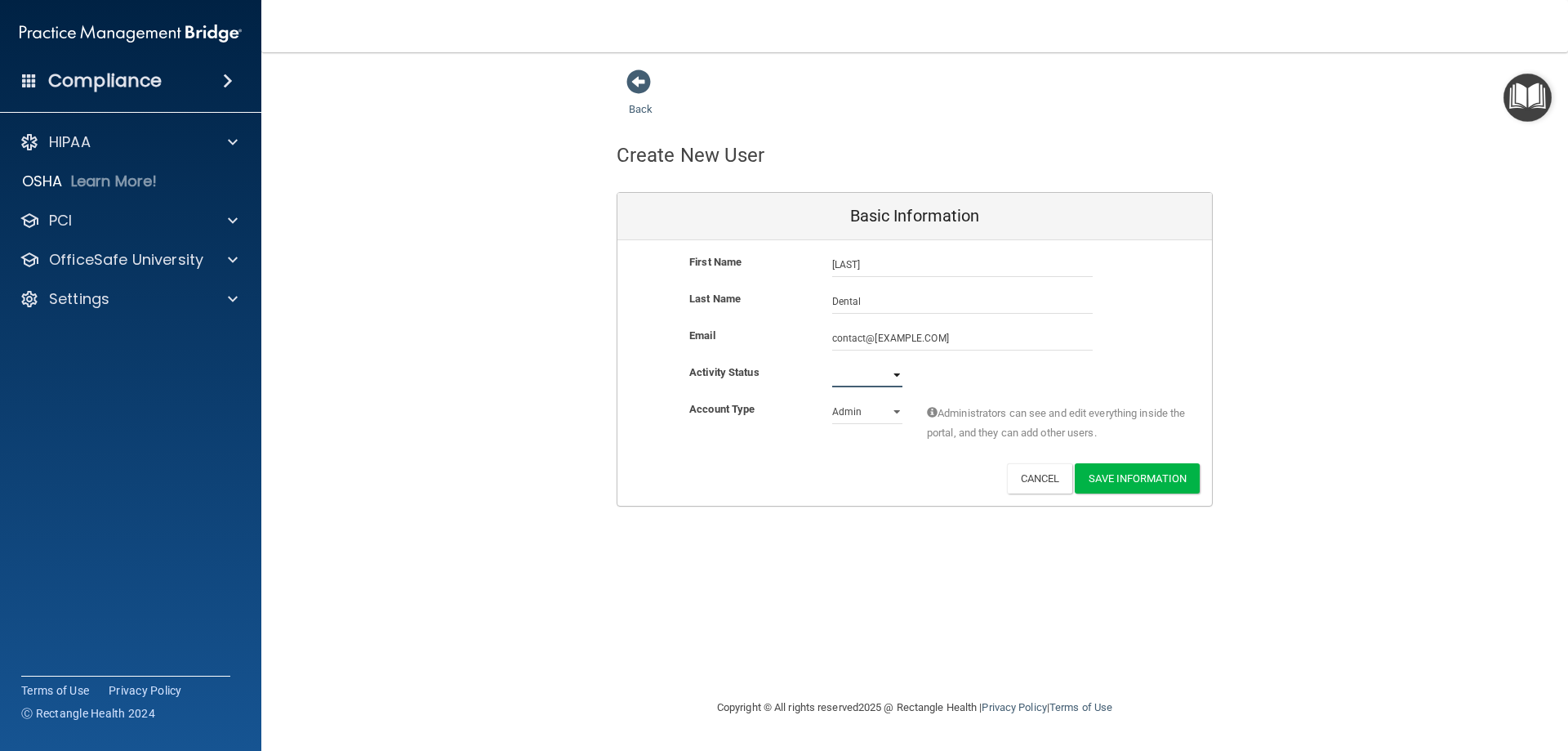 click on "Active  Inactive" at bounding box center [867, 375] 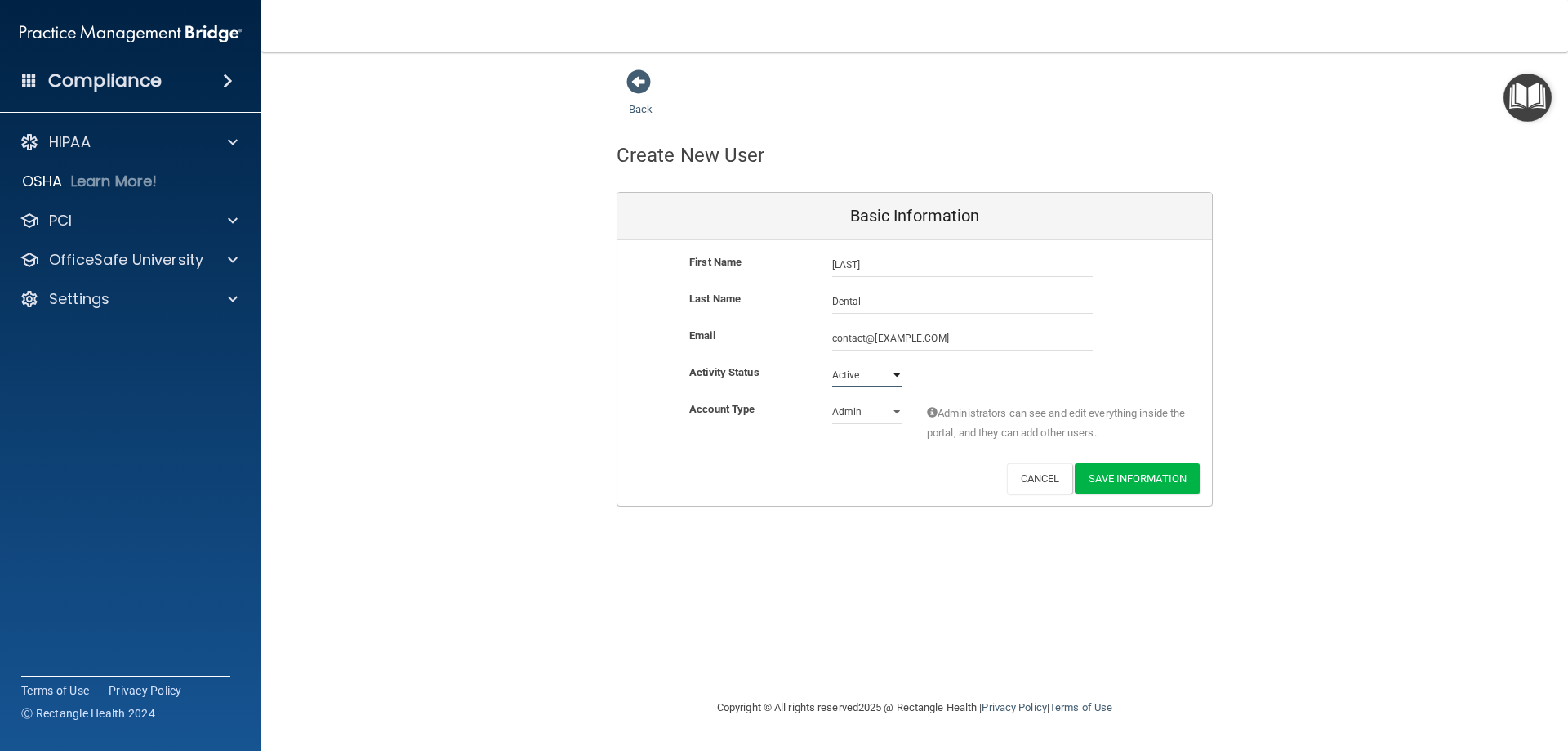 click on "Active  Inactive" at bounding box center (867, 375) 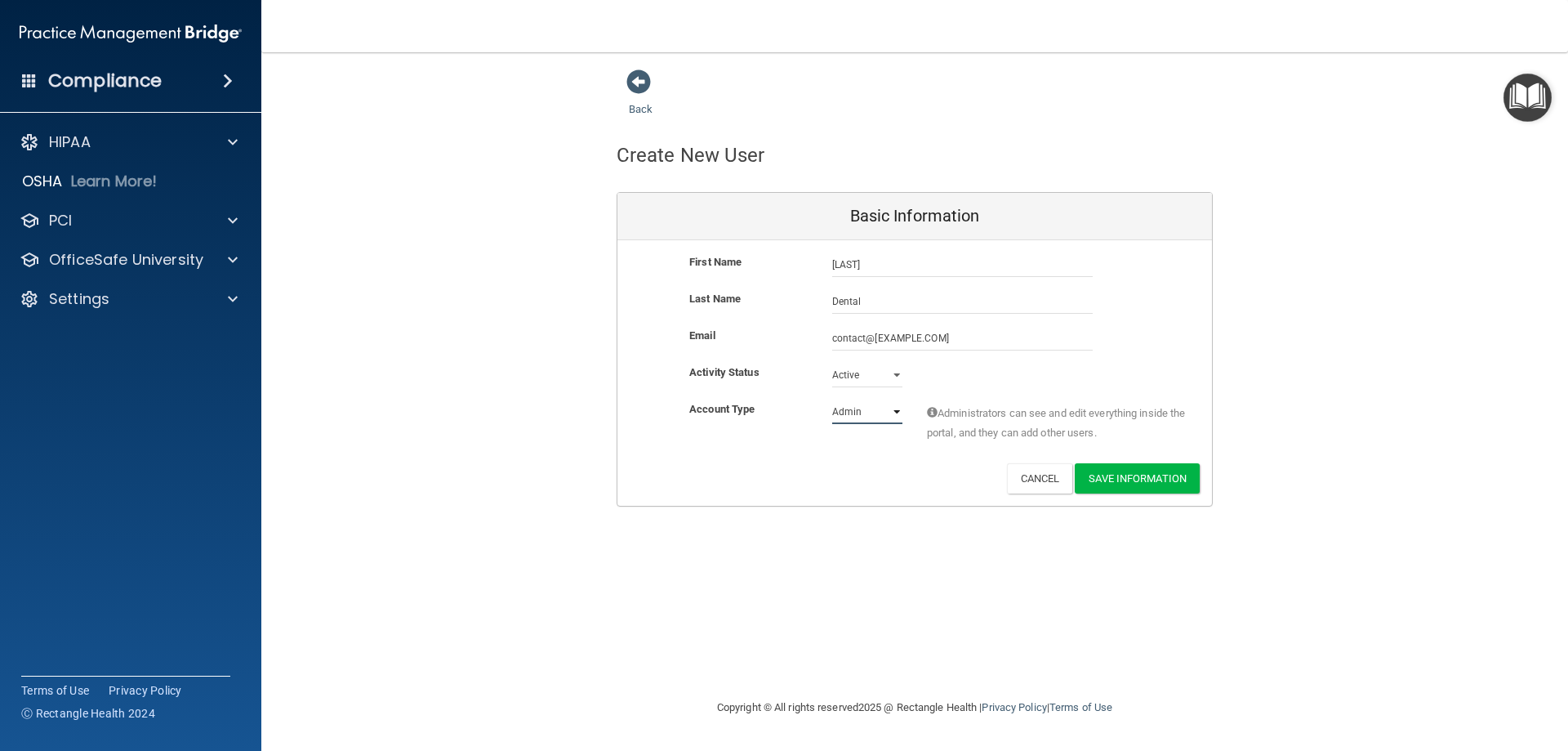 click on "Admin  Member" at bounding box center (867, 412) 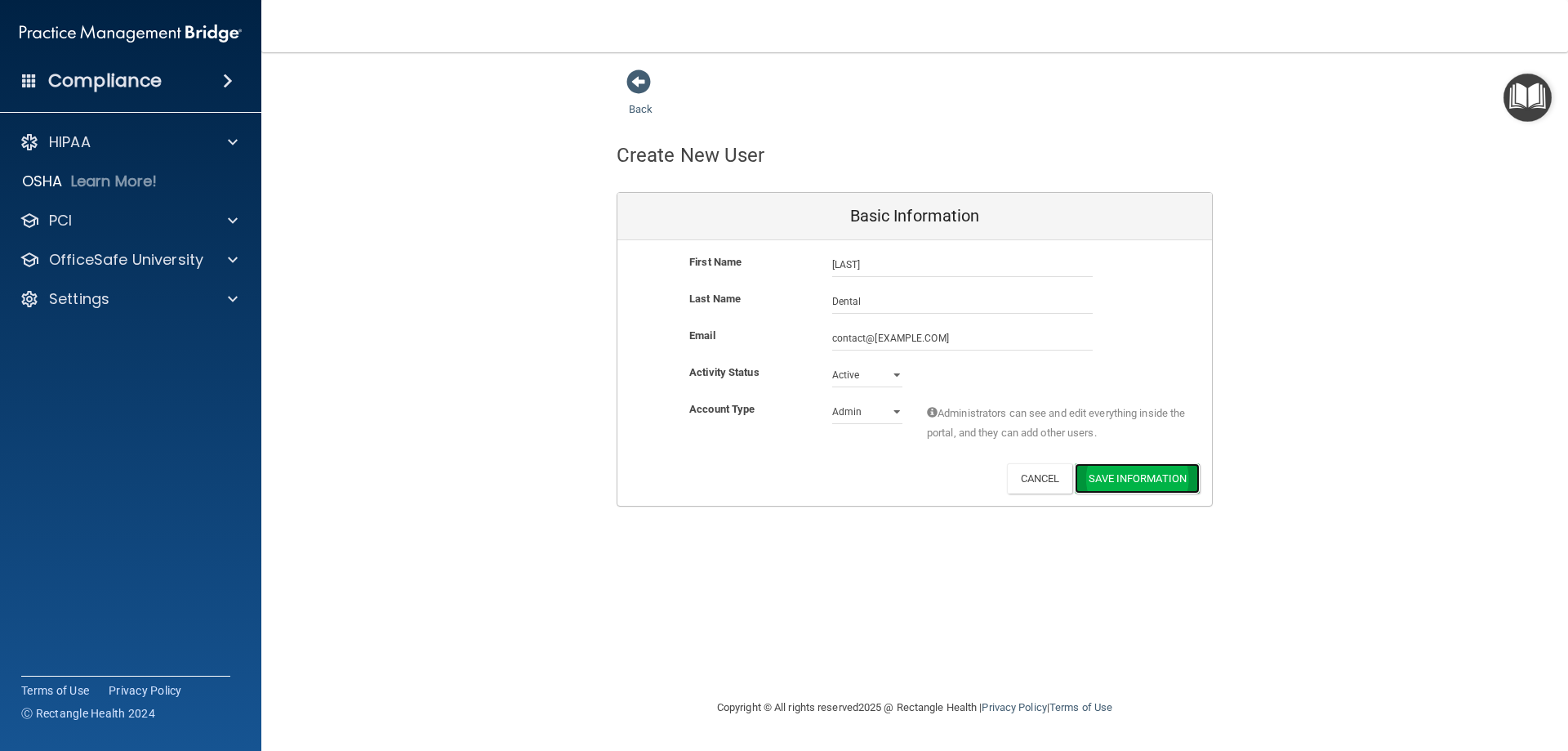 click on "Save Information" at bounding box center [1137, 478] 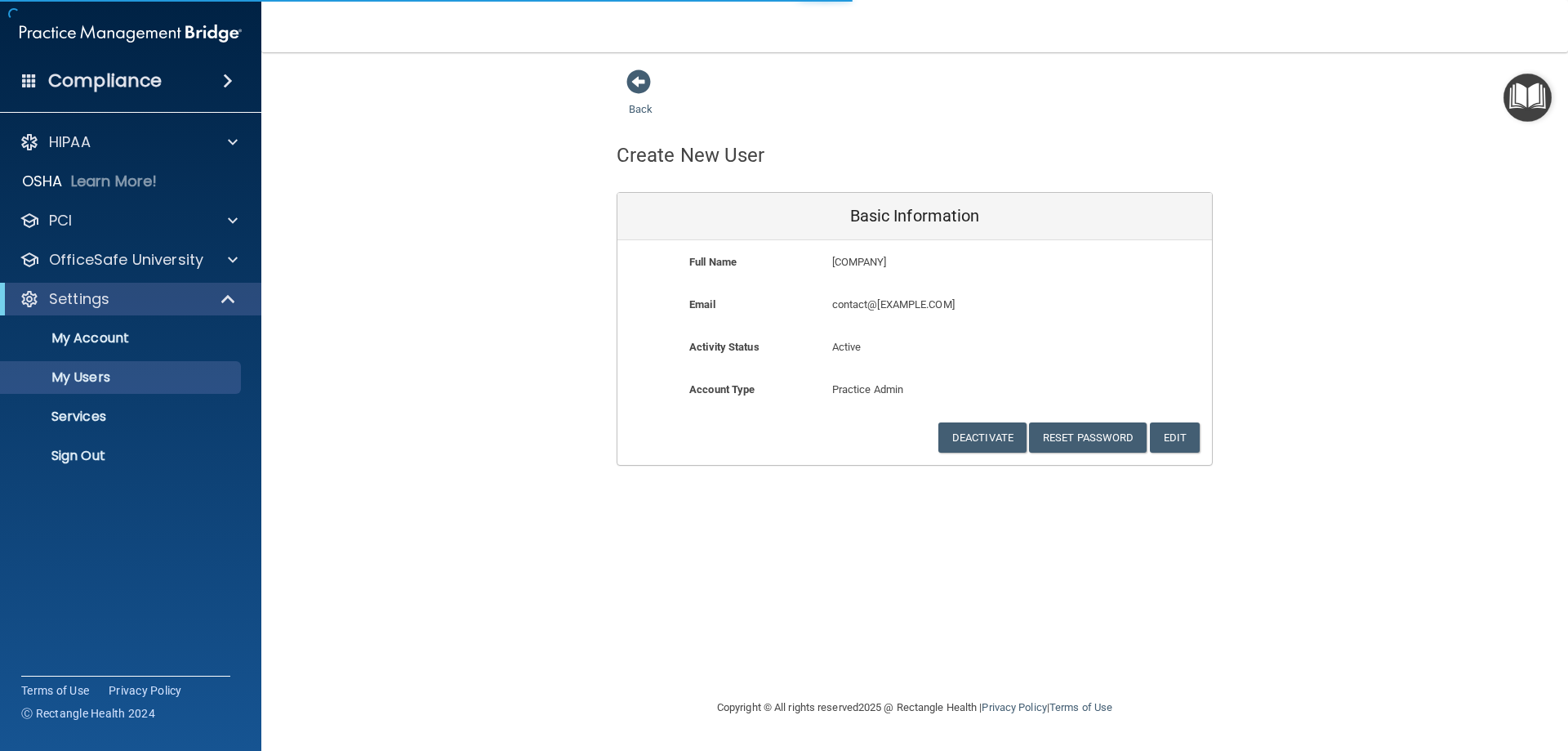 select on "20" 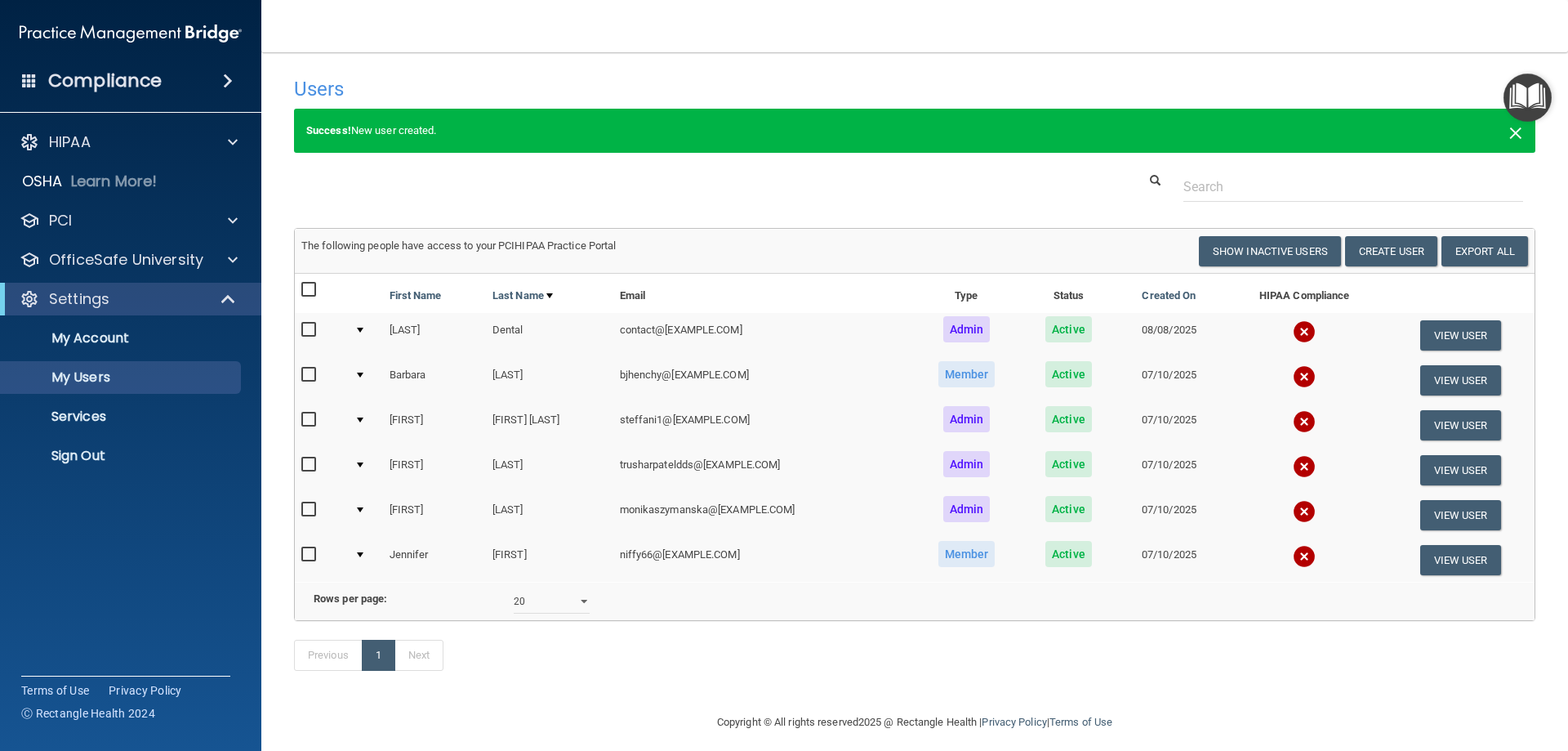 click on "×" at bounding box center [1516, 131] 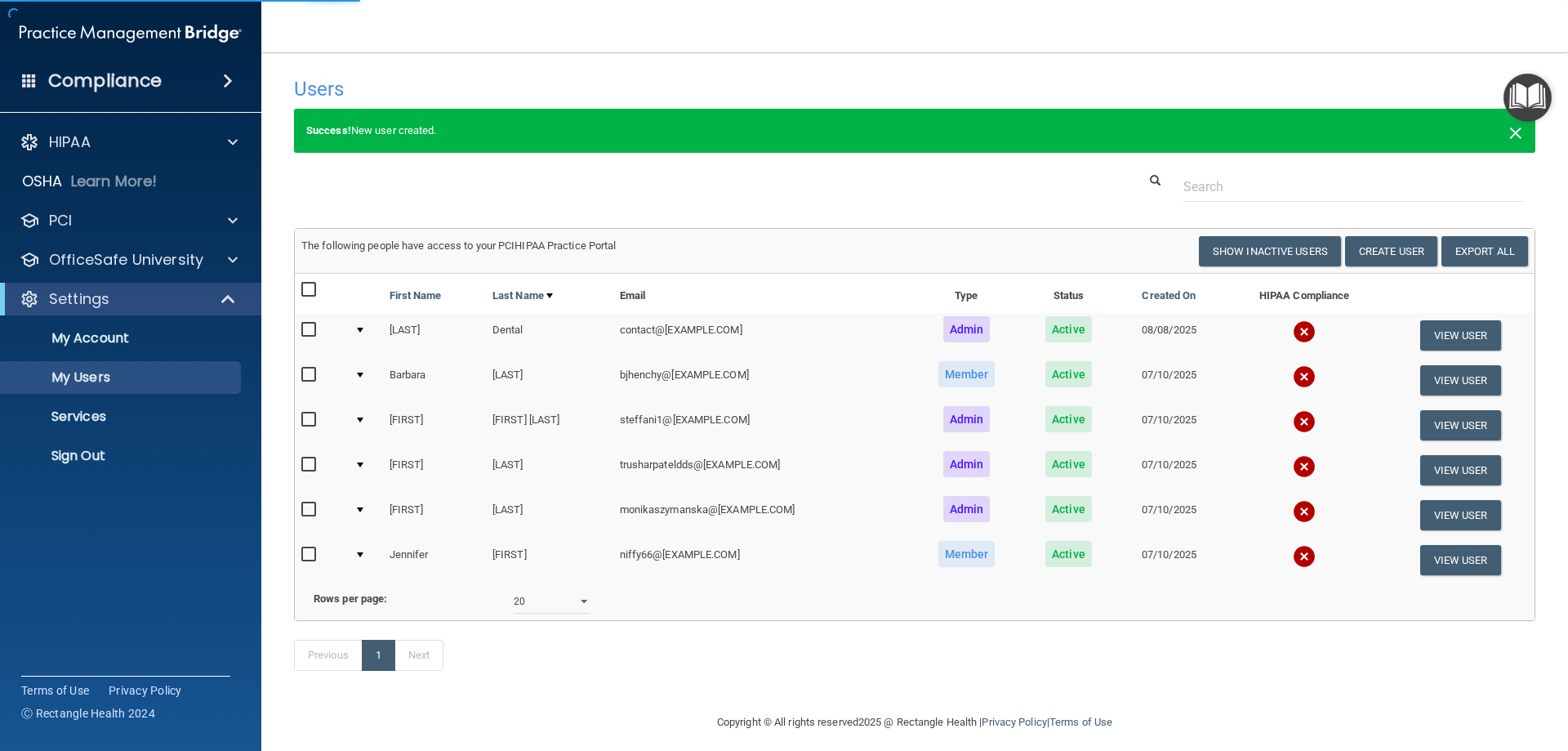 select on "20" 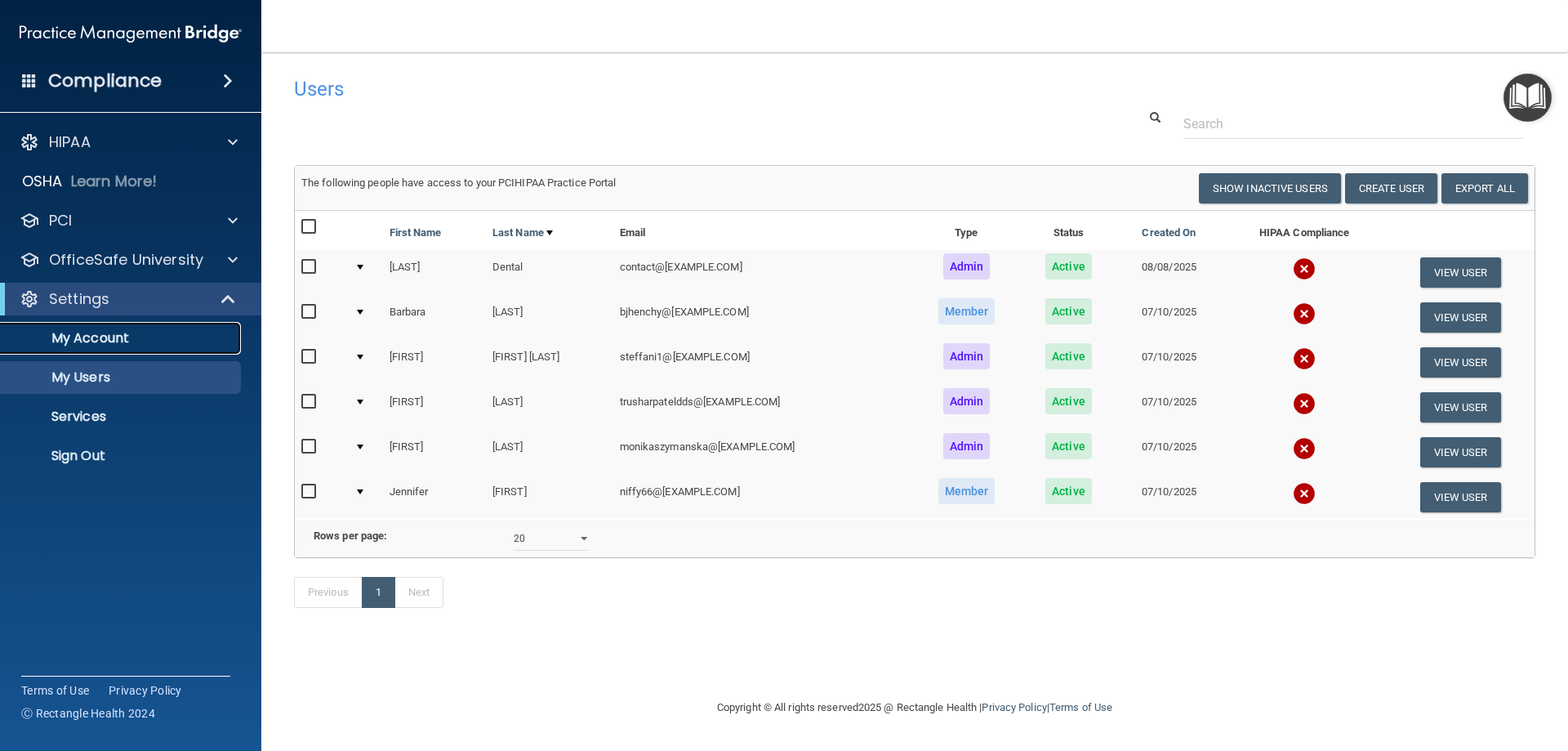 click on "My Account" at bounding box center (122, 338) 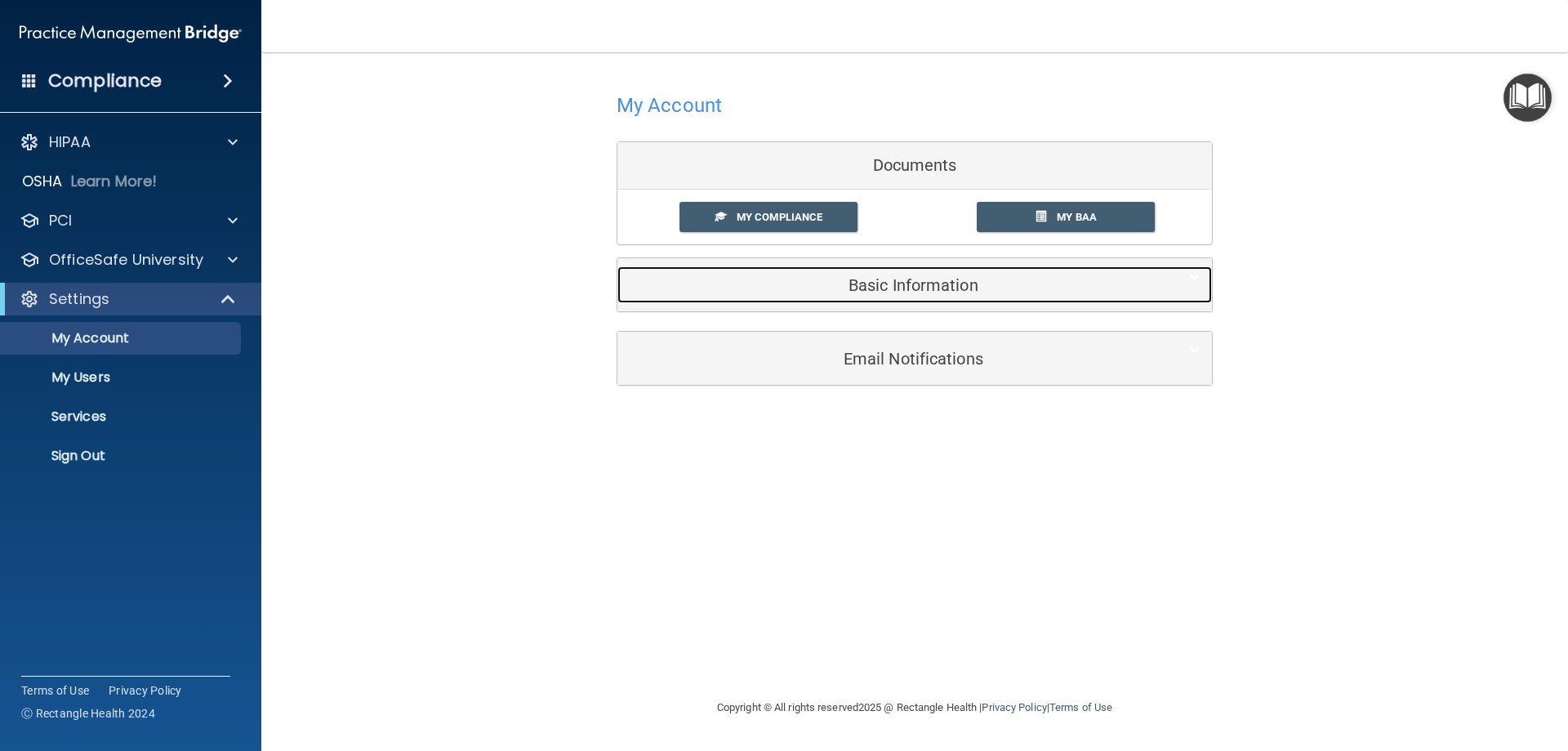 click on "Basic Information" at bounding box center (889, 285) 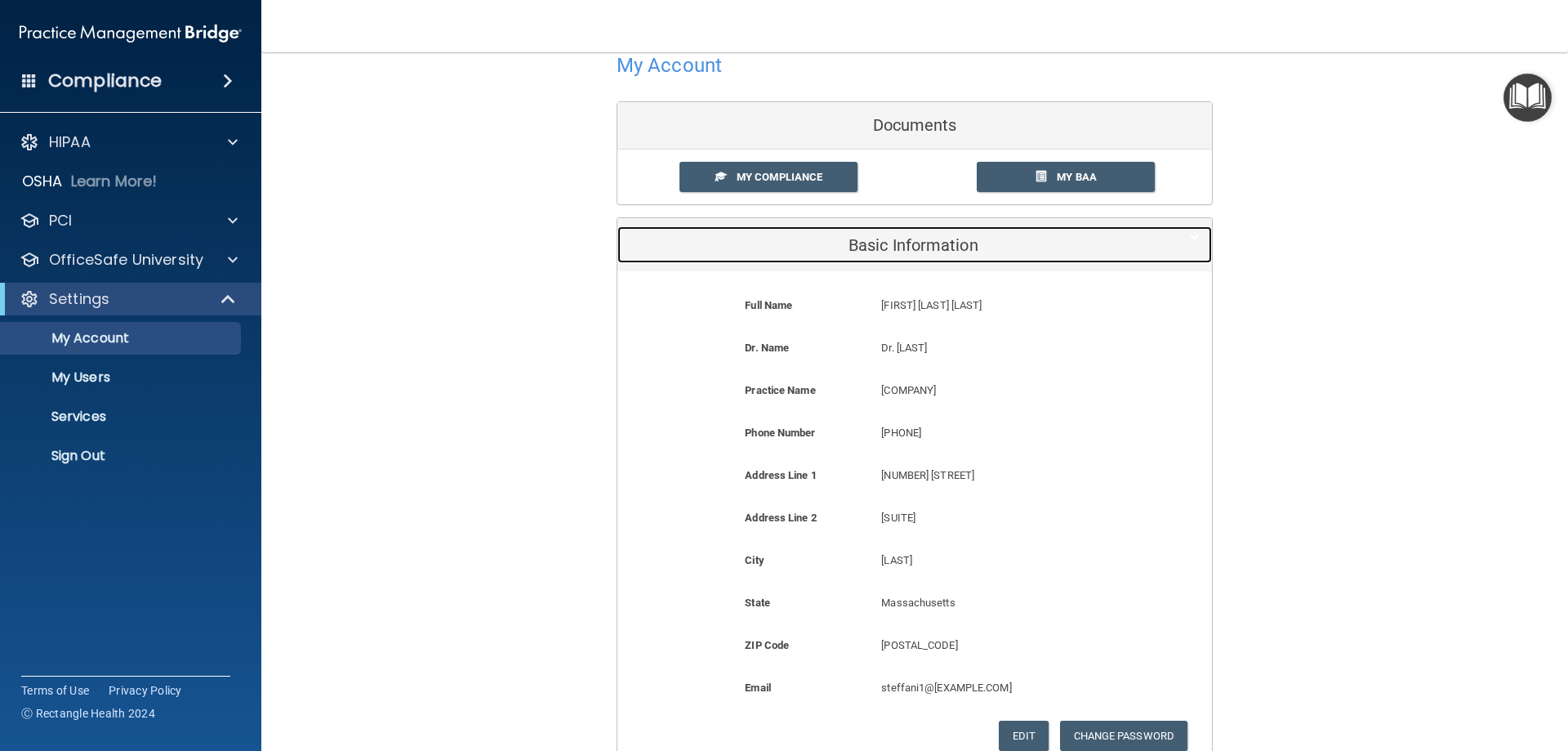 scroll, scrollTop: 0, scrollLeft: 0, axis: both 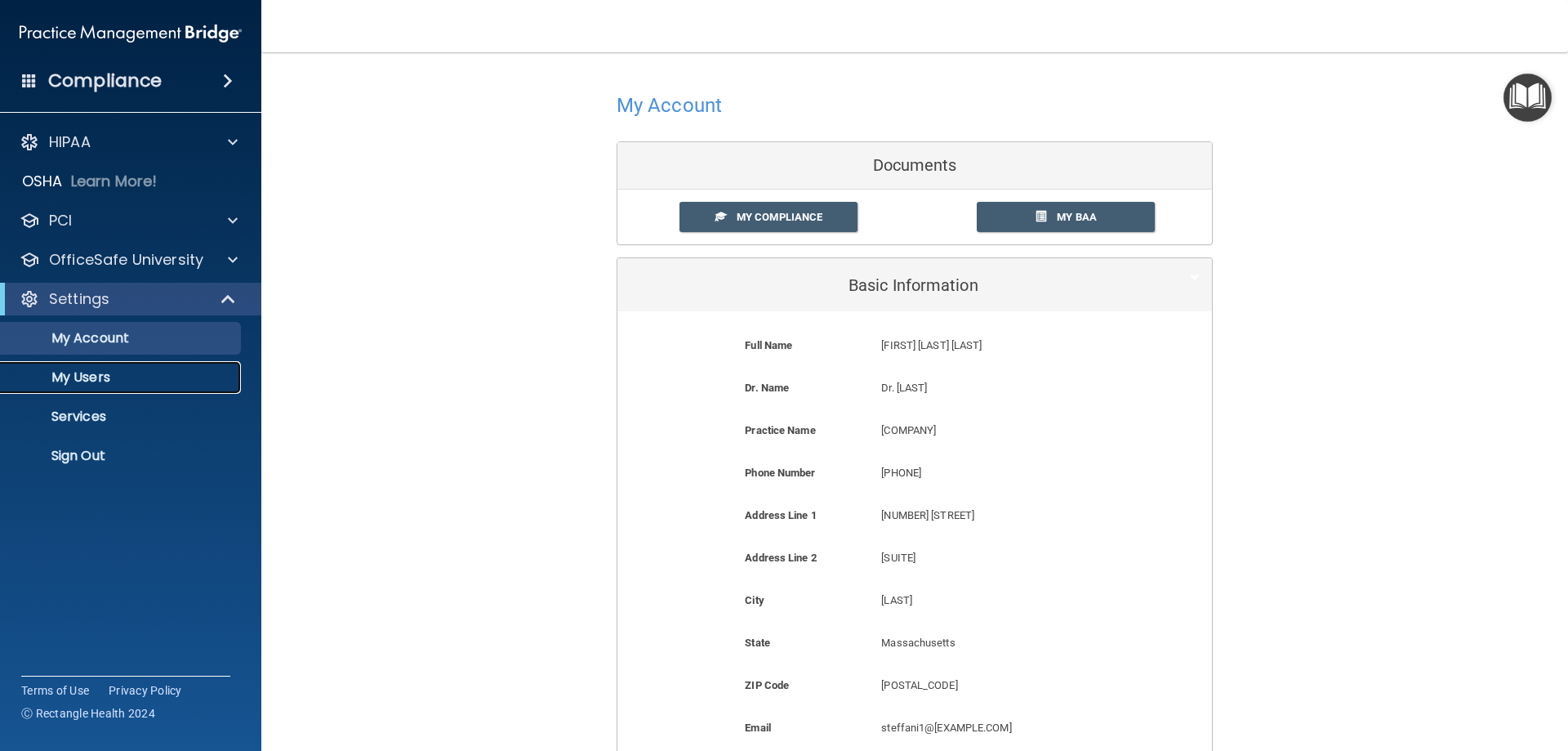 click on "My Users" at bounding box center [122, 378] 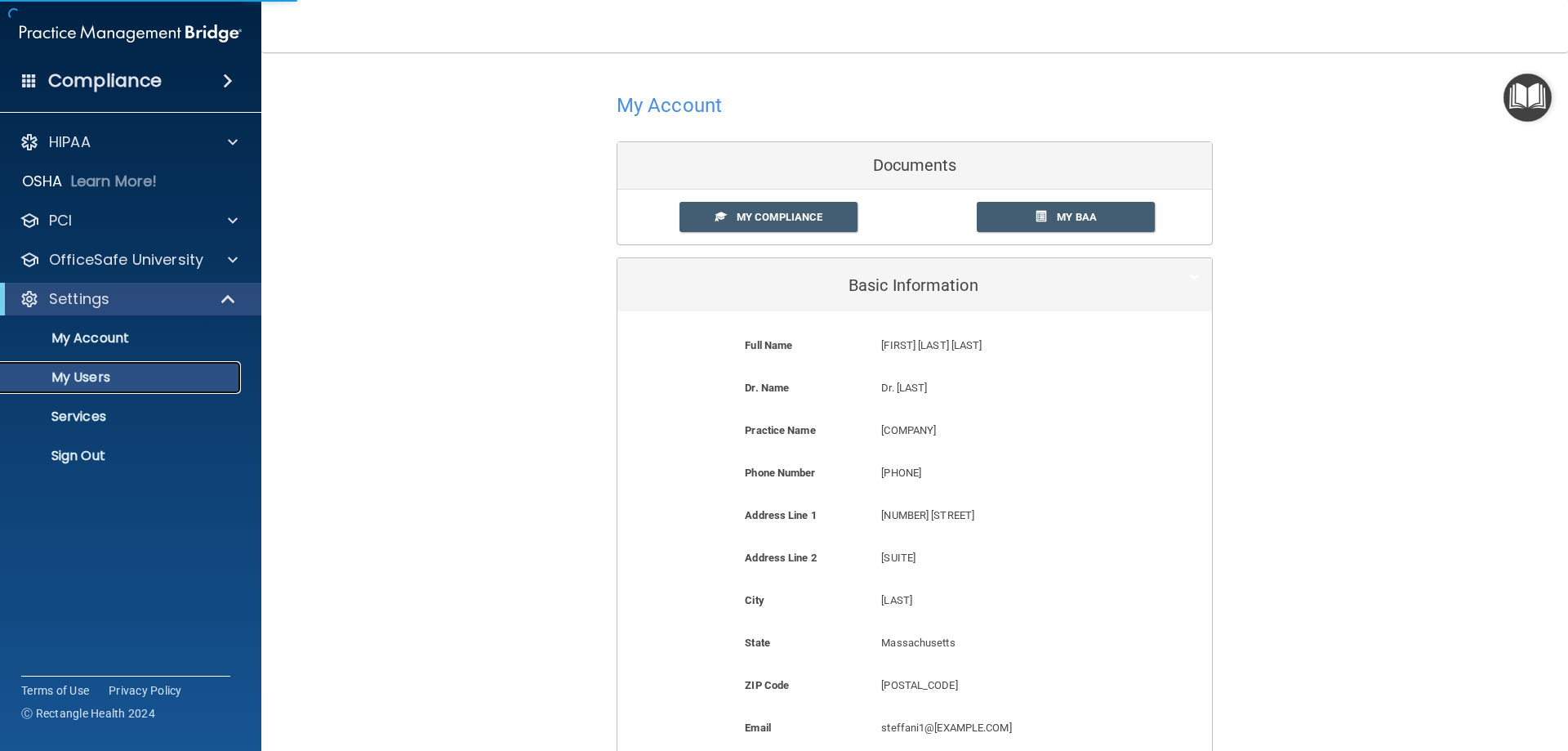 select on "20" 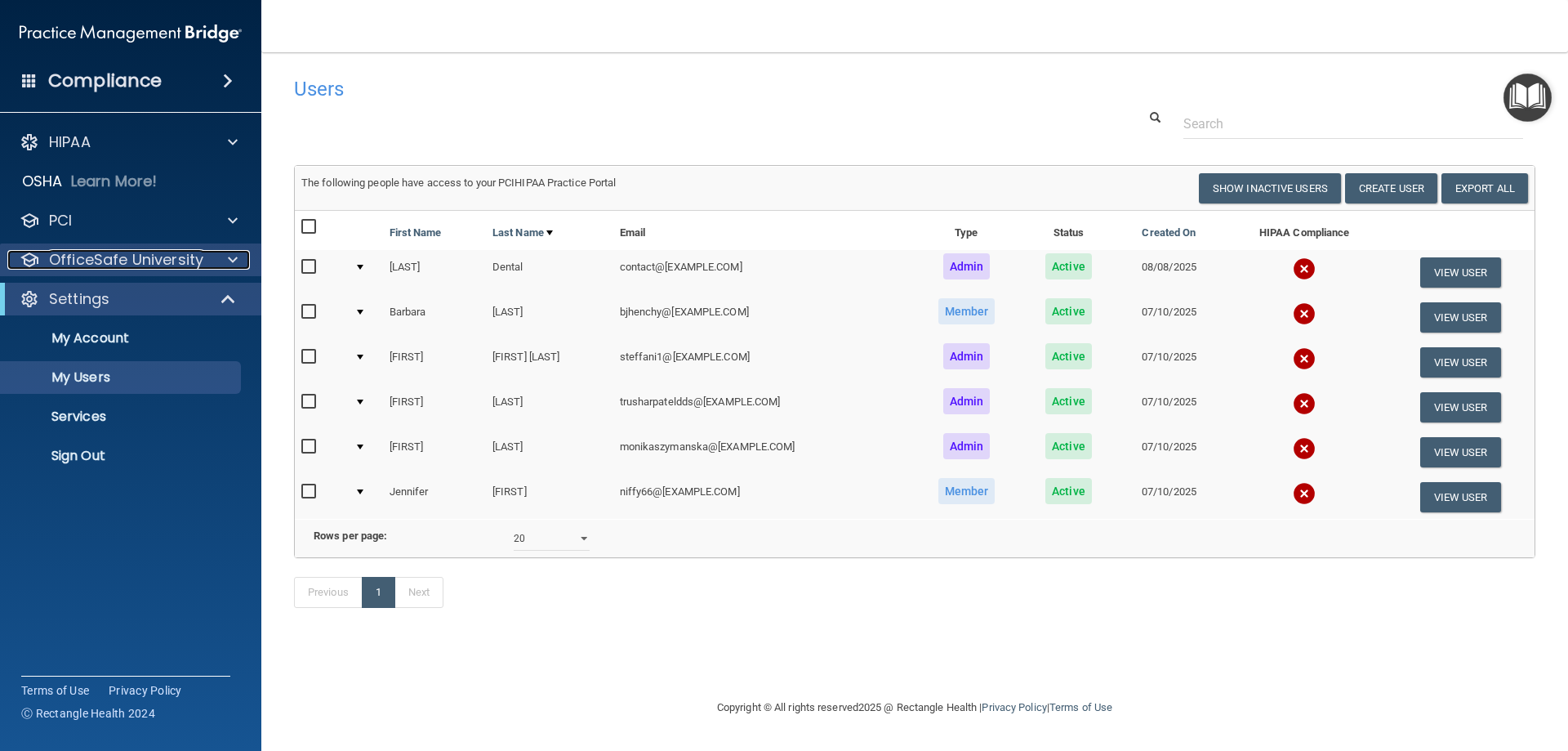 click on "OfficeSafe University" at bounding box center [126, 260] 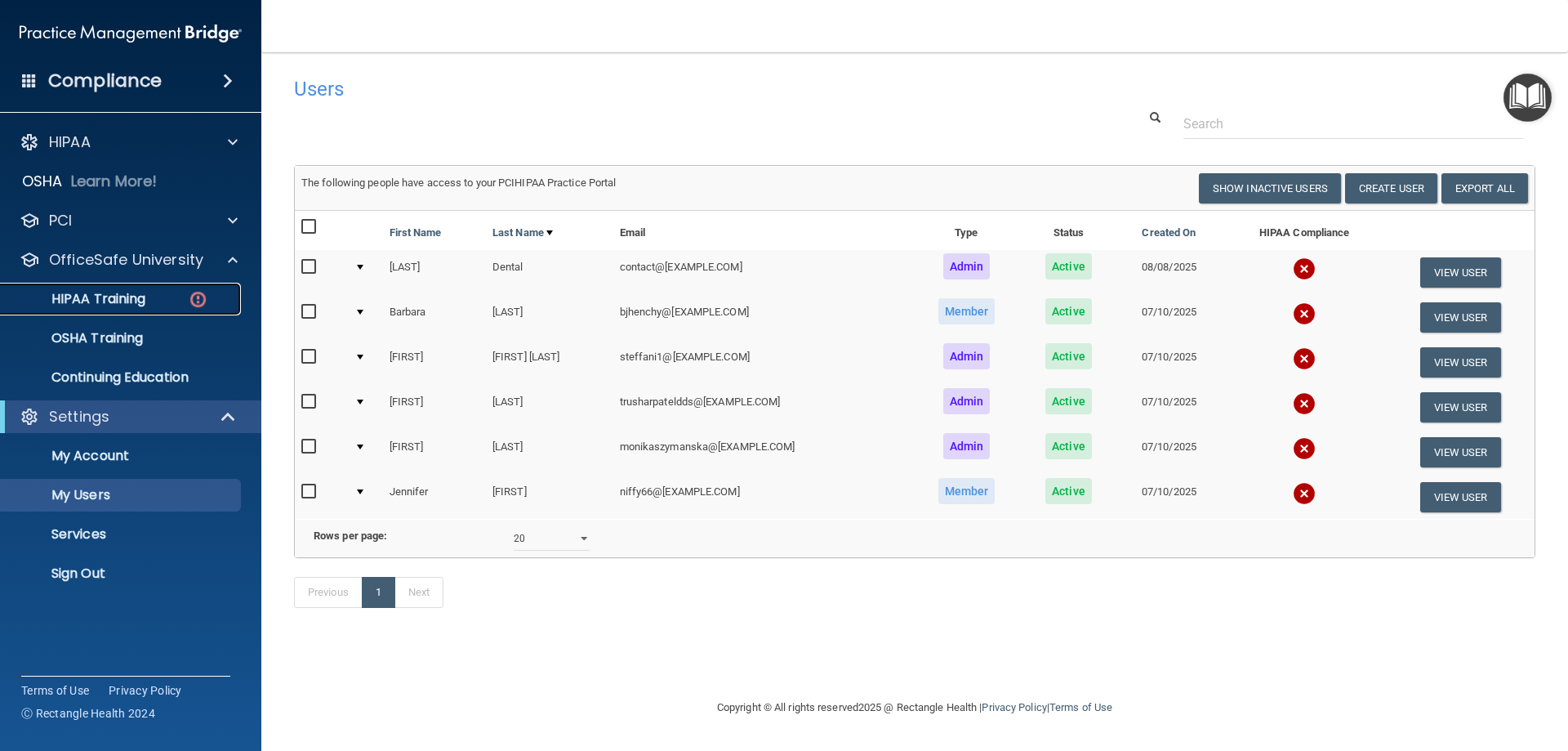 click on "HIPAA Training" at bounding box center (78, 299) 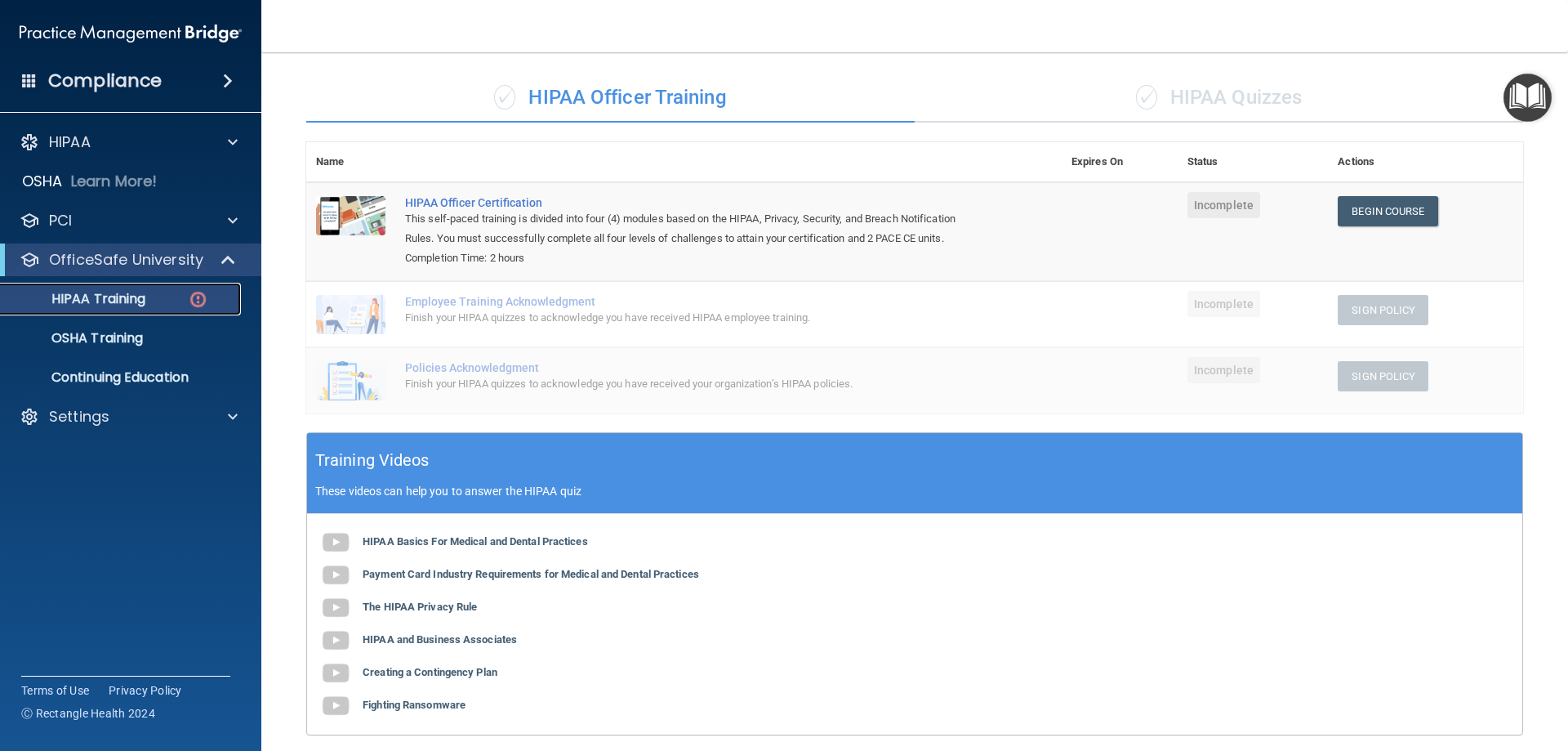 scroll, scrollTop: 213, scrollLeft: 0, axis: vertical 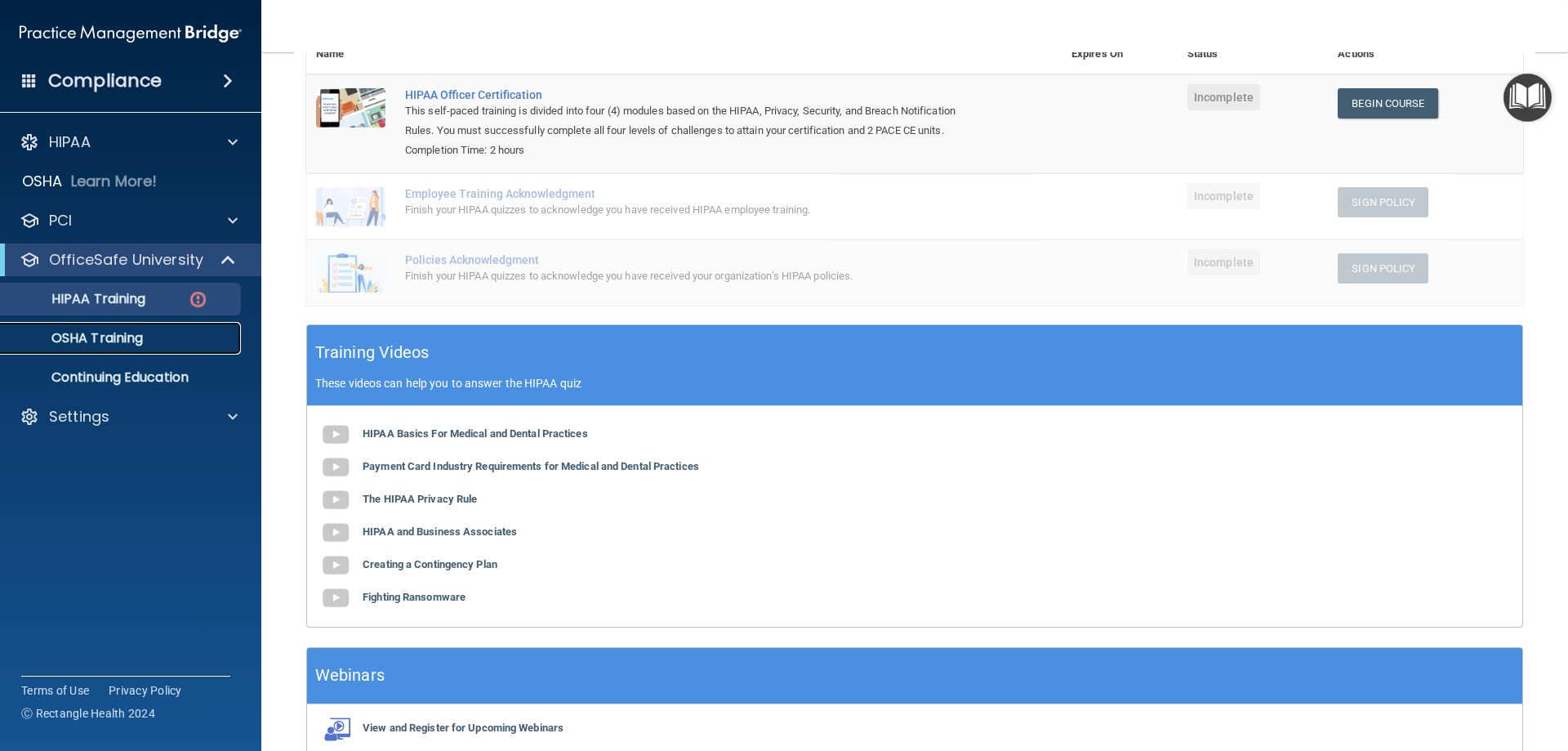 click on "OSHA Training" at bounding box center [77, 338] 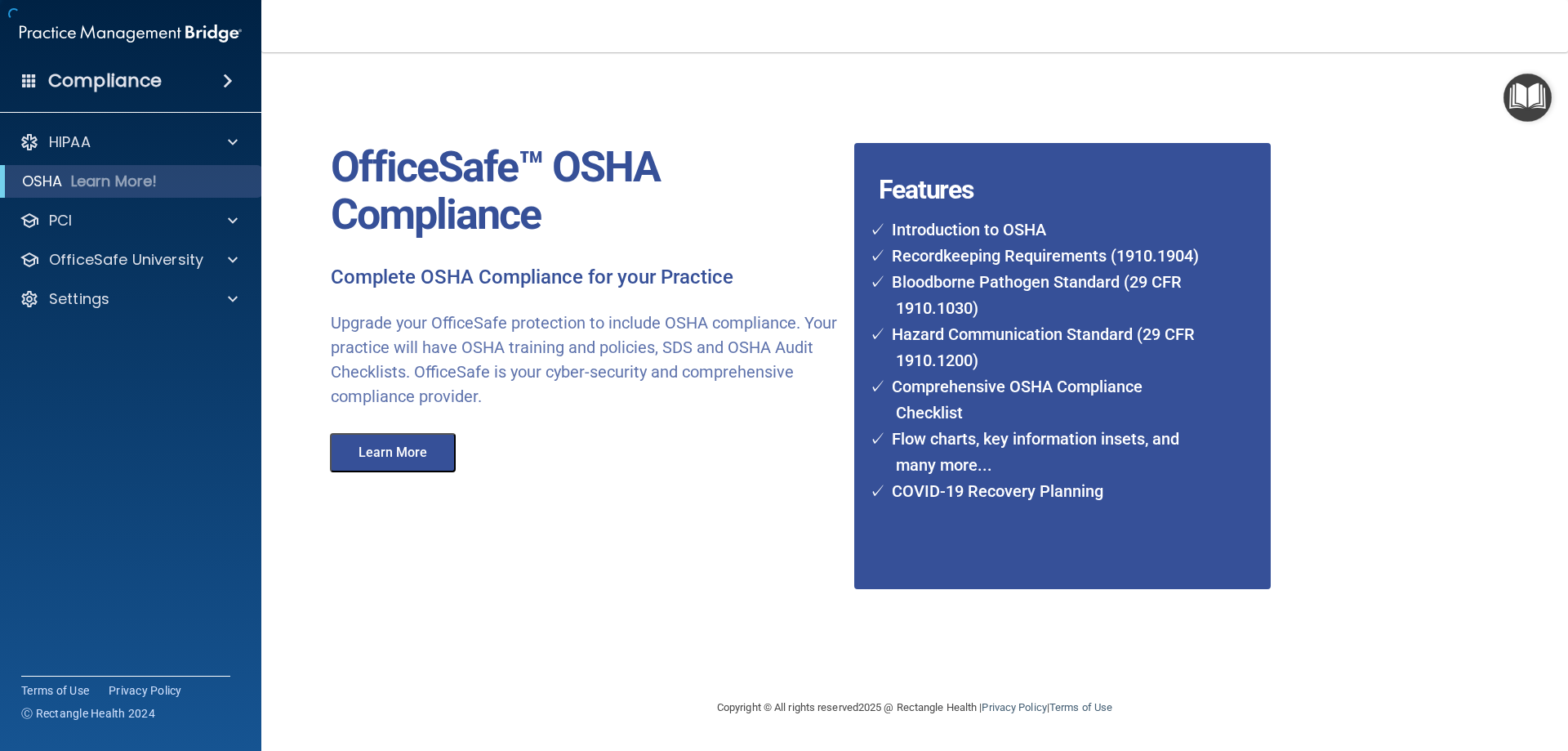 scroll, scrollTop: 0, scrollLeft: 0, axis: both 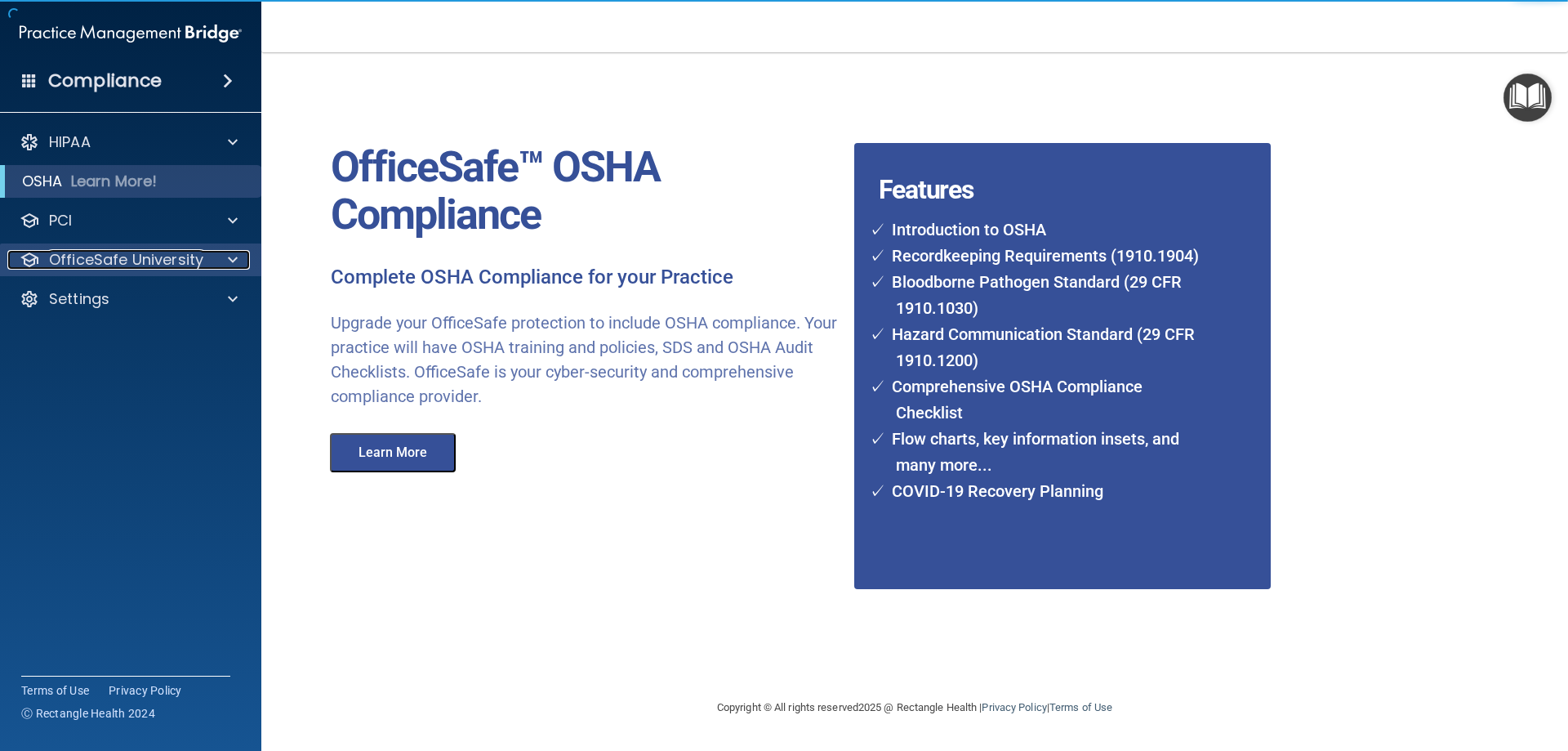 click on "OfficeSafe University" at bounding box center (126, 260) 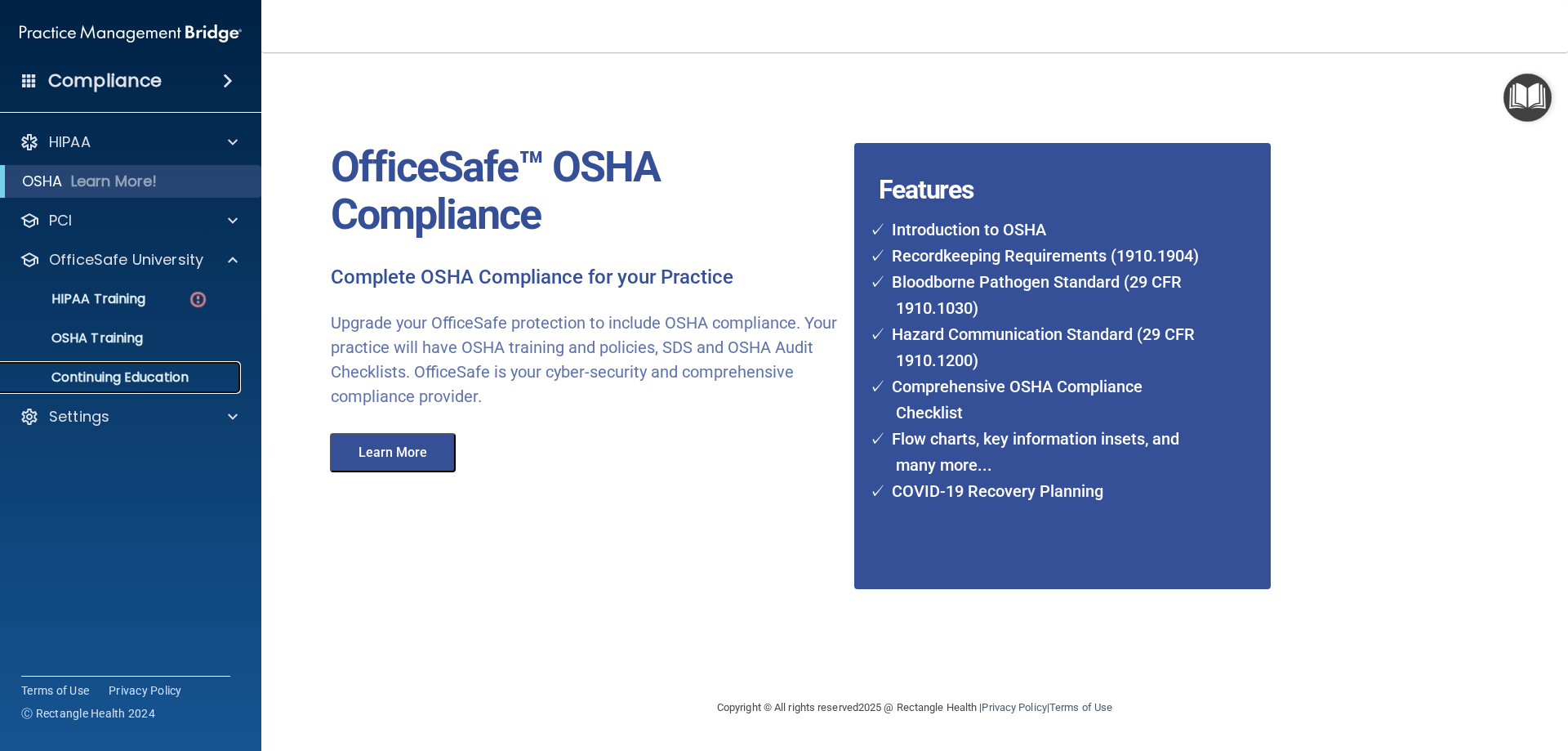 click on "Continuing Education" at bounding box center (122, 378) 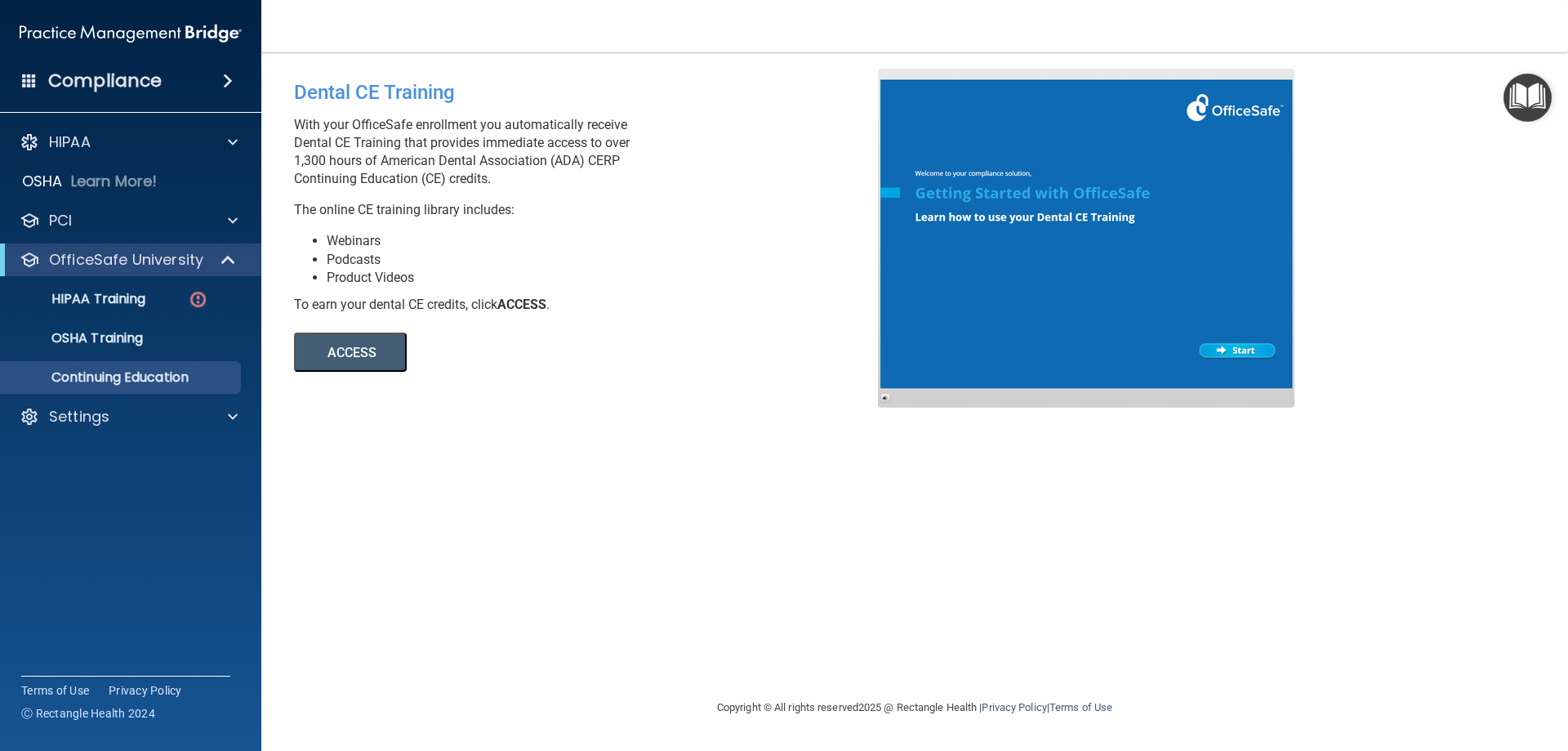 click on "ACCESS" at bounding box center (350, 352) 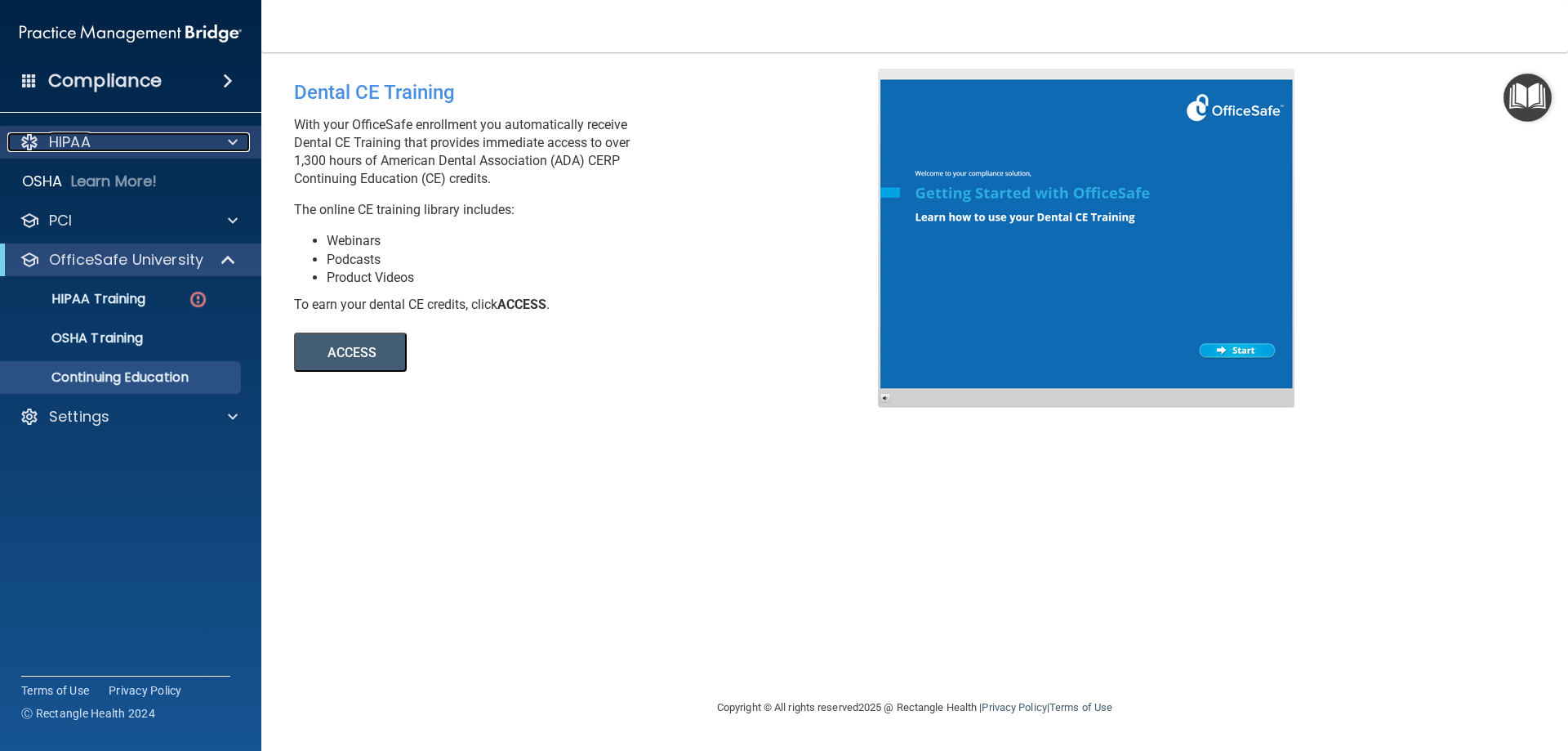 click on "HIPAA" at bounding box center [109, 142] 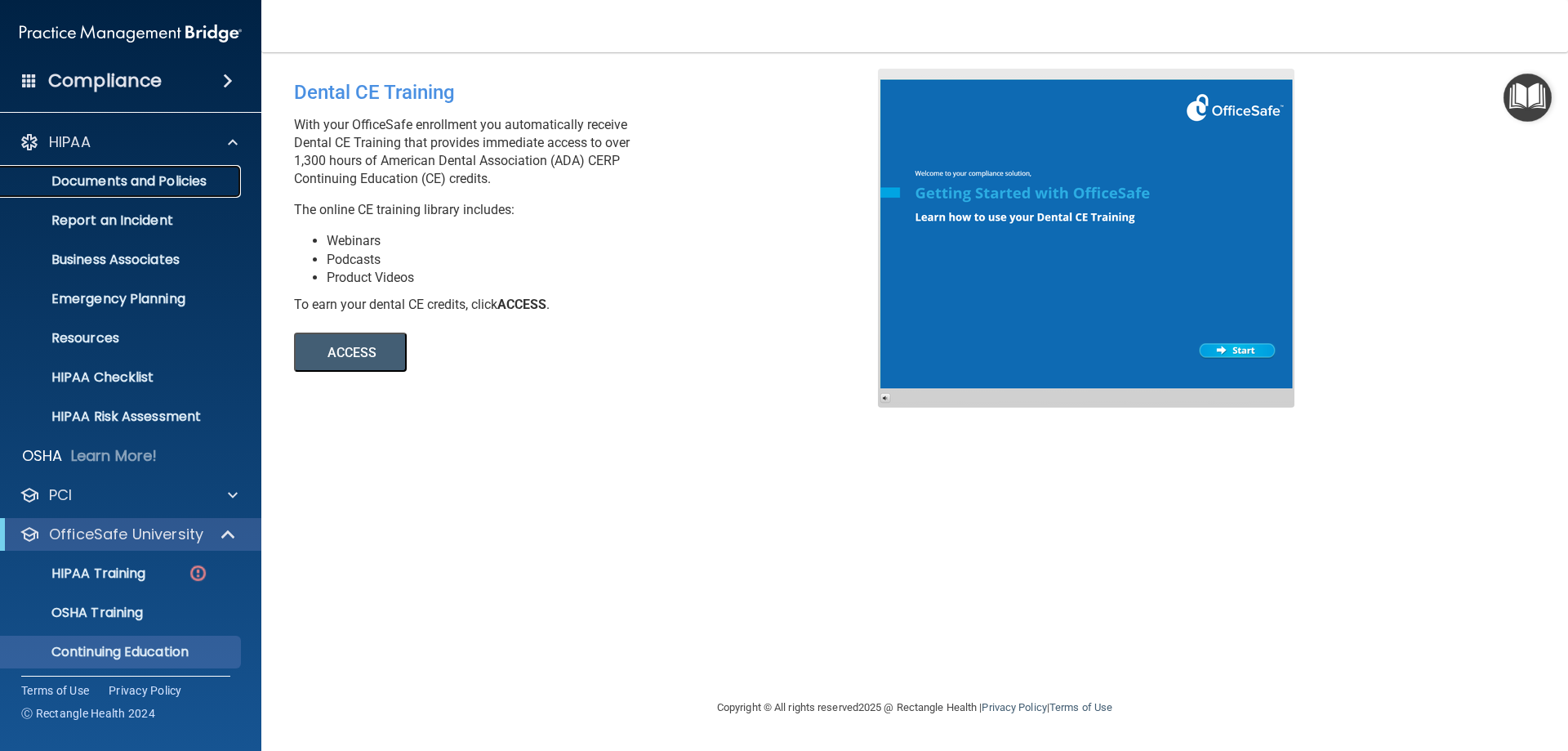 click on "Documents and Policies" at bounding box center (122, 181) 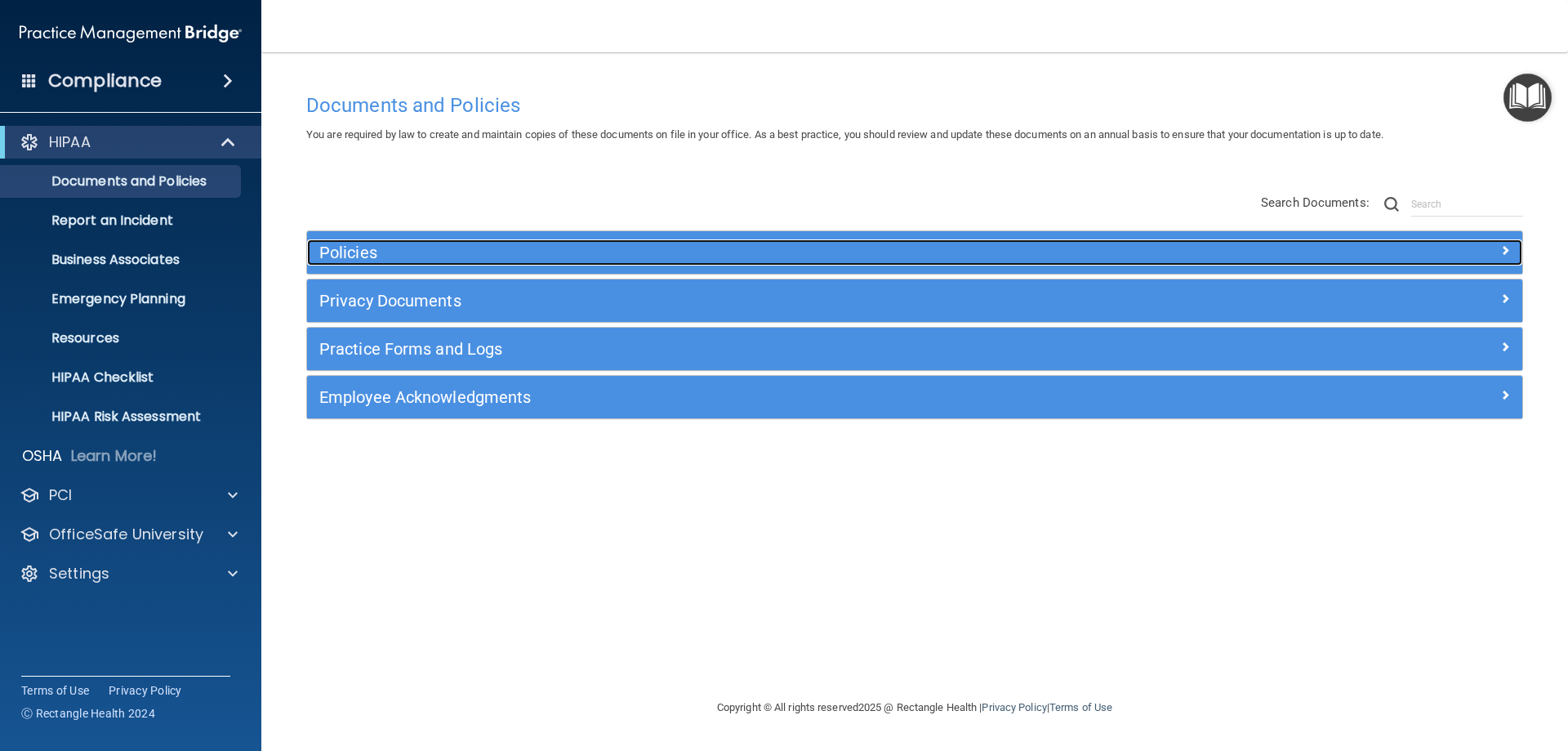 click on "Policies" at bounding box center (763, 253) 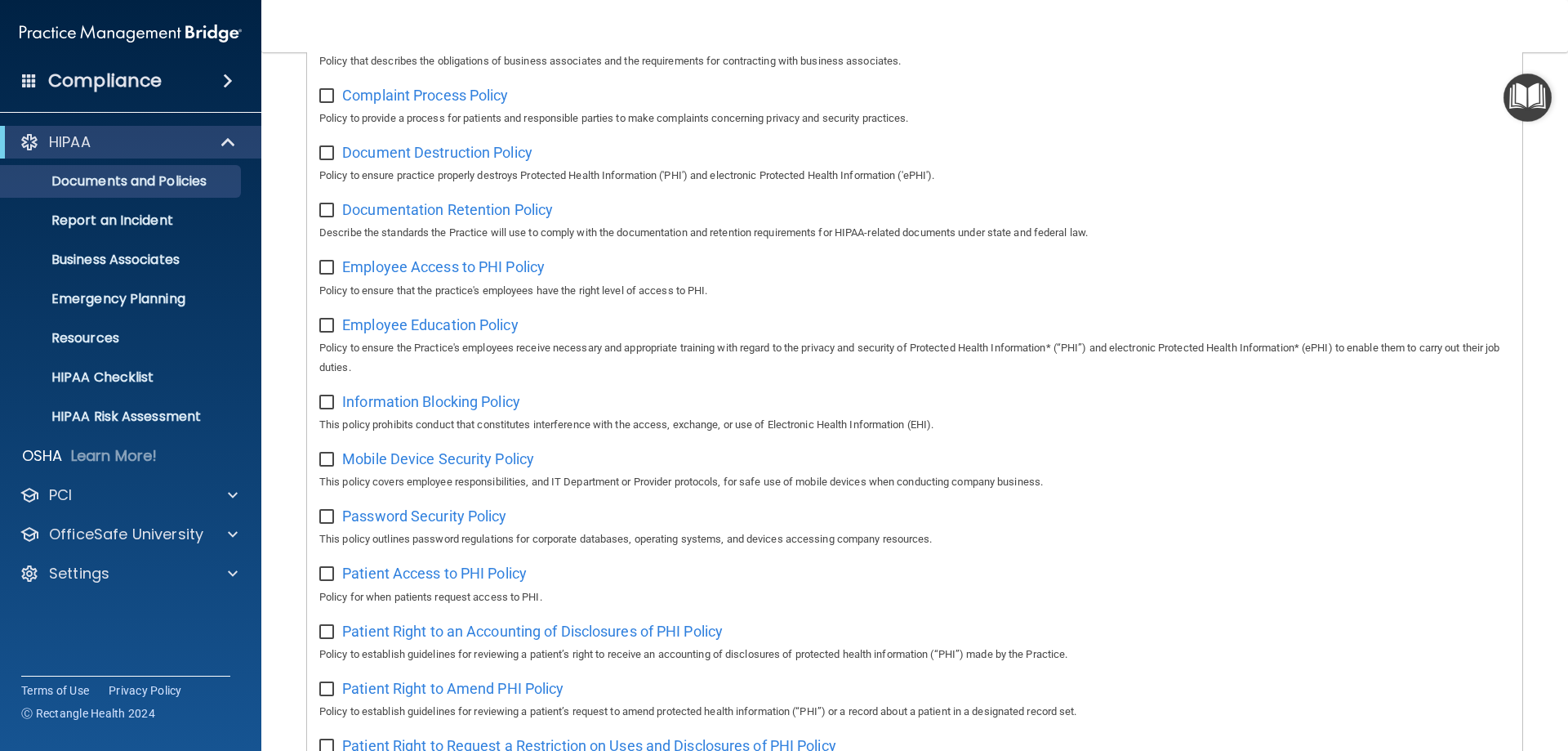 scroll, scrollTop: 327, scrollLeft: 0, axis: vertical 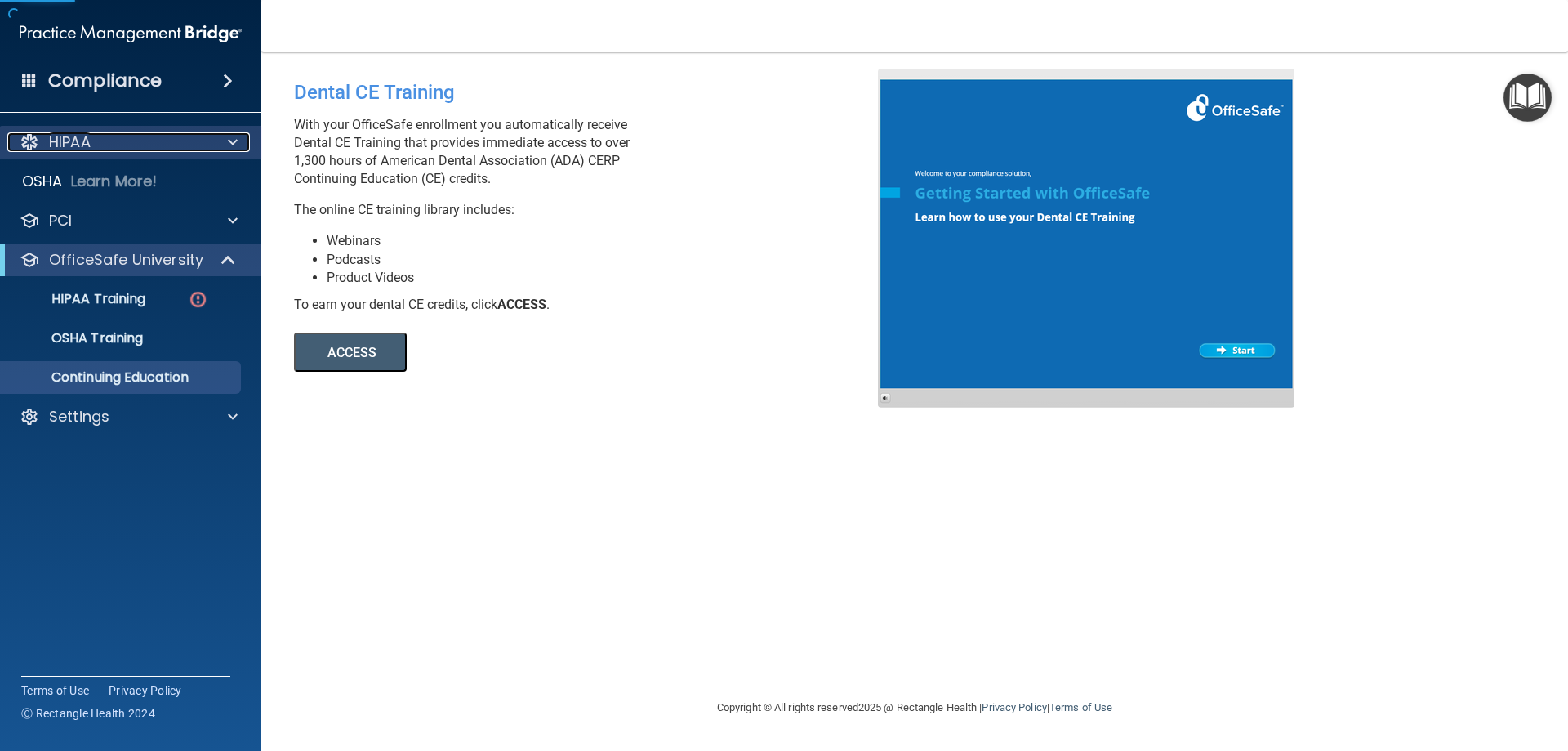 click on "HIPAA" at bounding box center (109, 142) 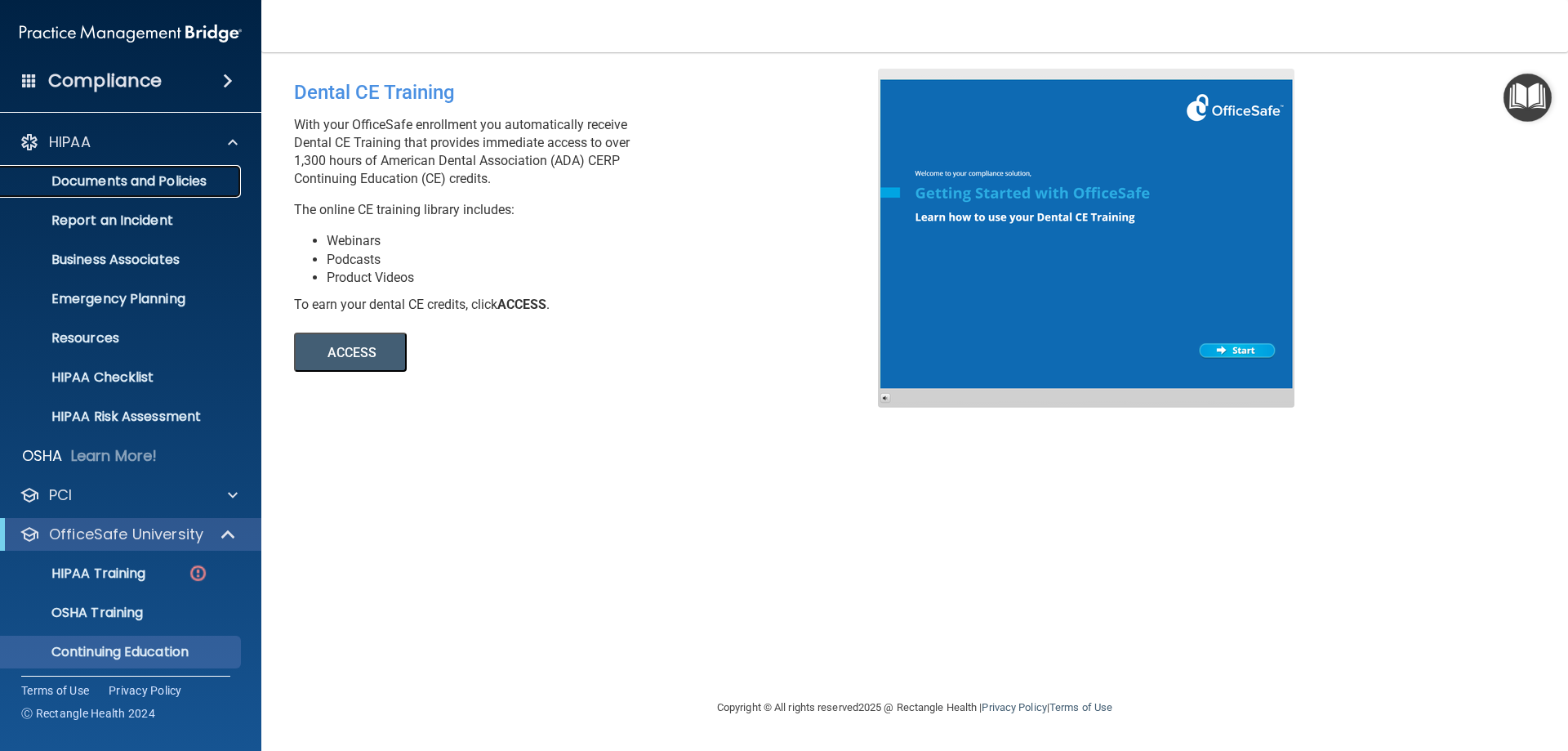 click on "Documents and Policies" at bounding box center (122, 181) 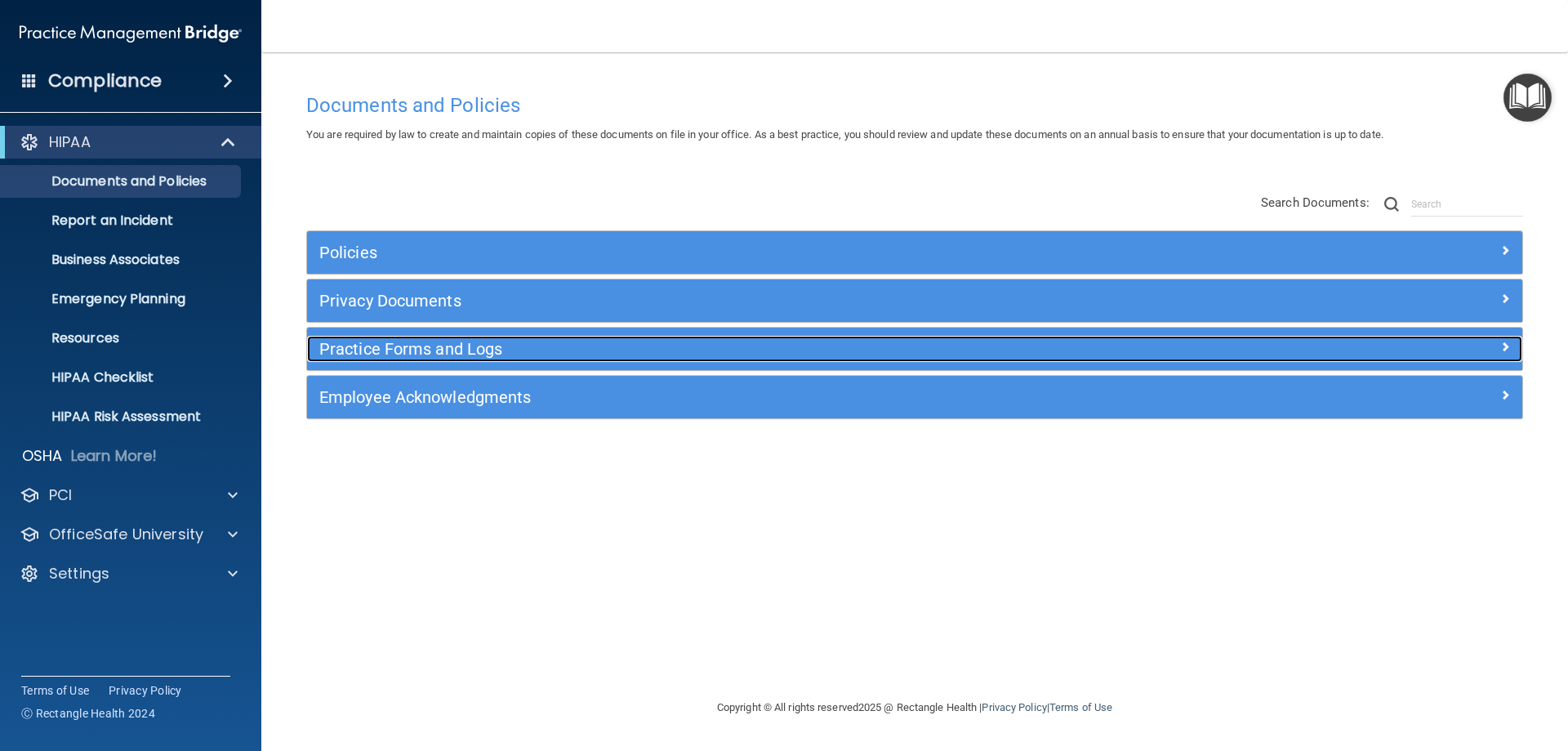 click on "Practice Forms and Logs" at bounding box center (763, 349) 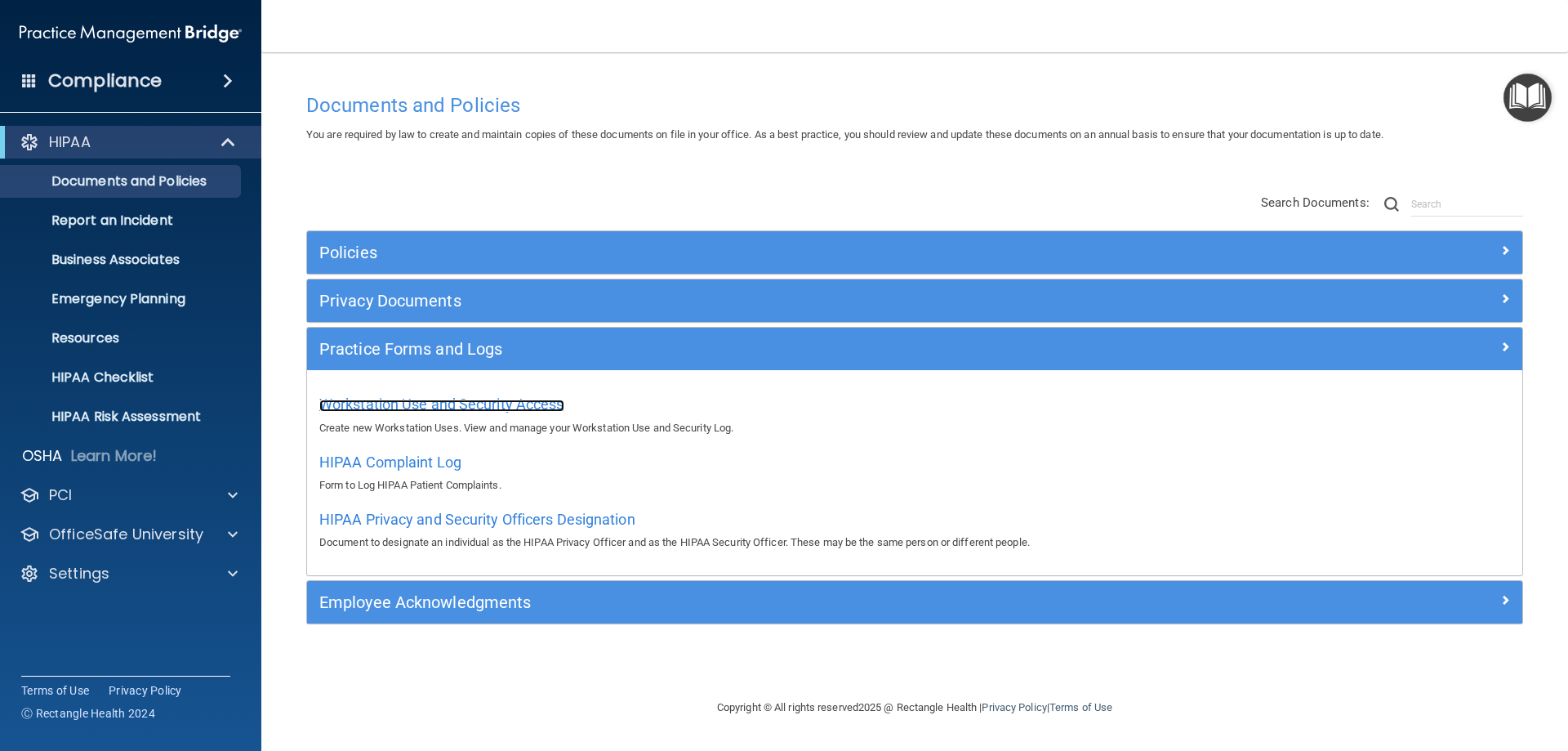 click on "Workstation Use and Security Access" at bounding box center (442, 404) 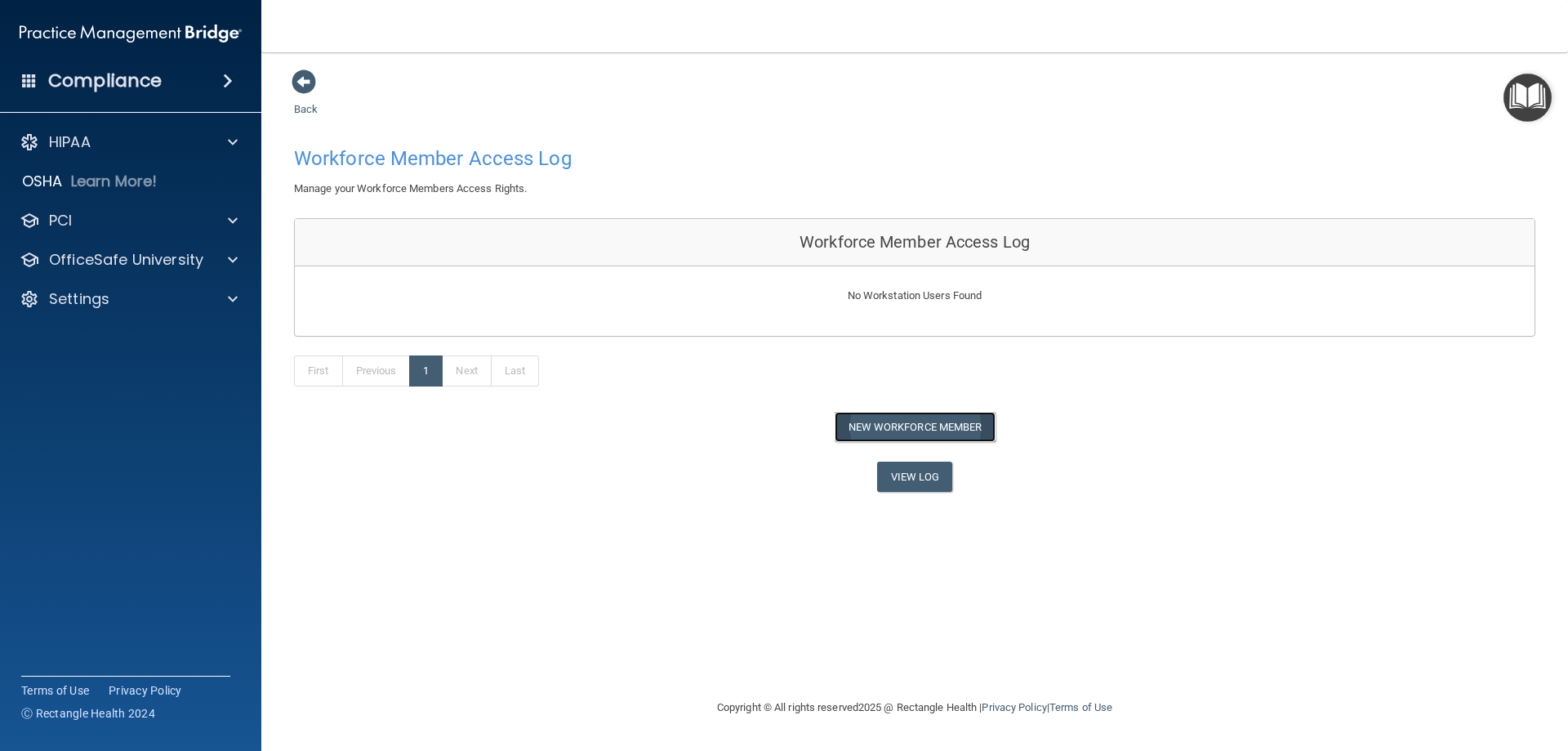 click on "New Workforce Member" at bounding box center [915, 427] 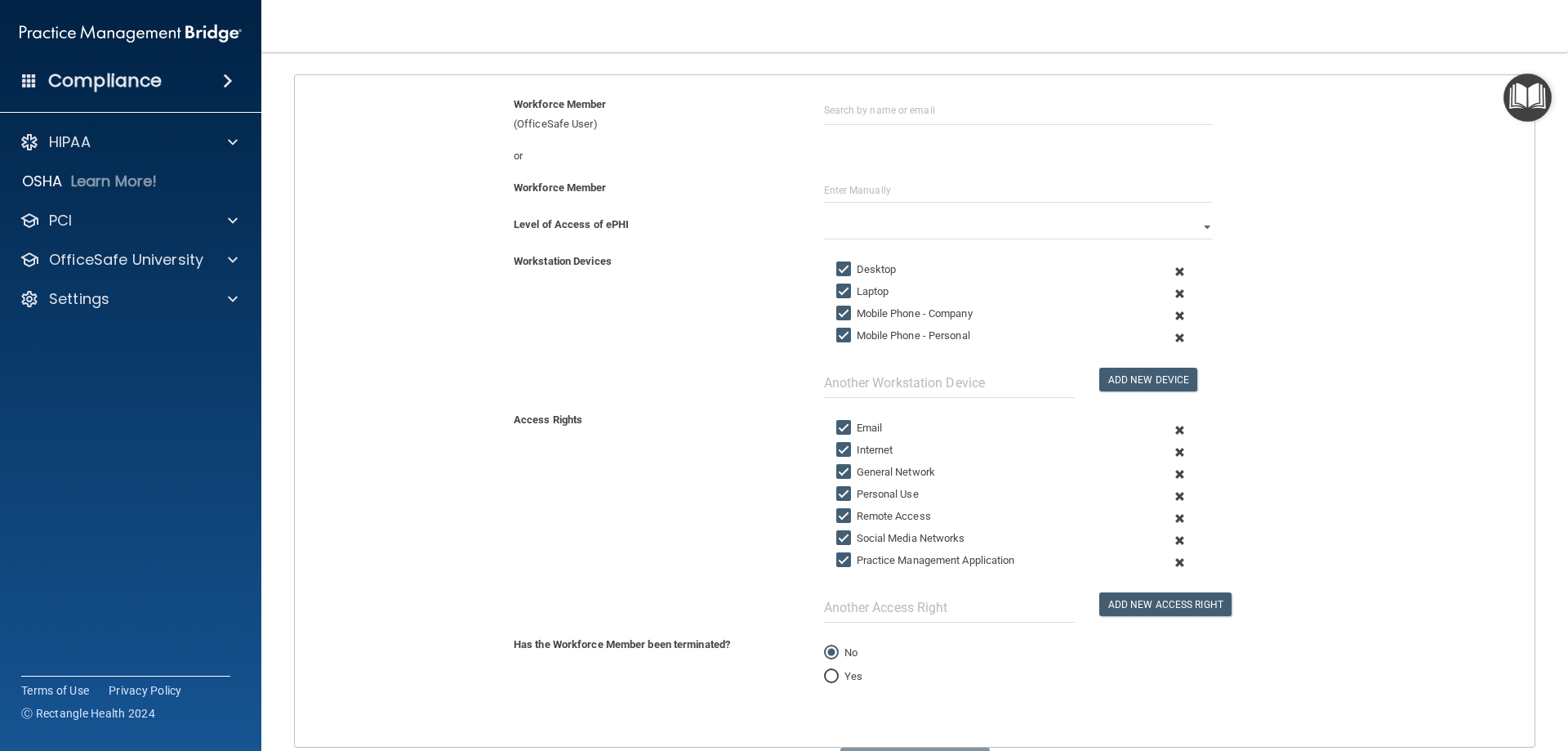 scroll, scrollTop: 0, scrollLeft: 0, axis: both 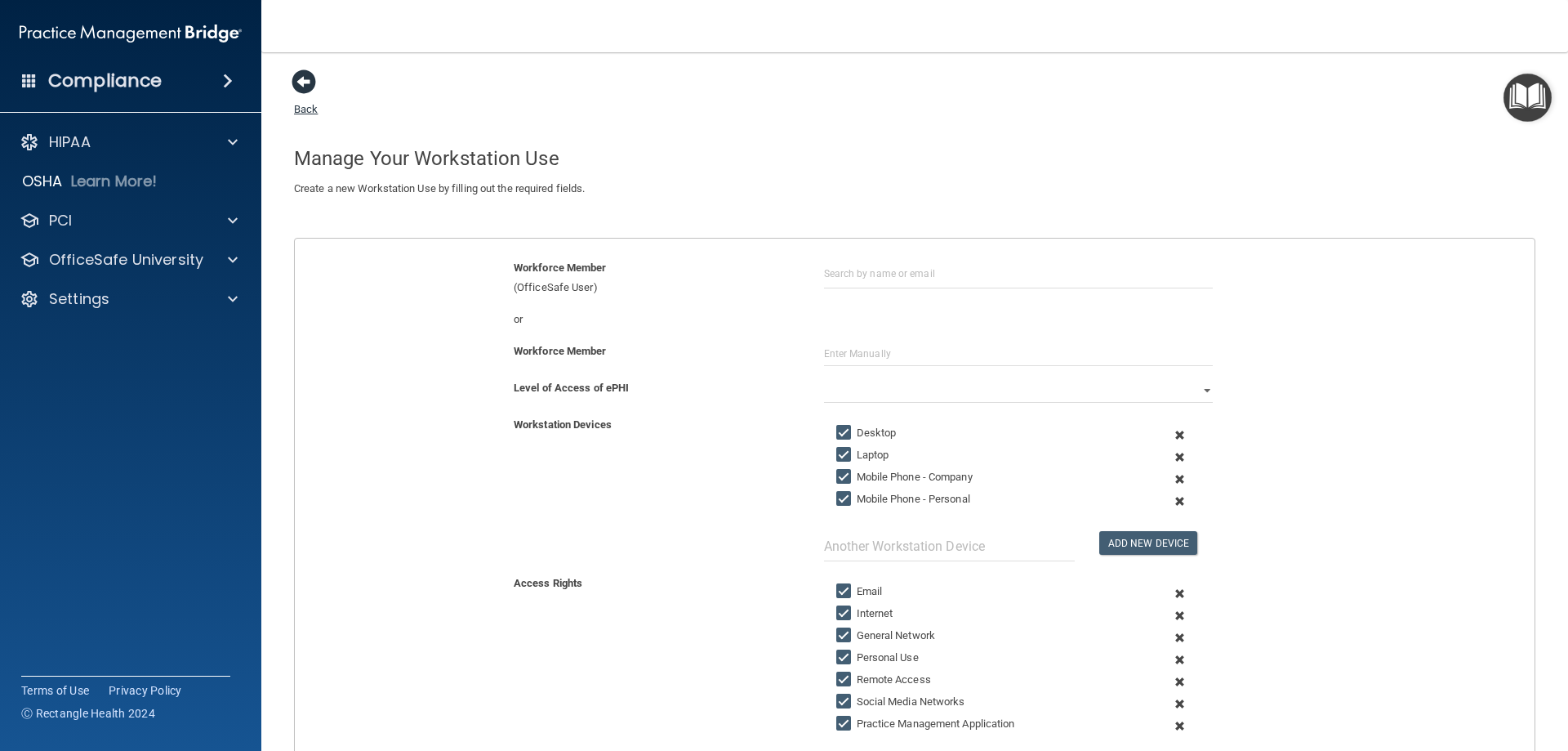 click at bounding box center (304, 82) 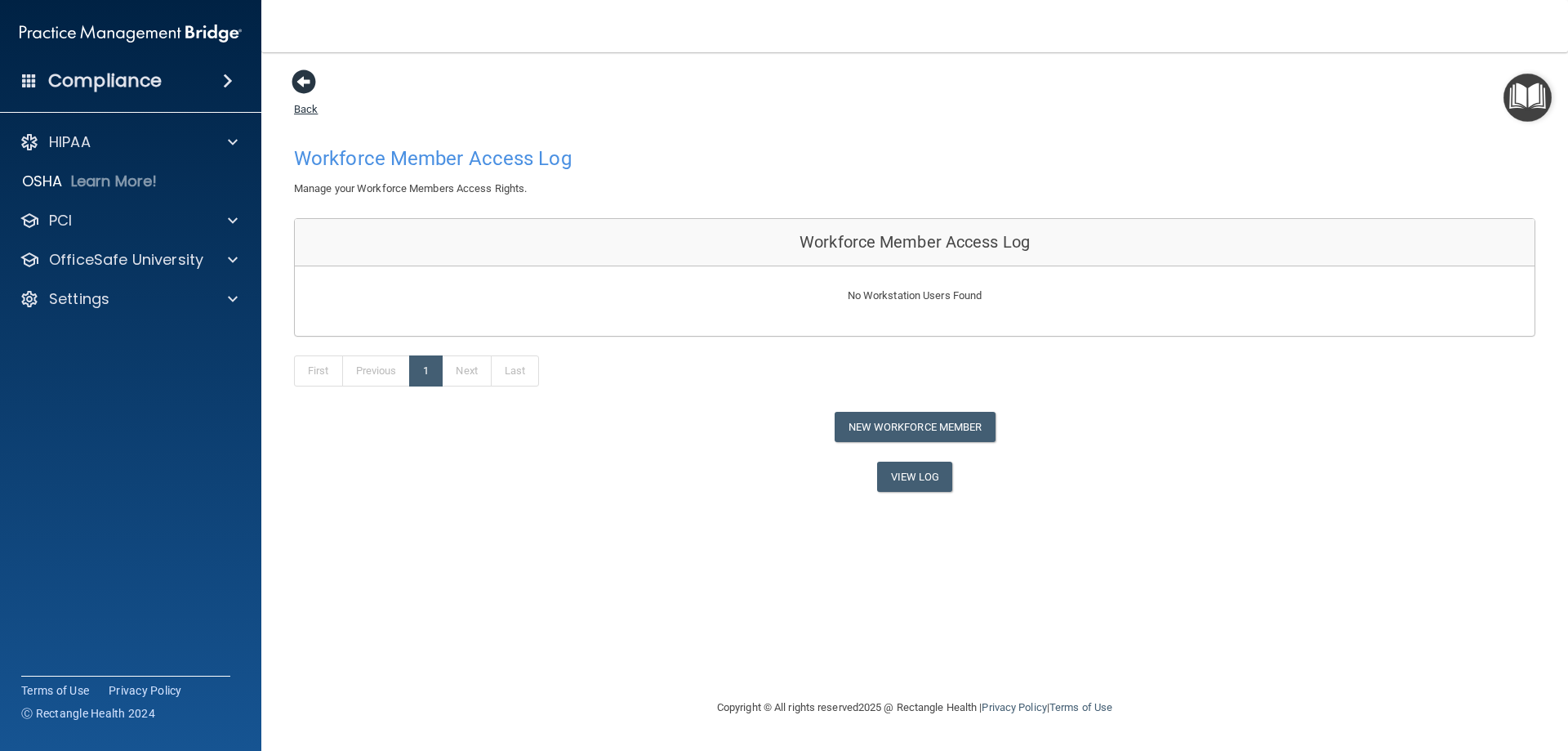 click at bounding box center [304, 82] 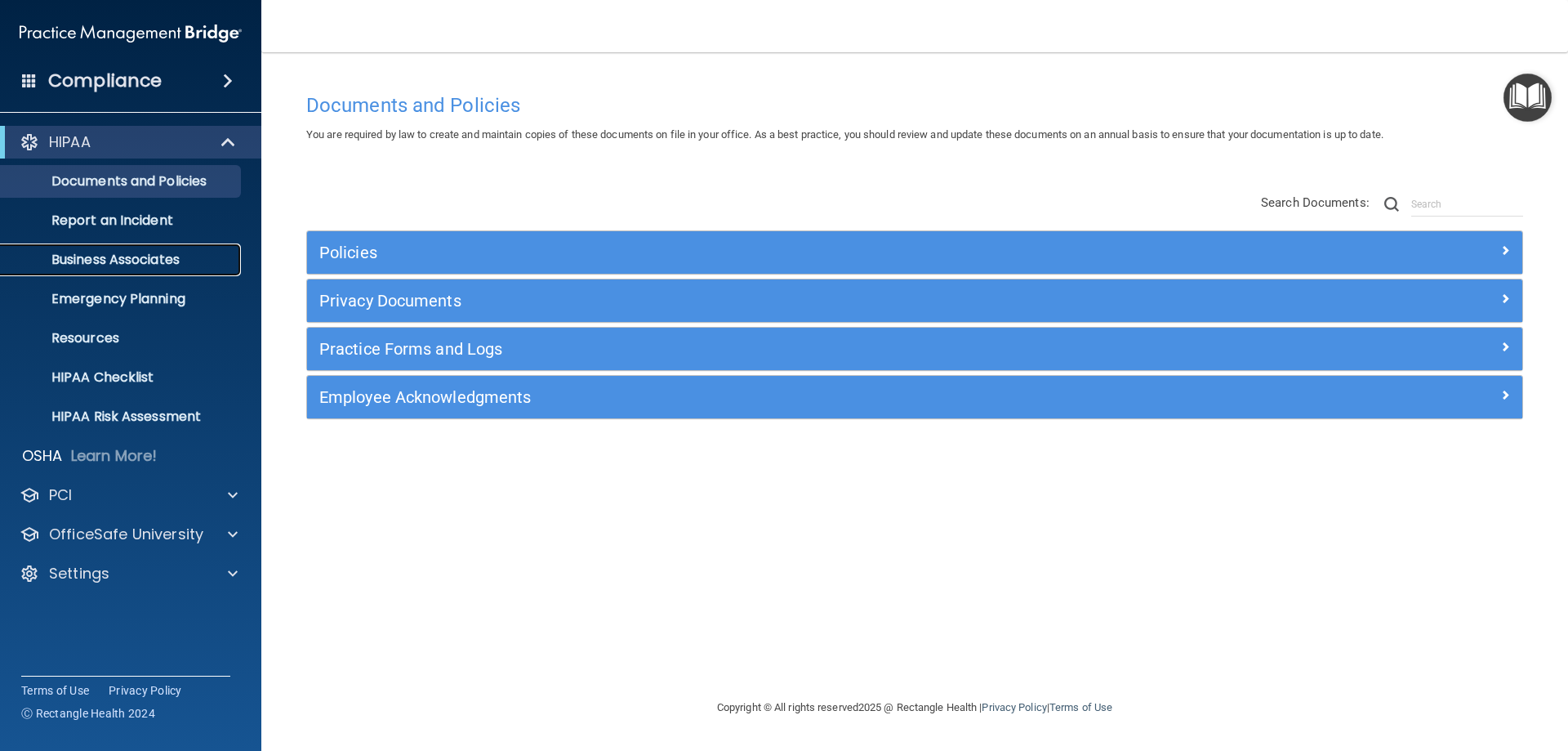 click on "Business Associates" at bounding box center (122, 260) 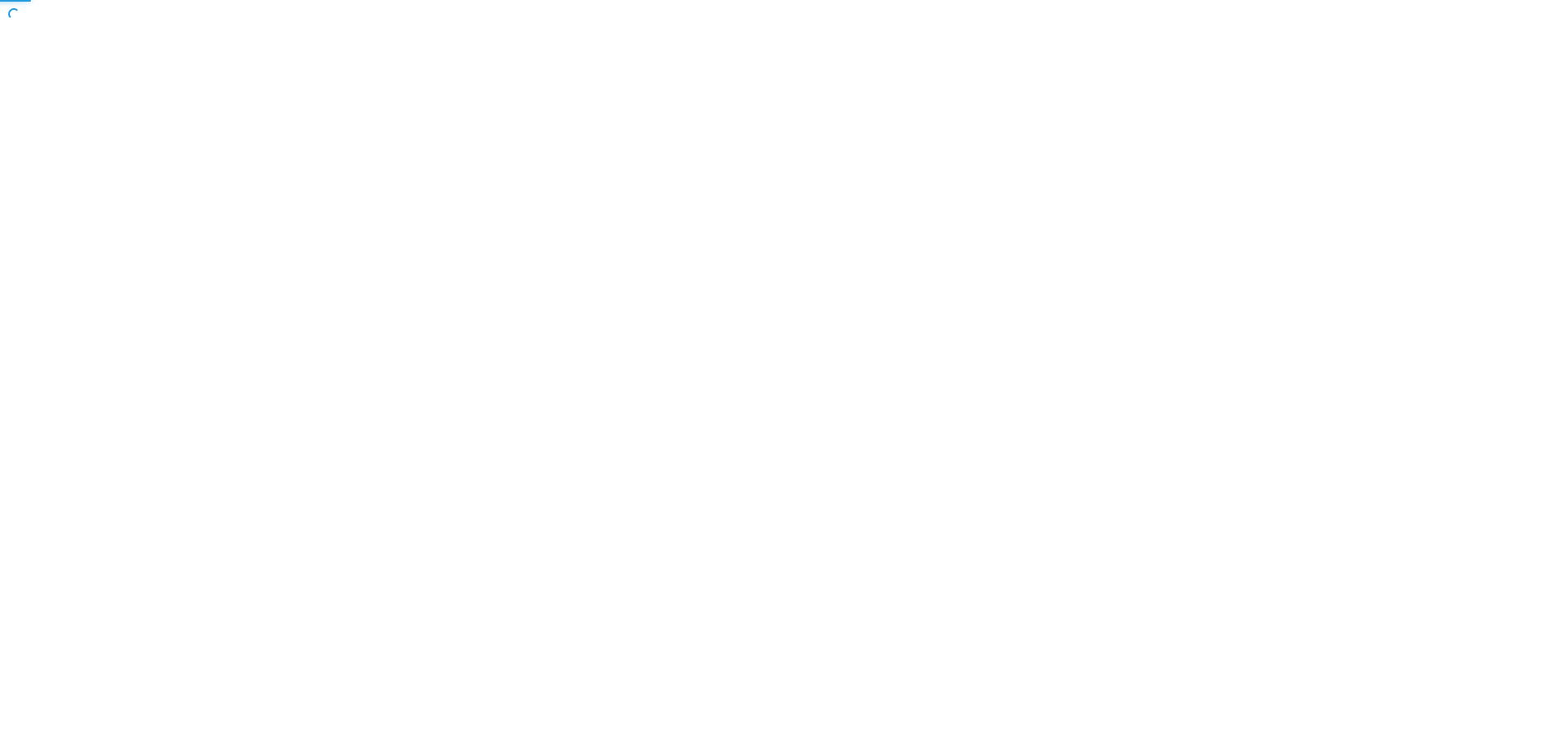 scroll, scrollTop: 0, scrollLeft: 0, axis: both 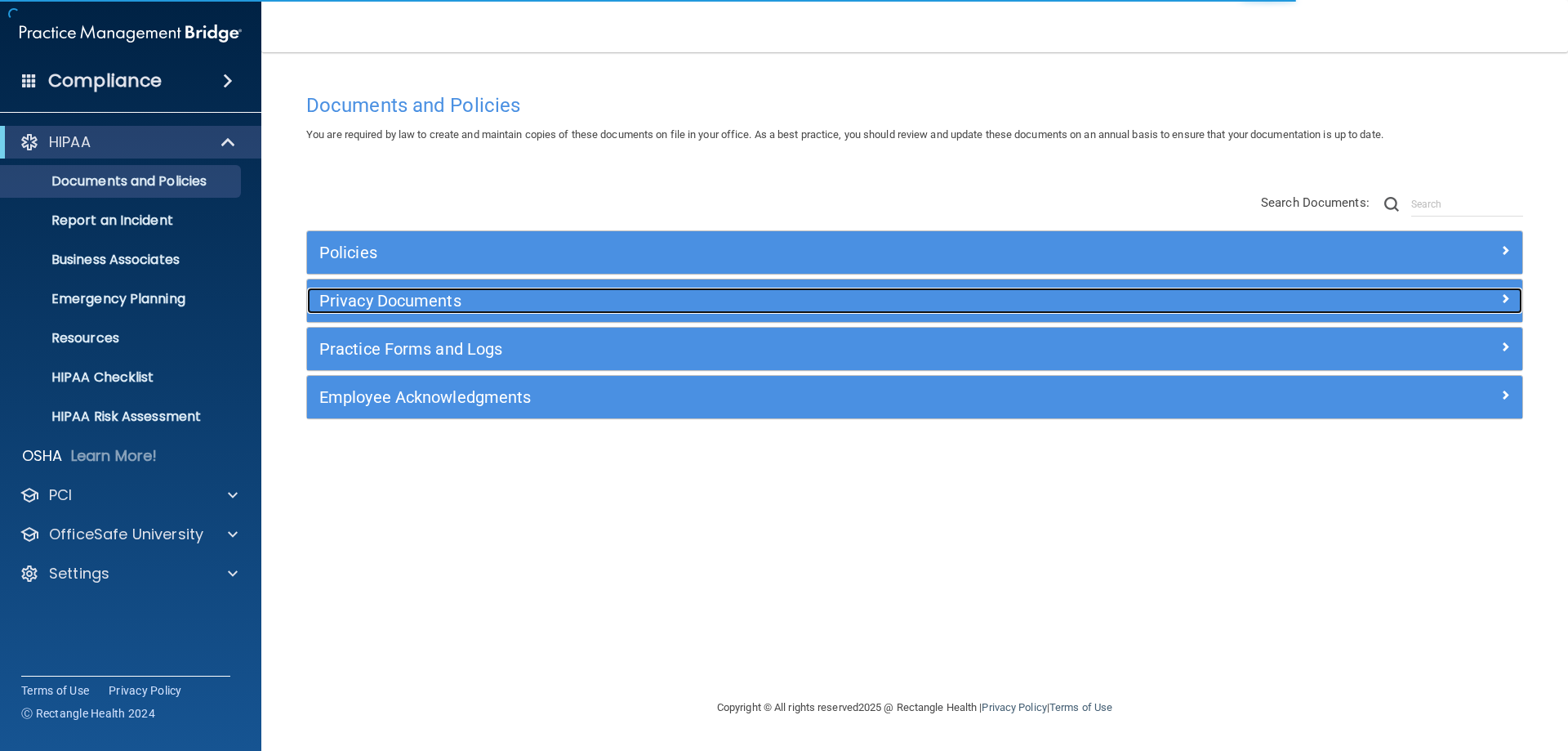click on "Privacy Documents" at bounding box center (763, 301) 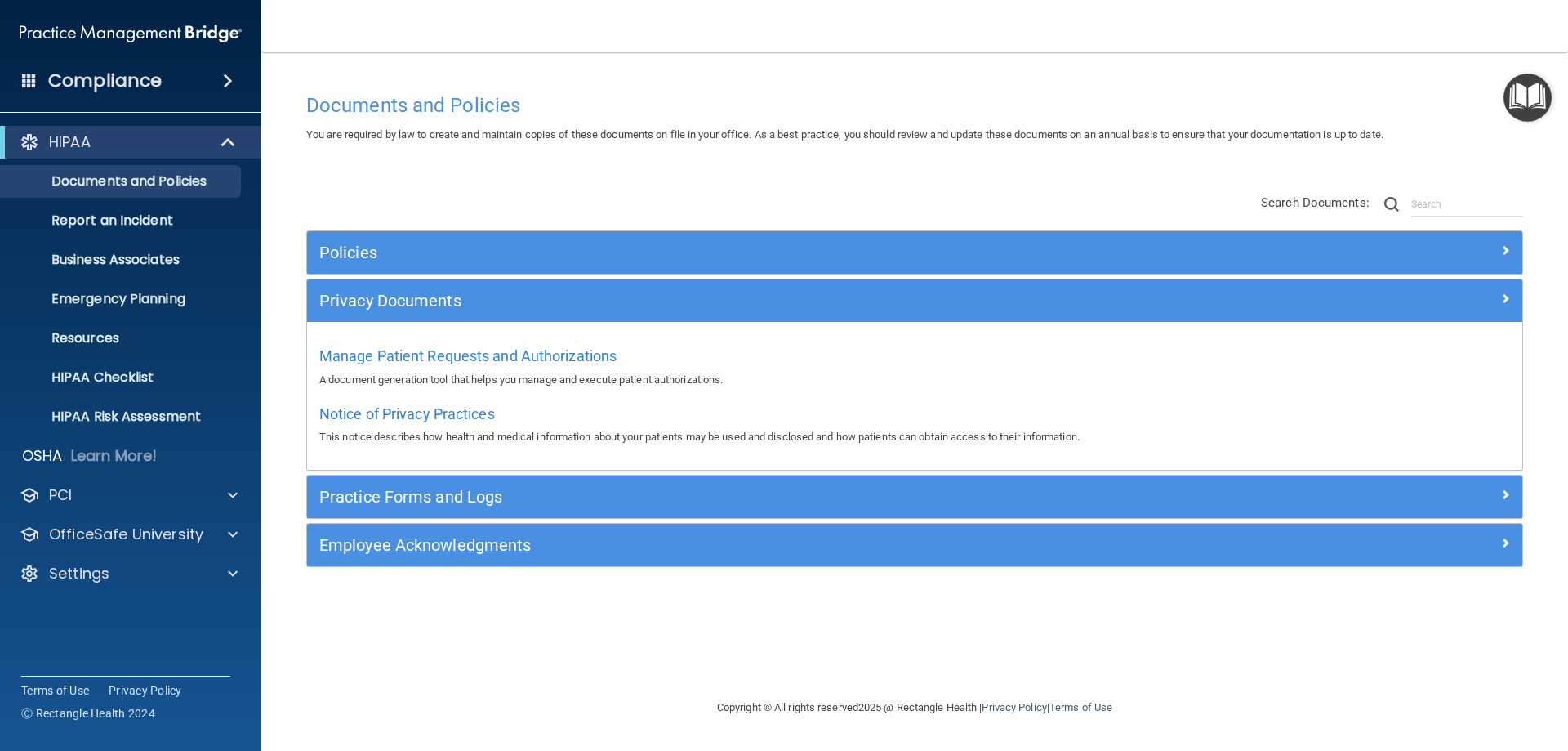 click on "Policies" at bounding box center [915, 253] 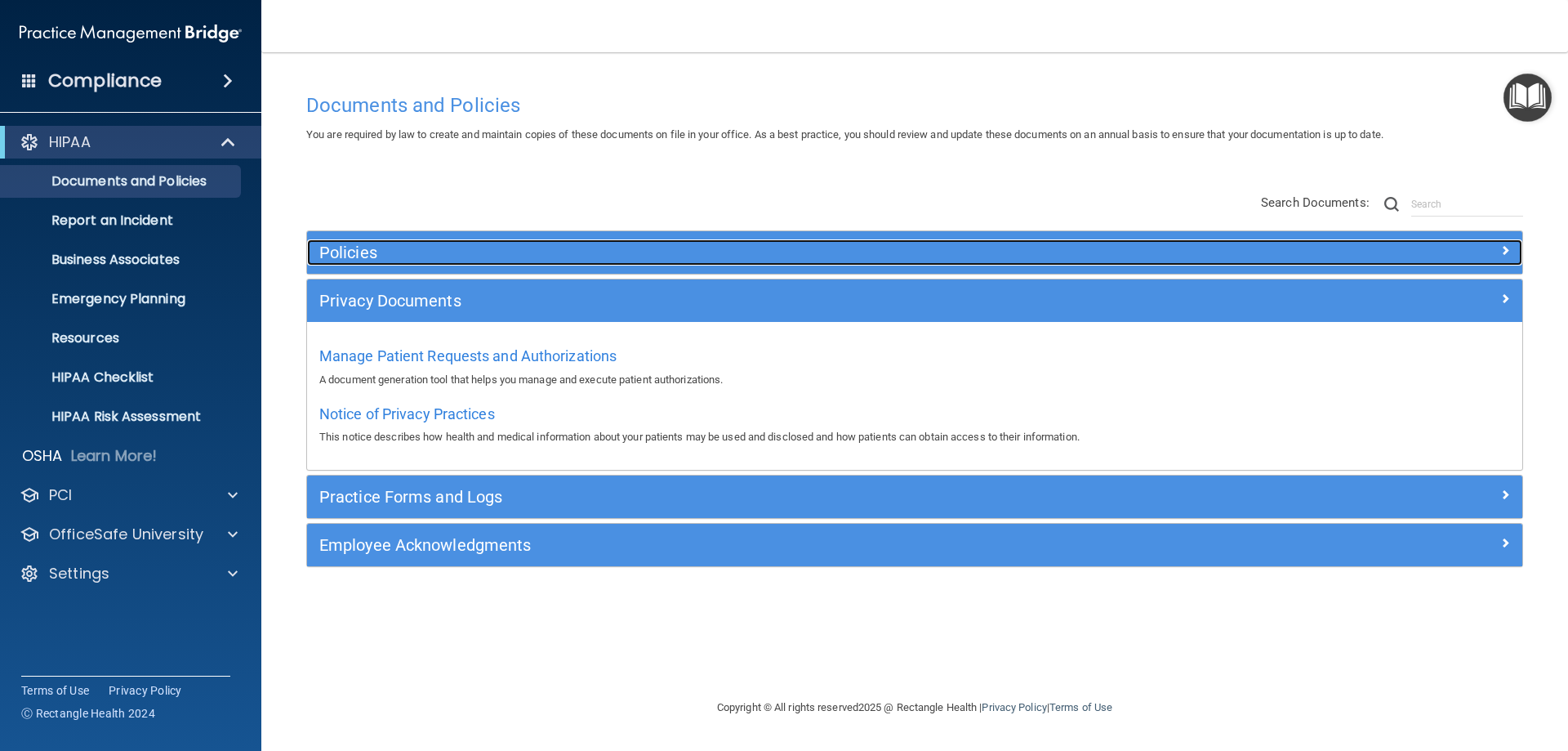 click on "Policies" at bounding box center (763, 253) 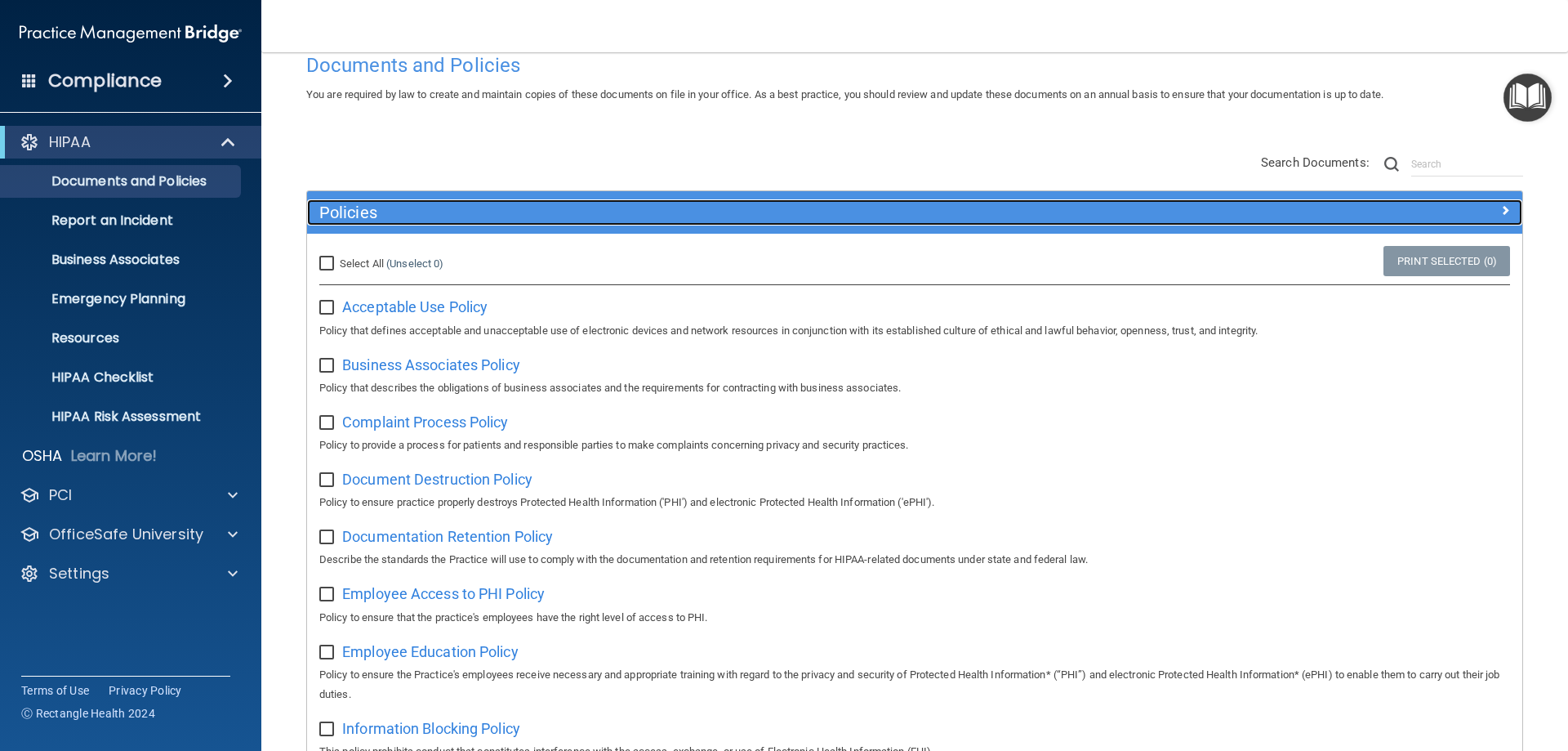 scroll, scrollTop: 0, scrollLeft: 0, axis: both 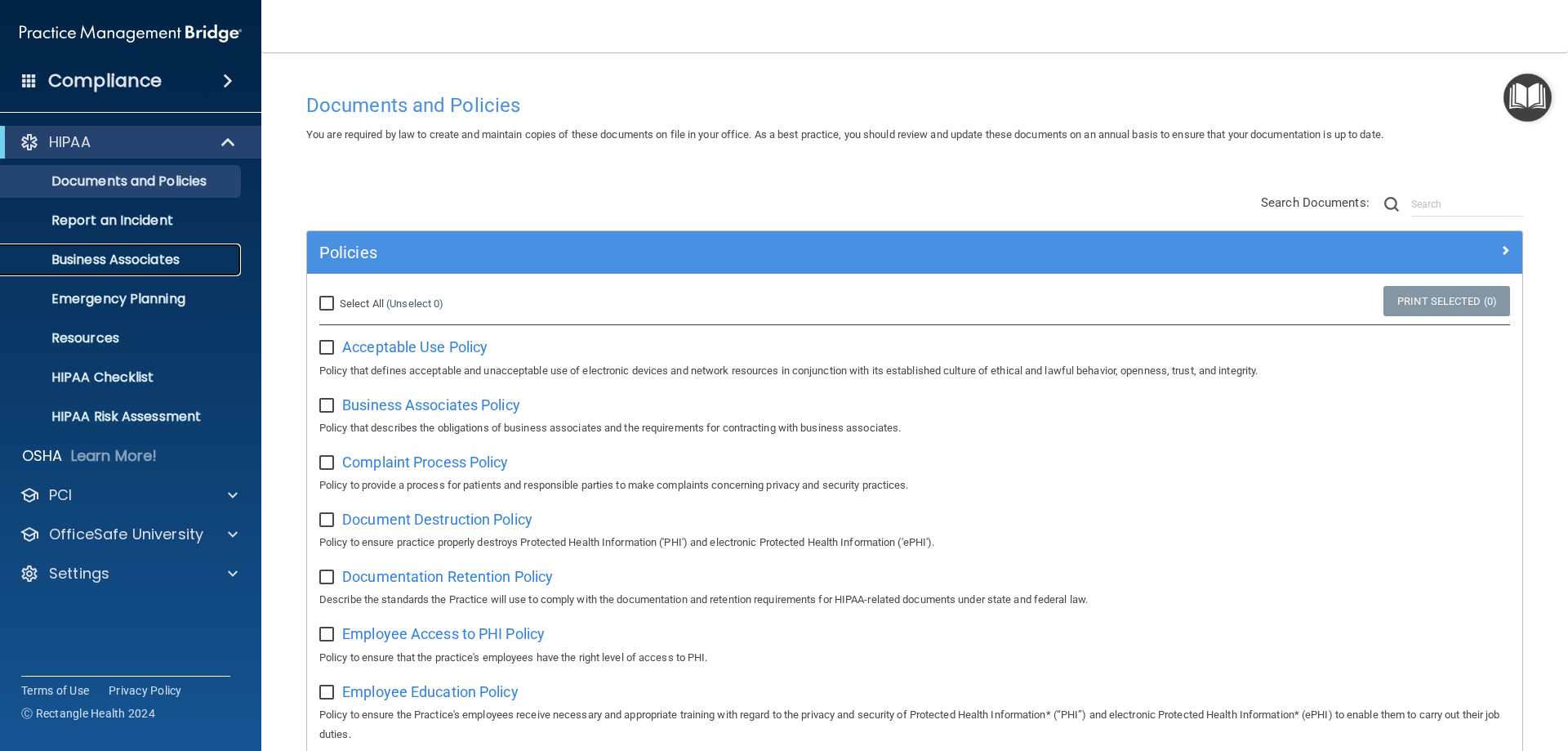 click on "Business Associates" at bounding box center (122, 260) 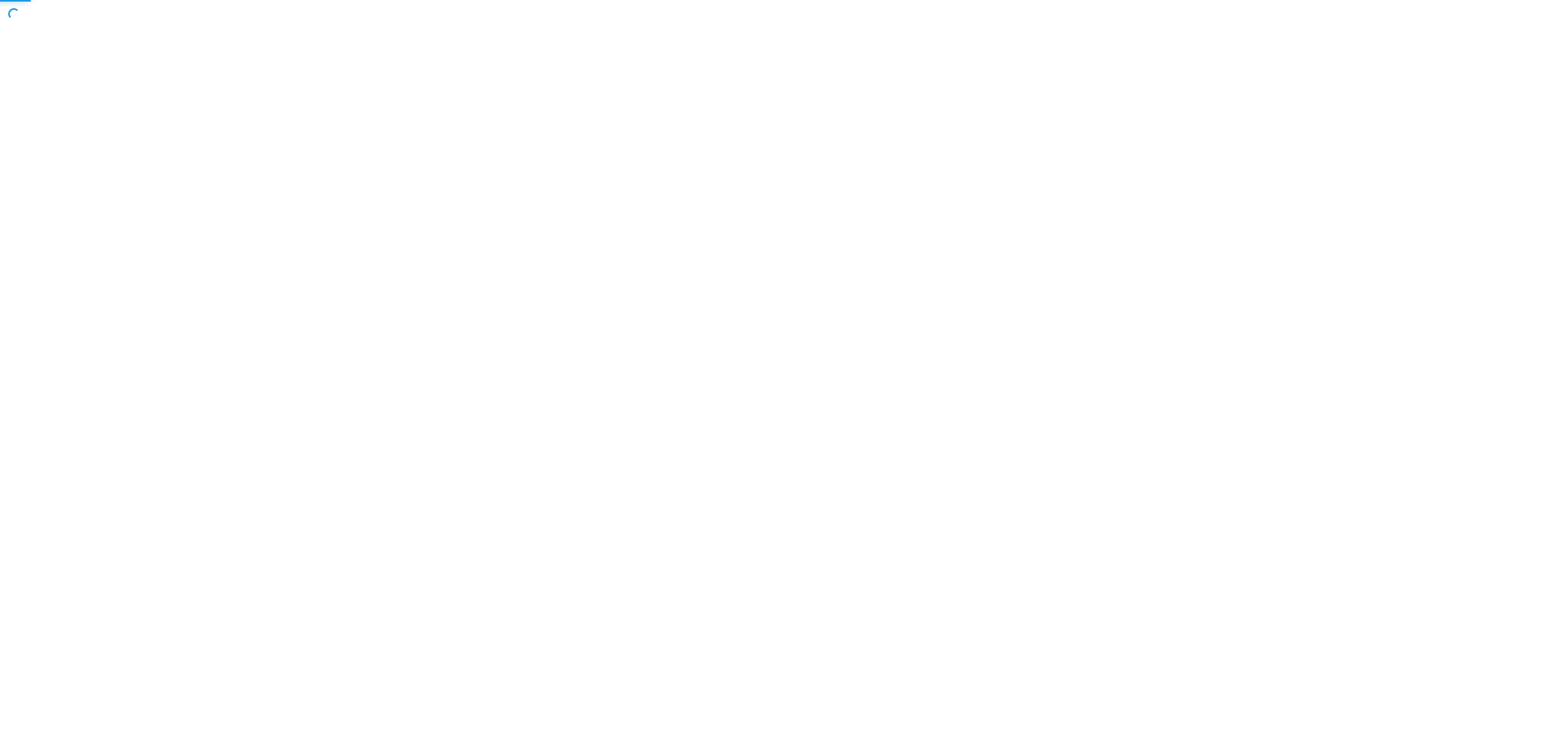 scroll, scrollTop: 0, scrollLeft: 0, axis: both 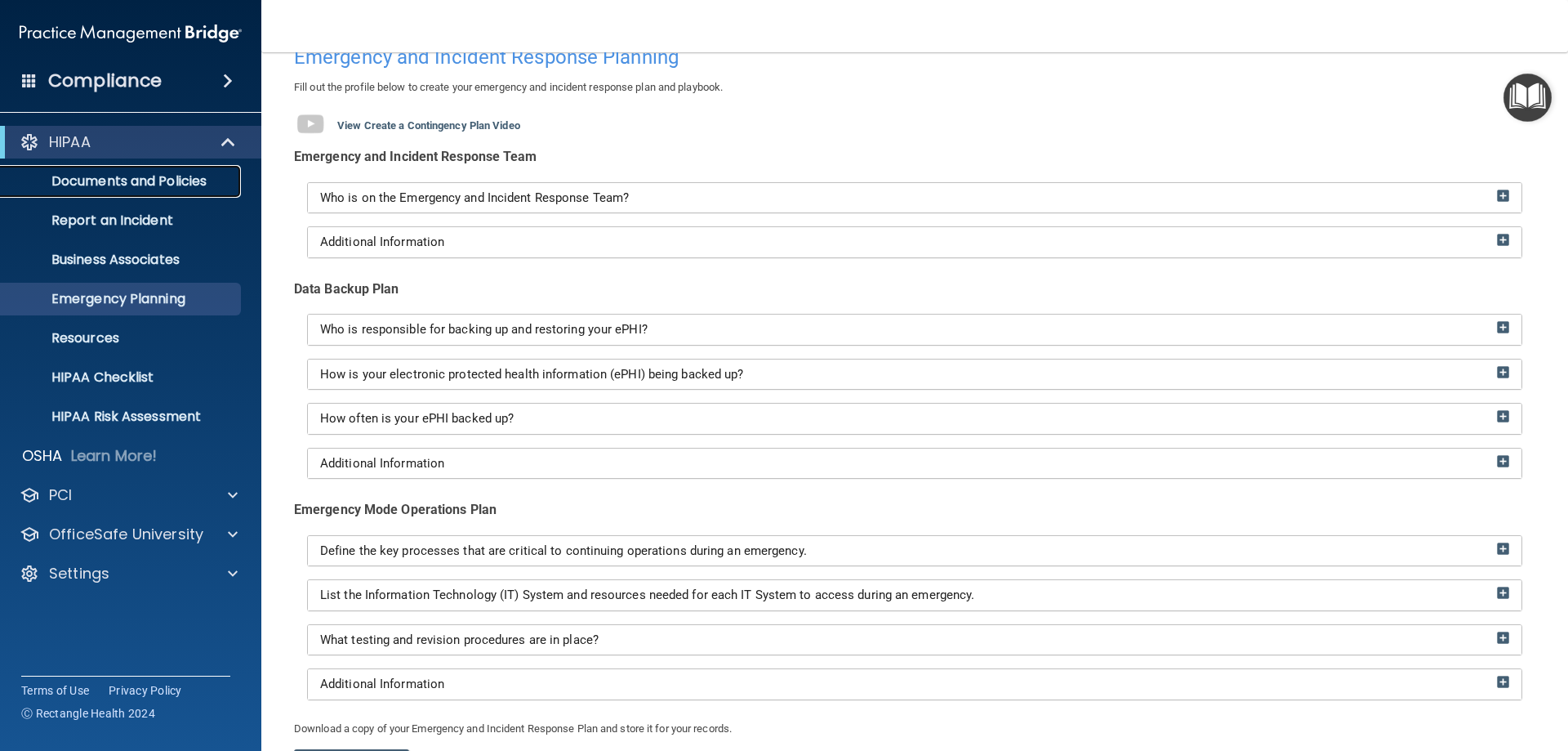 click on "Documents and Policies" at bounding box center [122, 181] 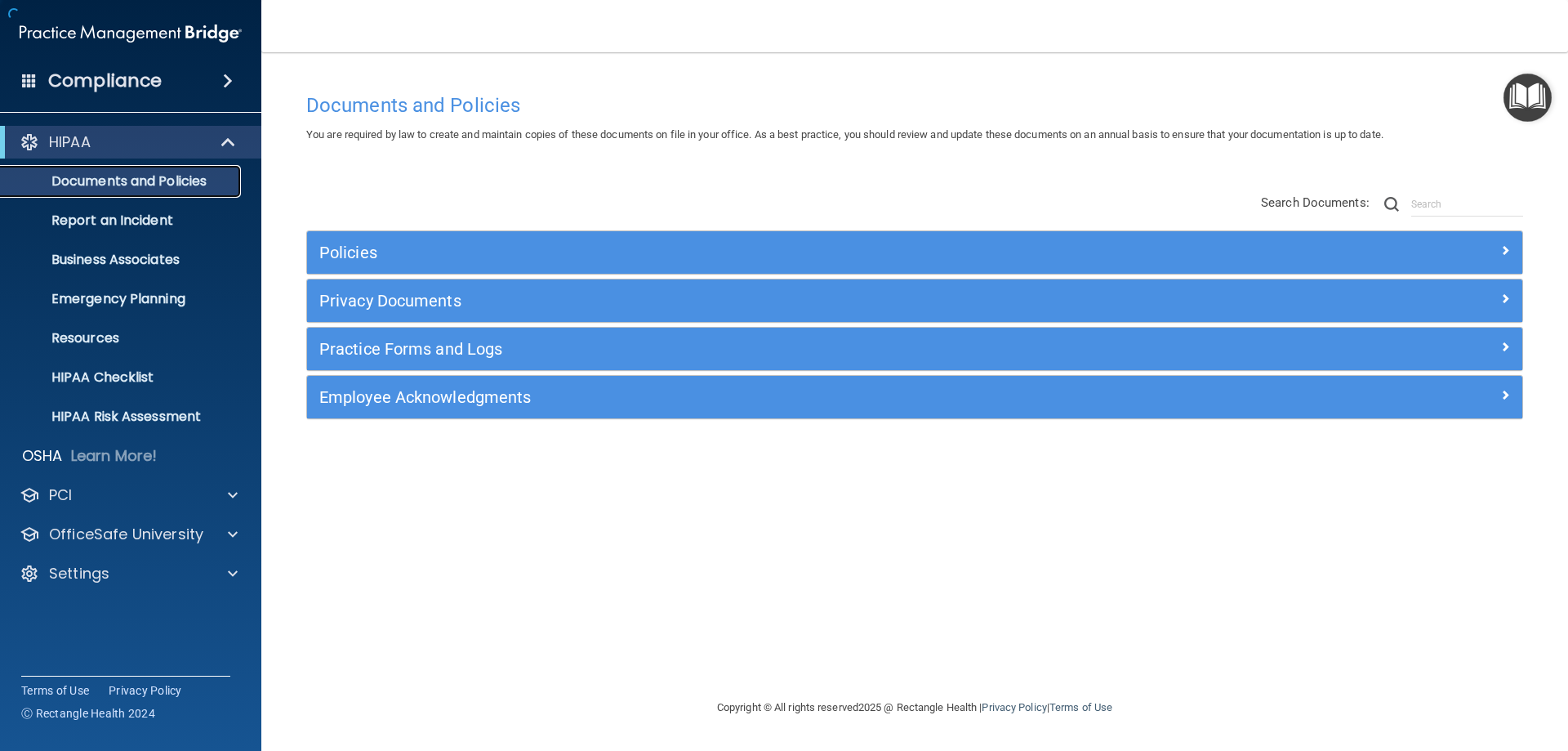 scroll, scrollTop: 0, scrollLeft: 0, axis: both 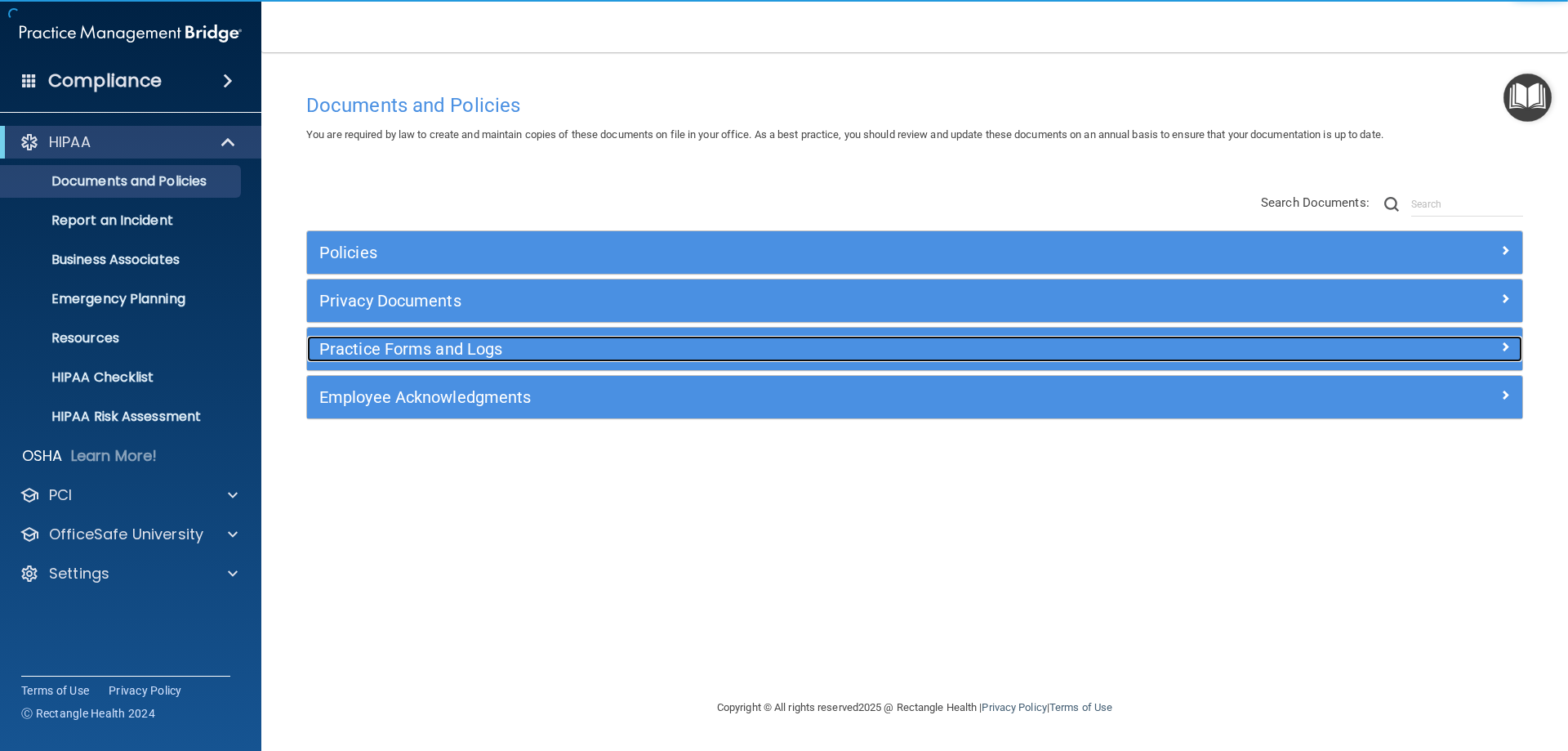 click on "Practice Forms and Logs" at bounding box center (763, 349) 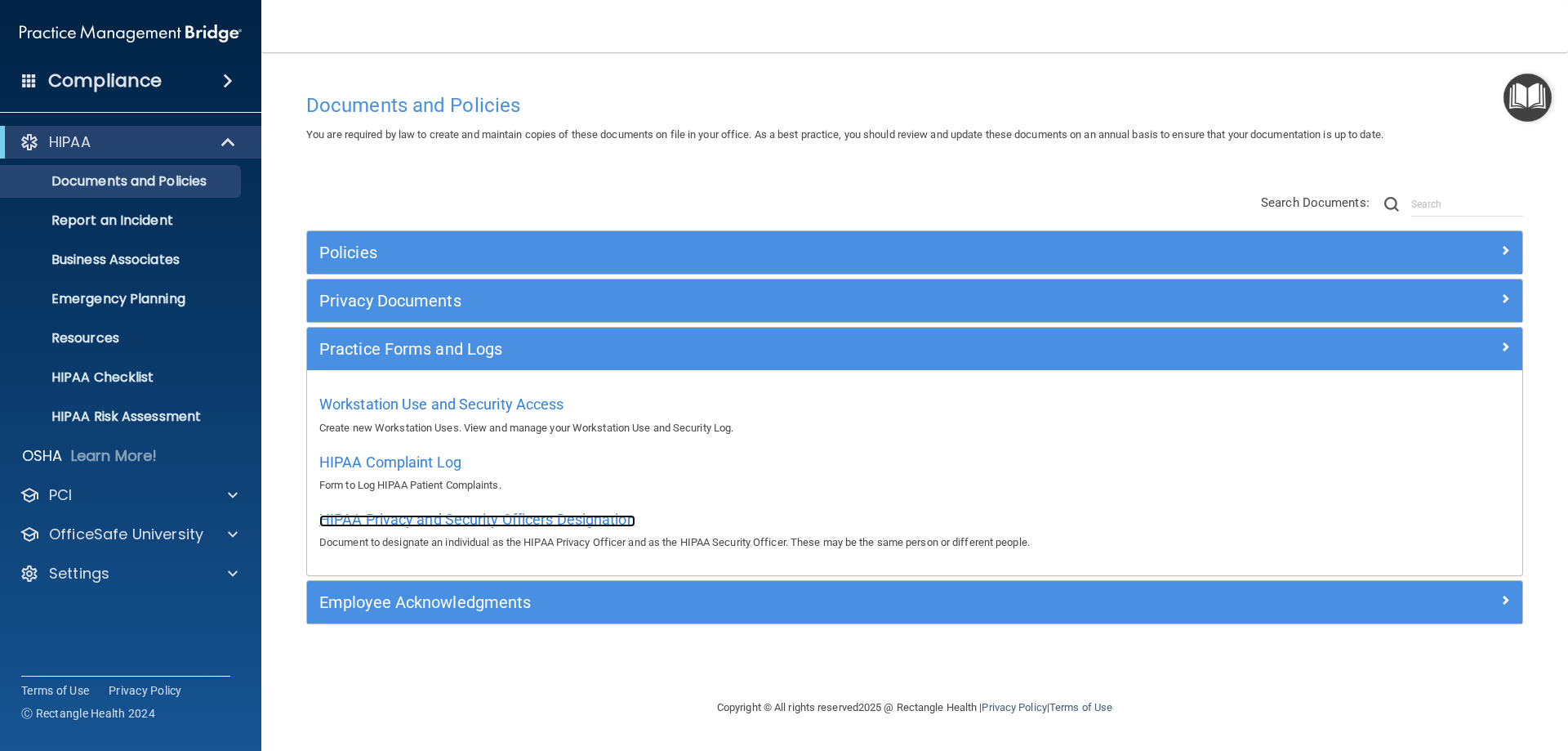 click on "HIPAA Privacy and Security Officers Designation" at bounding box center [477, 519] 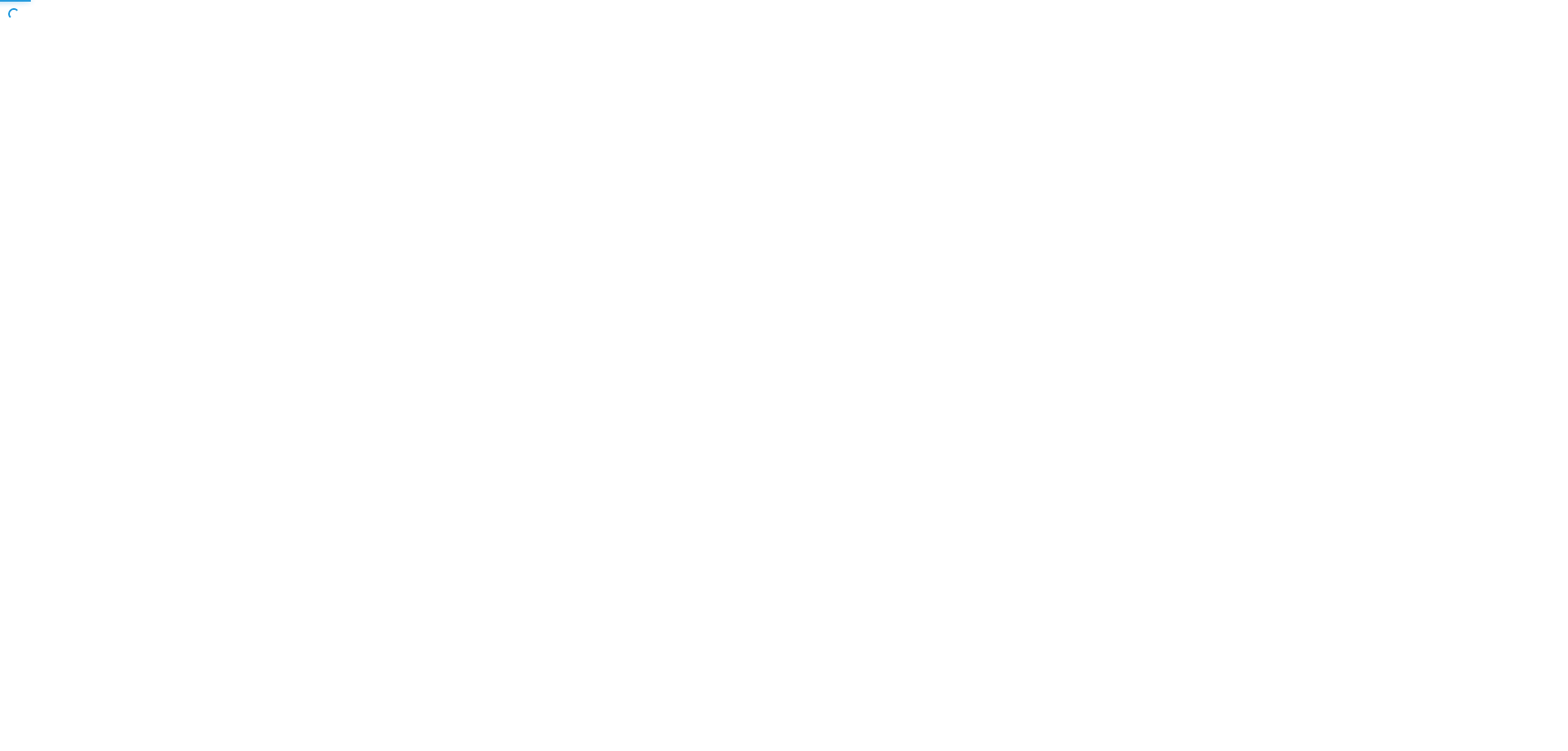 scroll, scrollTop: 0, scrollLeft: 0, axis: both 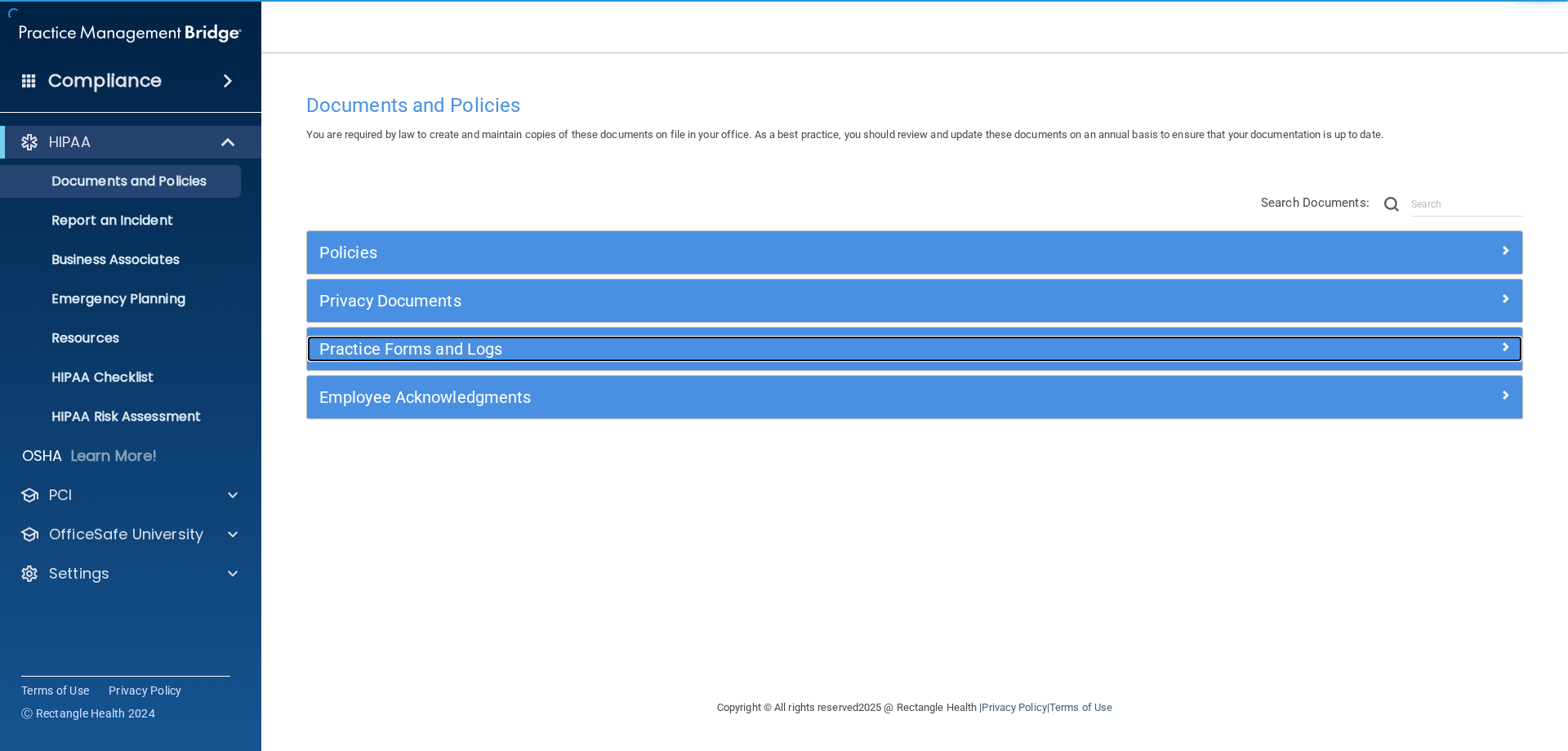 click on "Practice Forms and Logs" at bounding box center [763, 349] 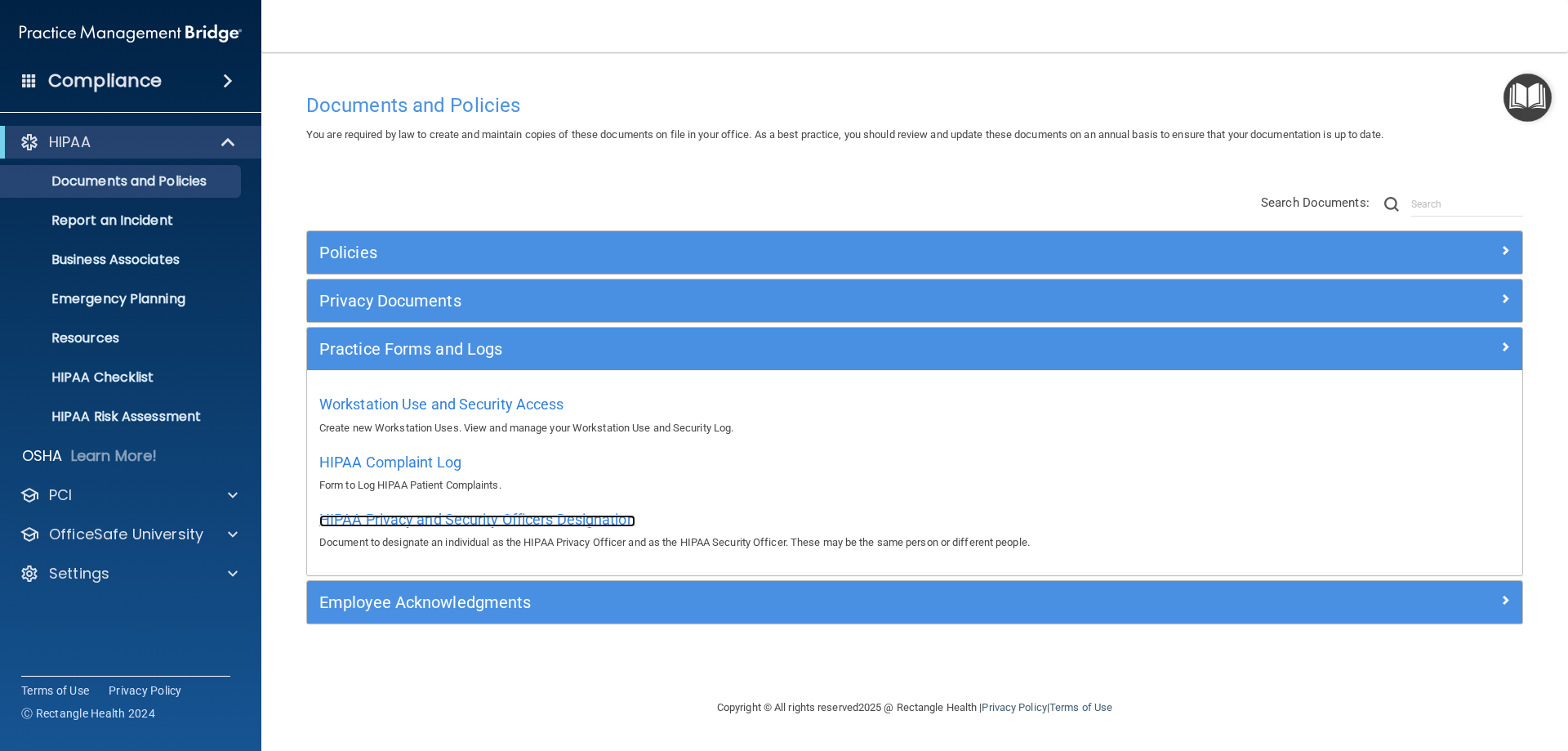 click on "HIPAA Privacy and Security Officers Designation" at bounding box center (477, 519) 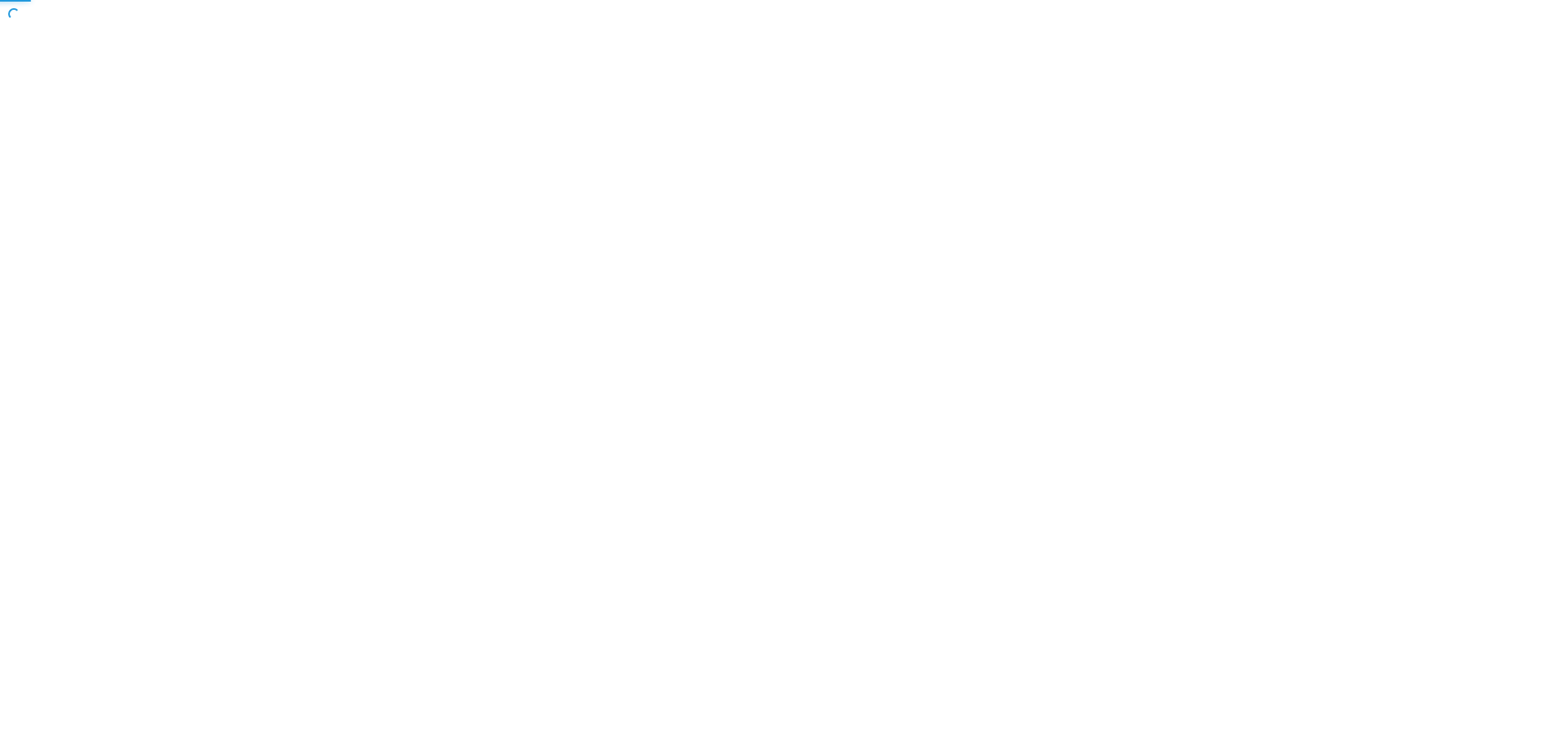 scroll, scrollTop: 0, scrollLeft: 0, axis: both 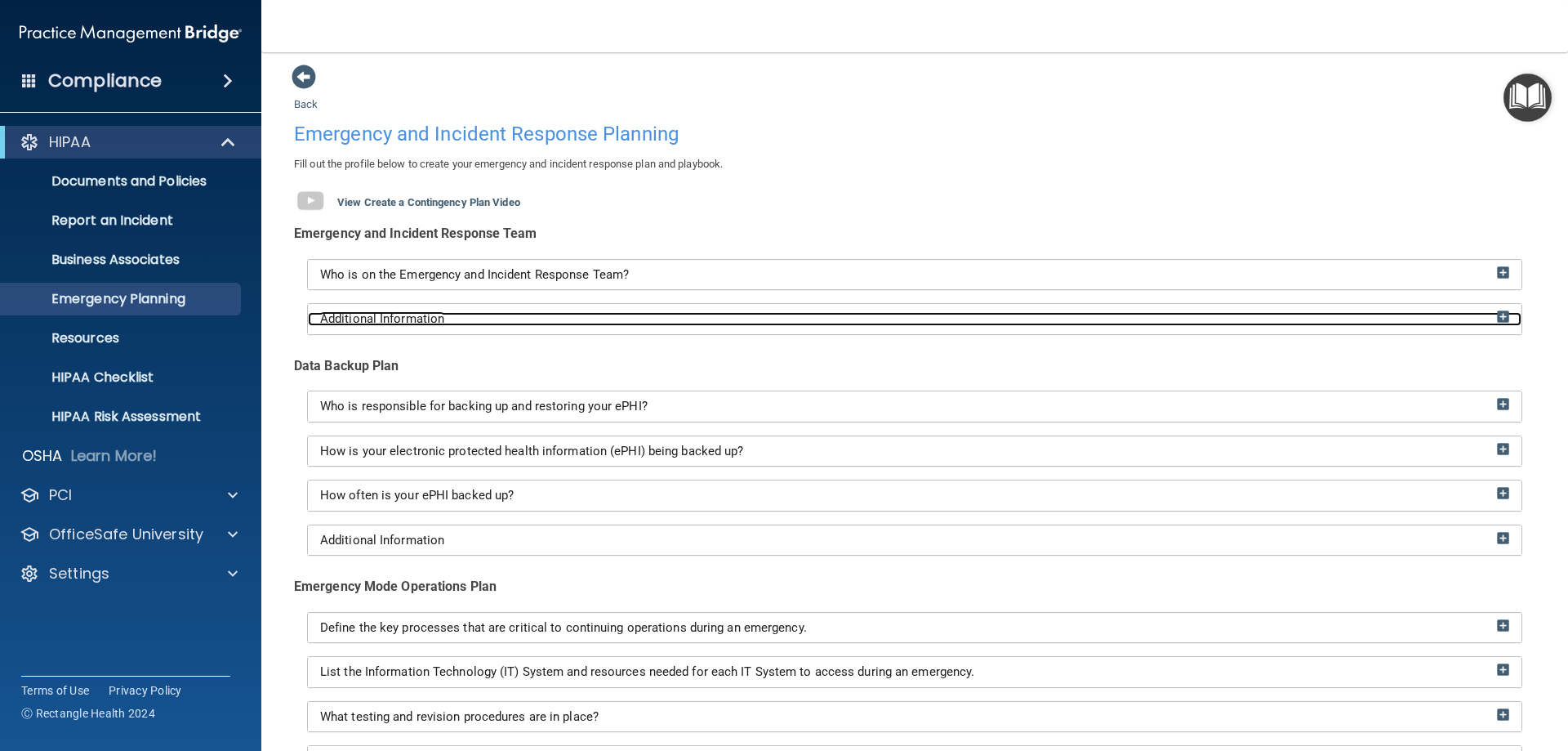 click at bounding box center (1503, 316) 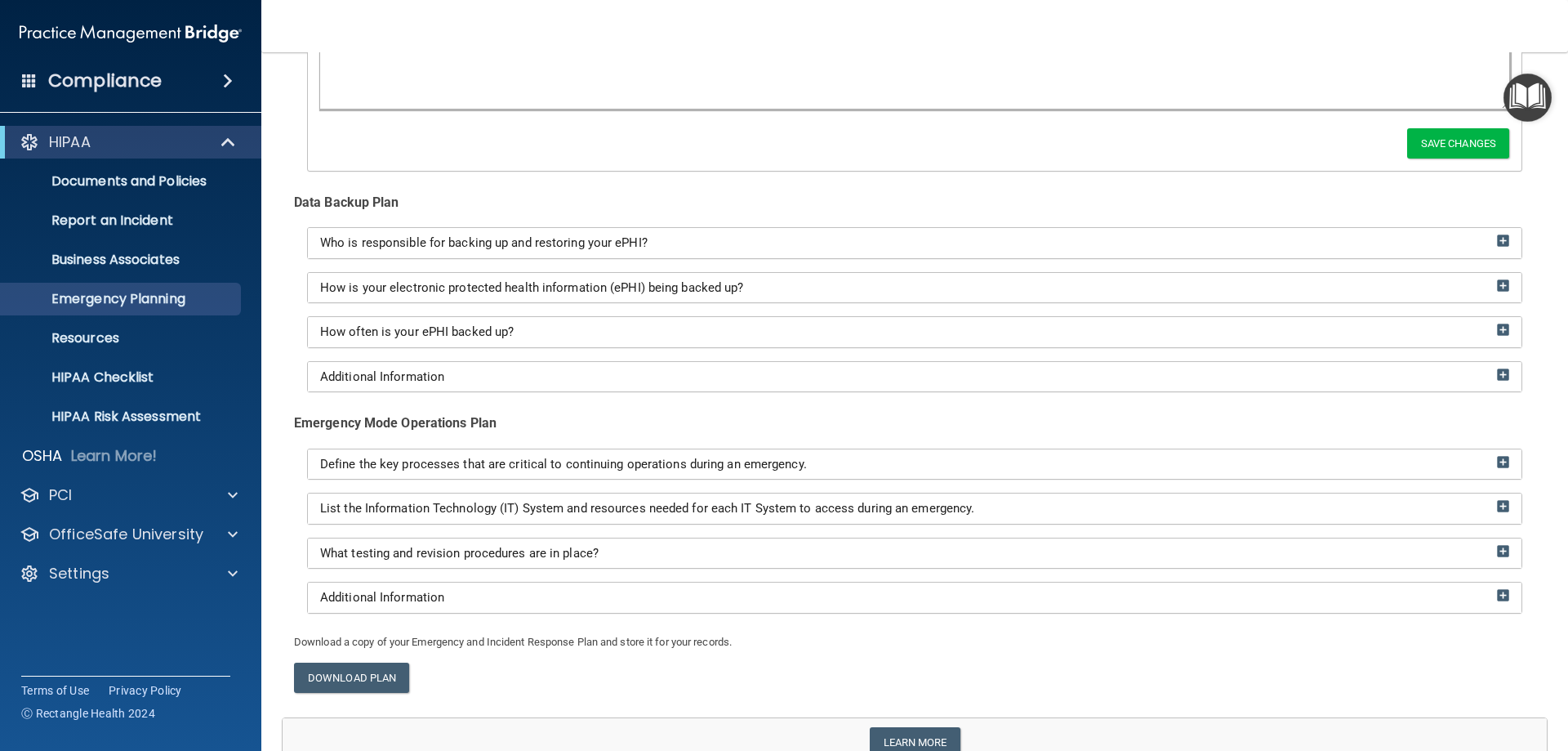 scroll, scrollTop: 239, scrollLeft: 0, axis: vertical 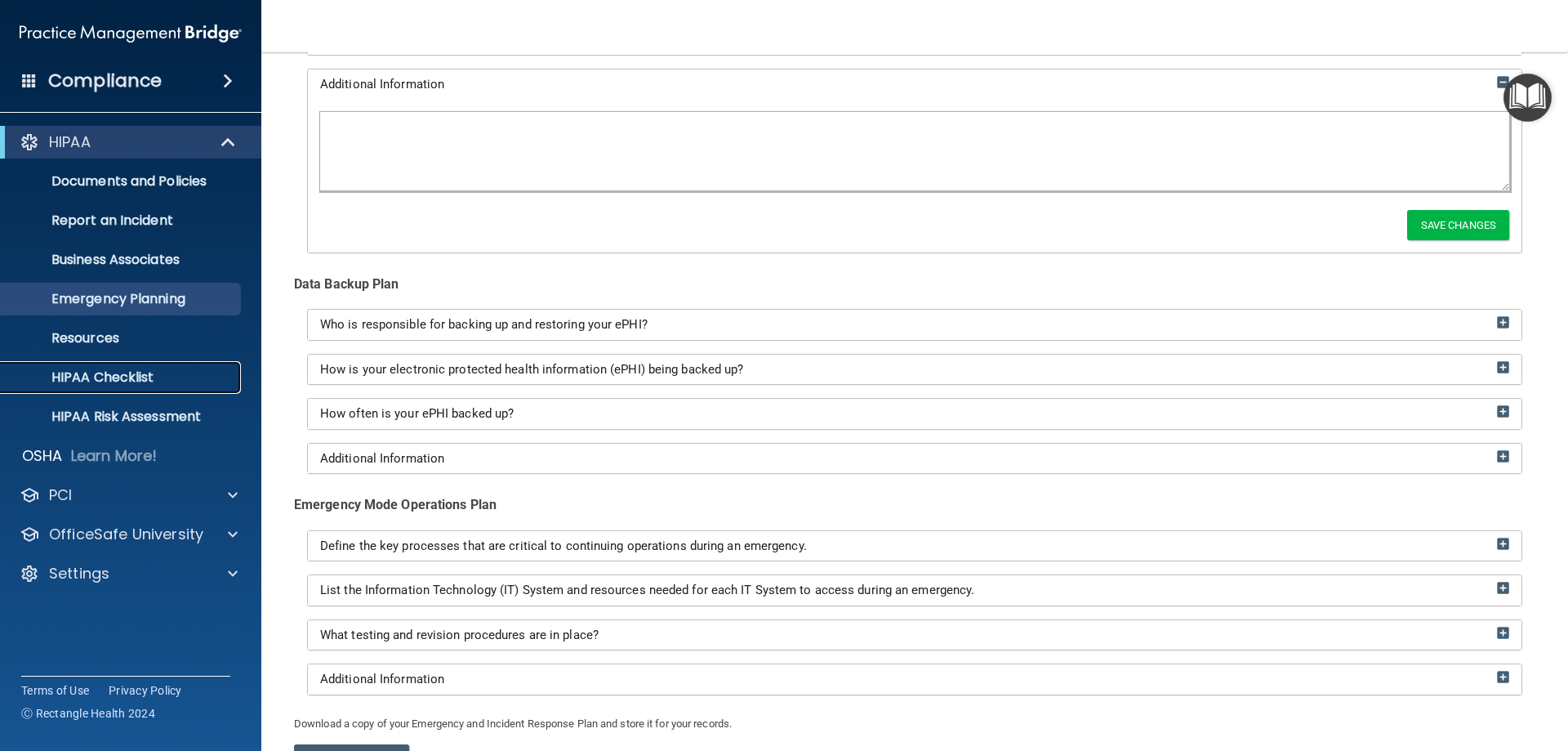 click on "HIPAA Checklist" at bounding box center (122, 378) 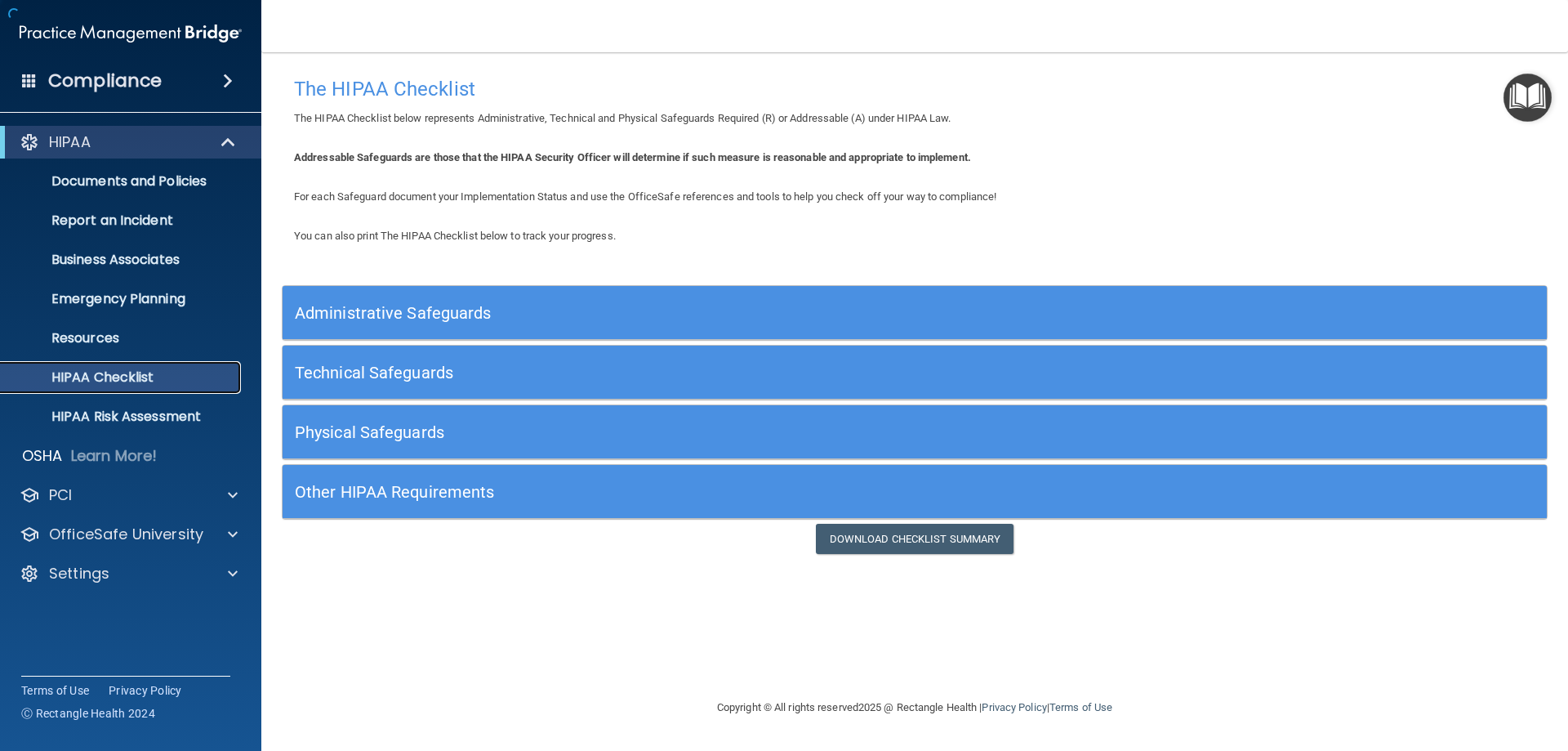 scroll, scrollTop: 0, scrollLeft: 0, axis: both 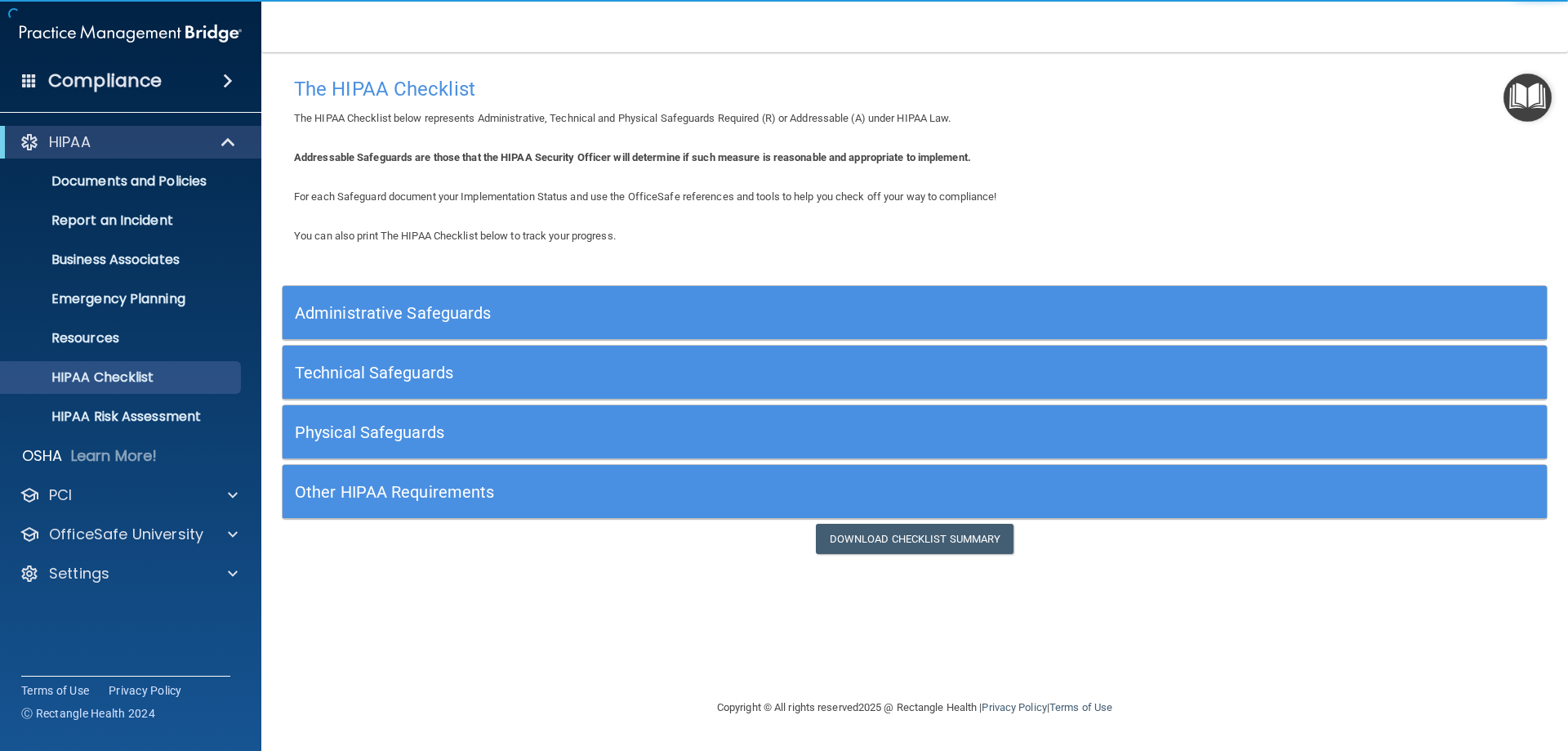 click on "Administrative Safeguards" at bounding box center [756, 313] 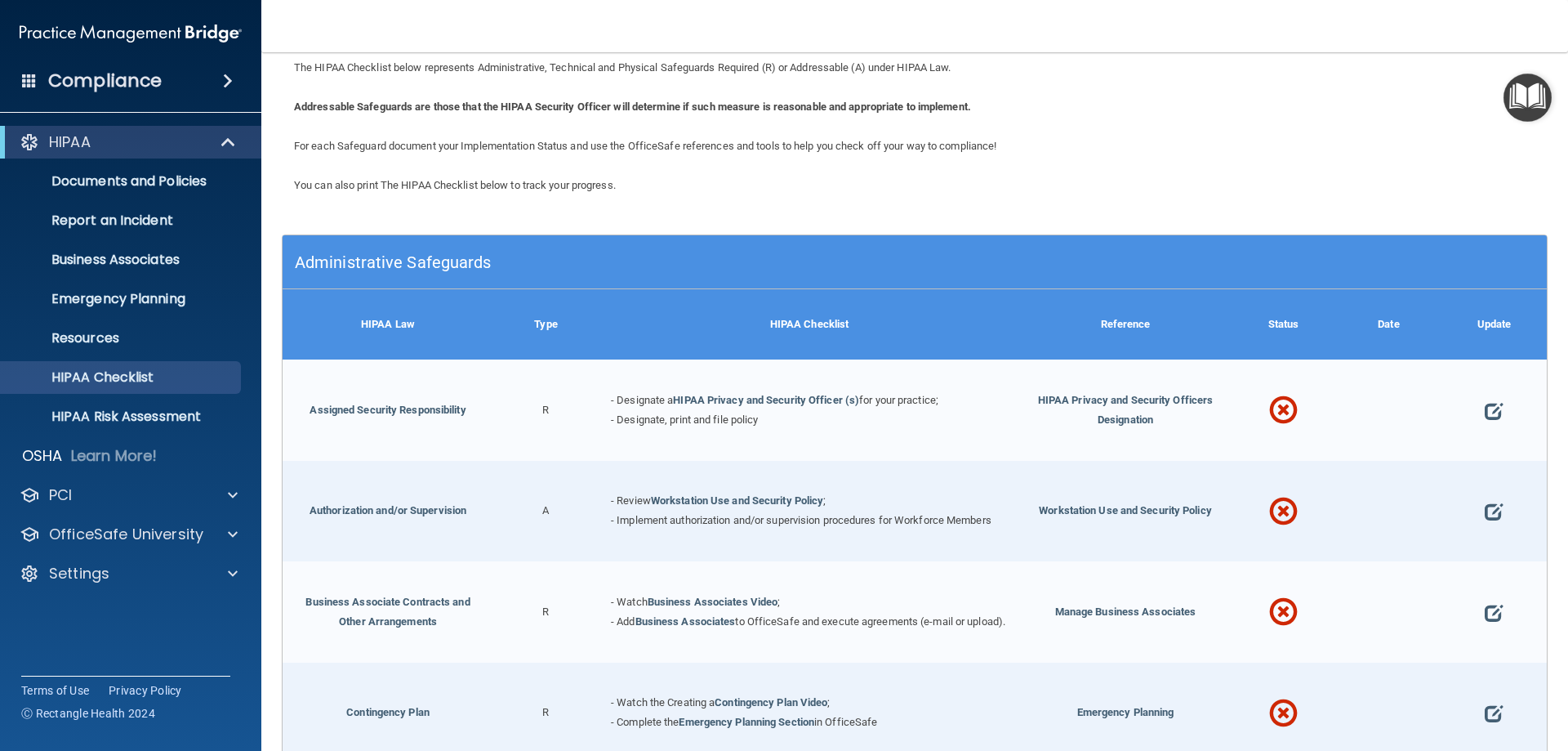 scroll, scrollTop: 0, scrollLeft: 0, axis: both 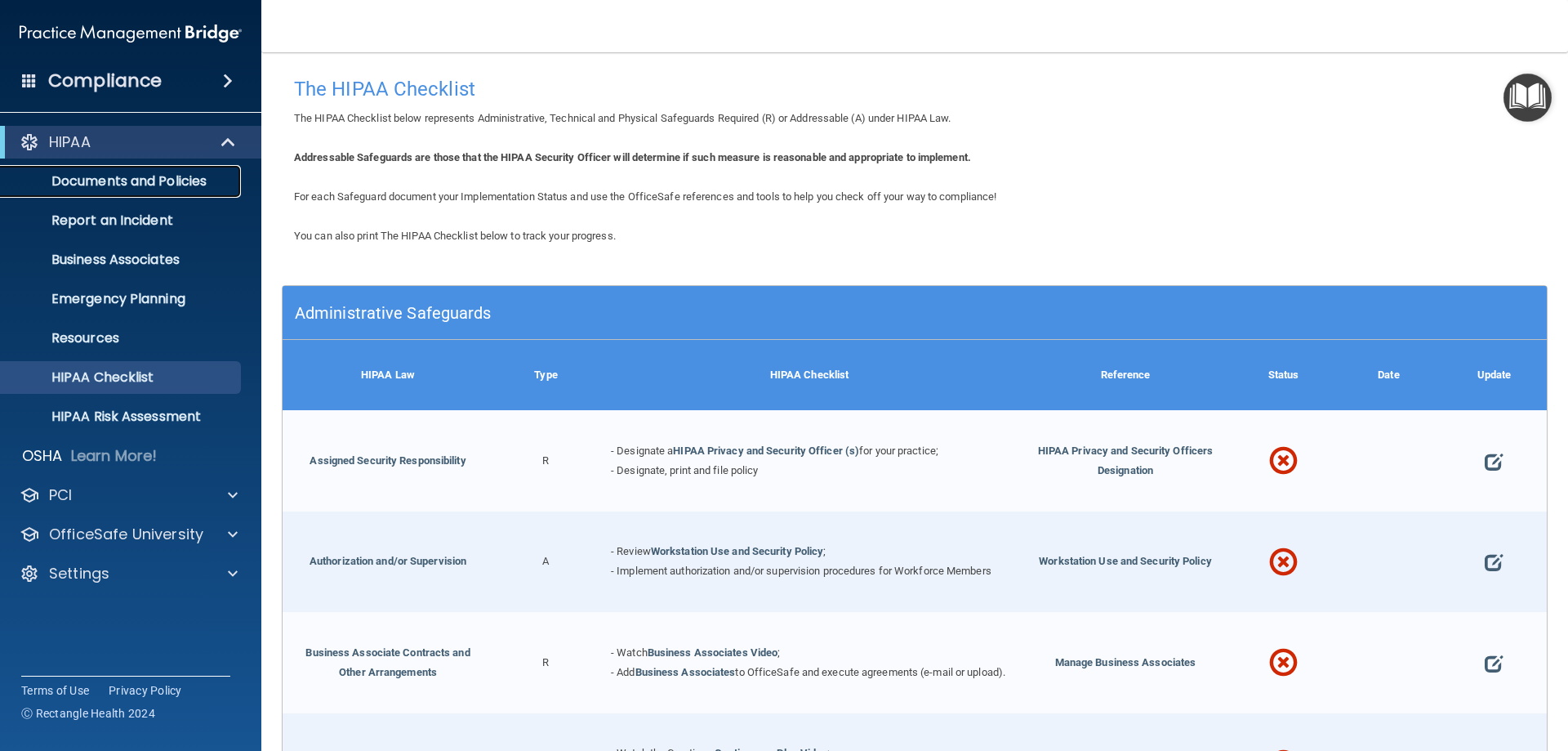 click on "Documents and Policies" at bounding box center [122, 181] 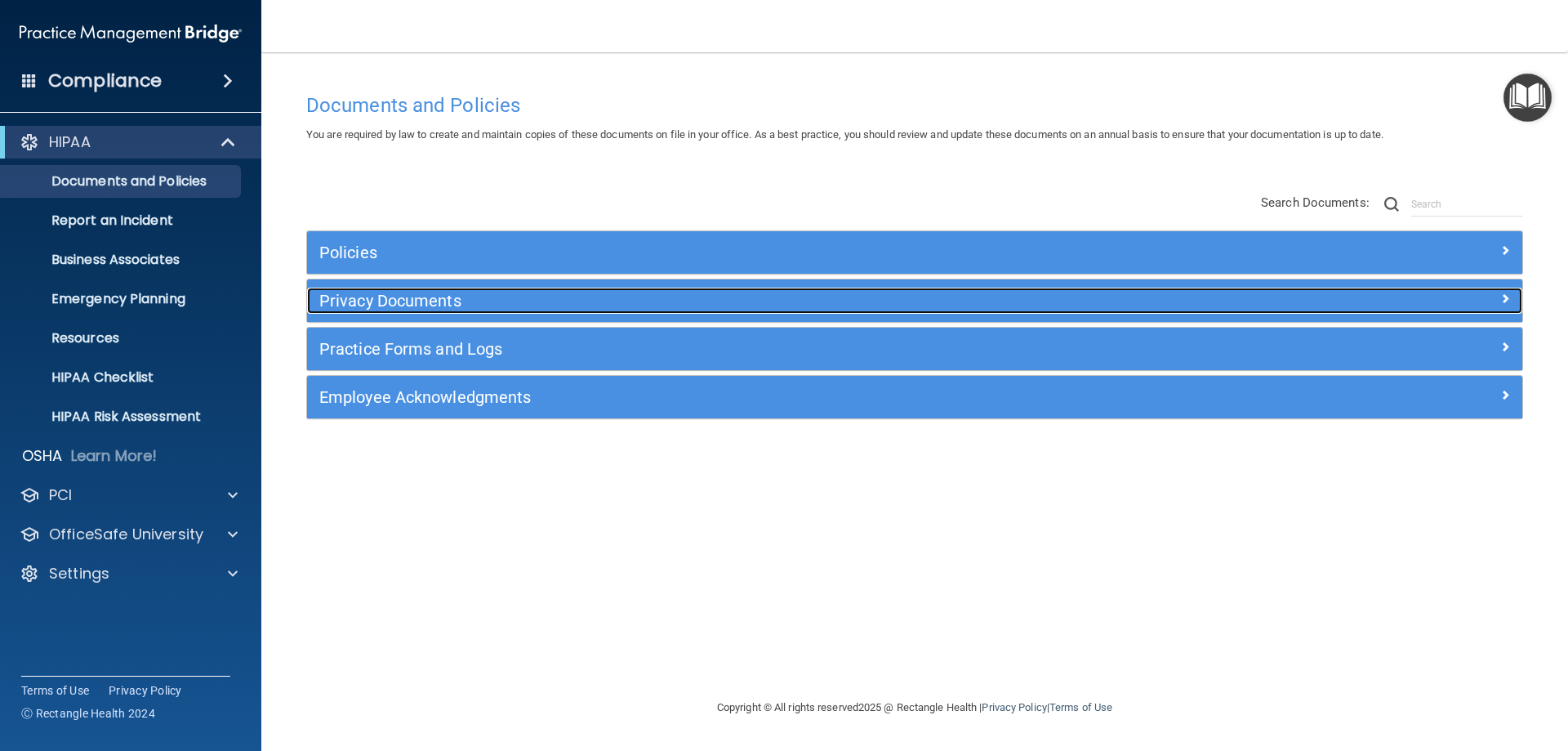 click on "Privacy Documents" at bounding box center [763, 301] 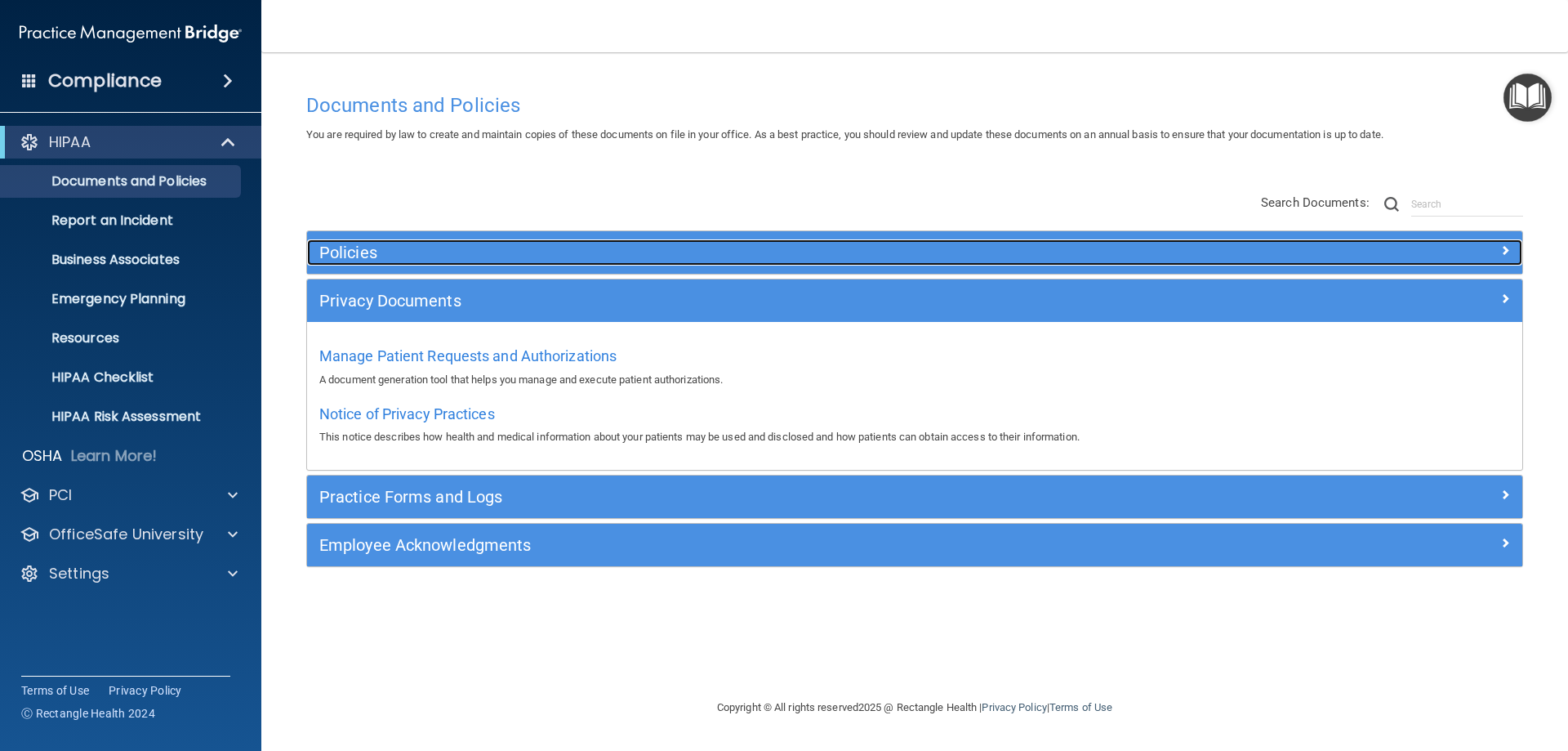 click on "Policies" at bounding box center (763, 253) 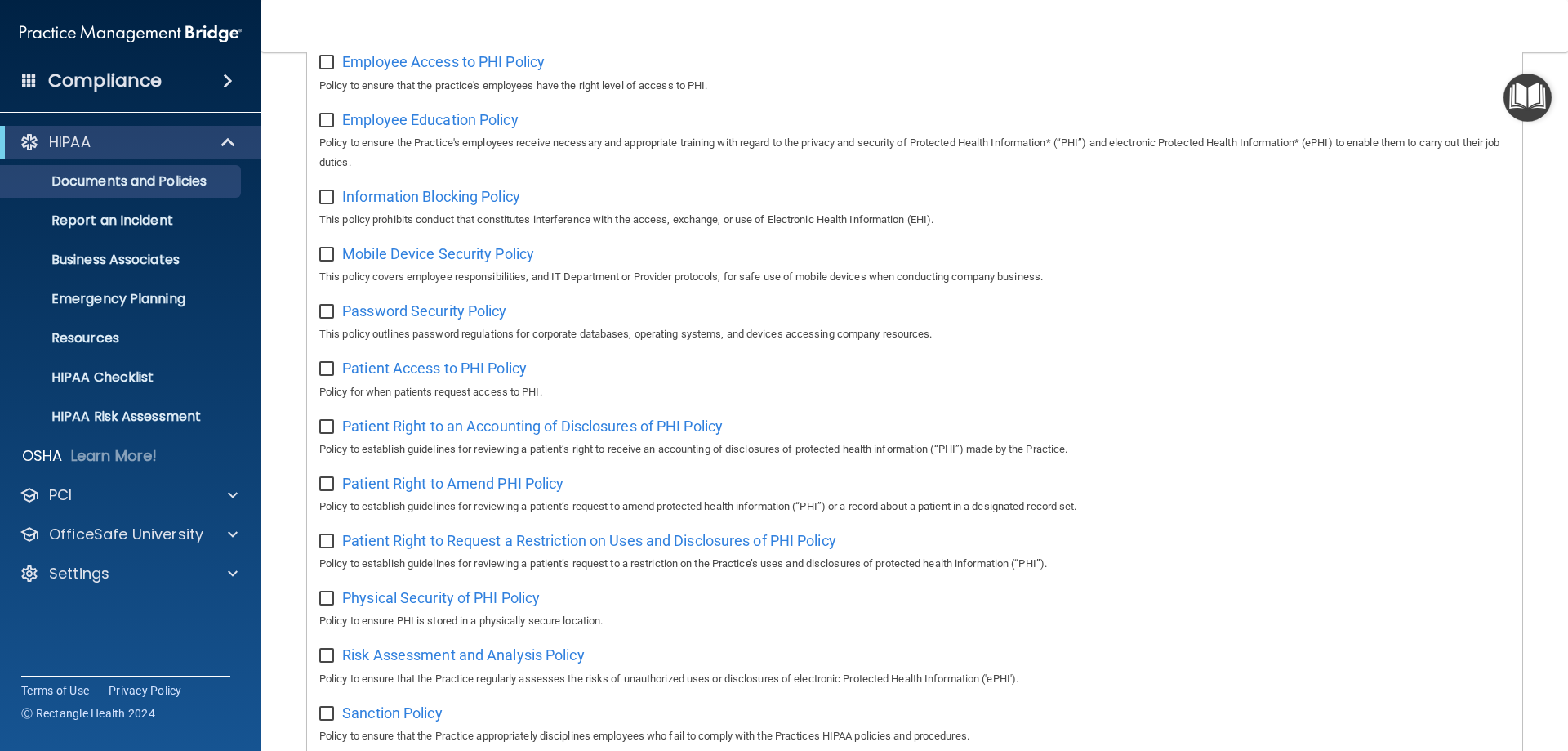 scroll, scrollTop: 654, scrollLeft: 0, axis: vertical 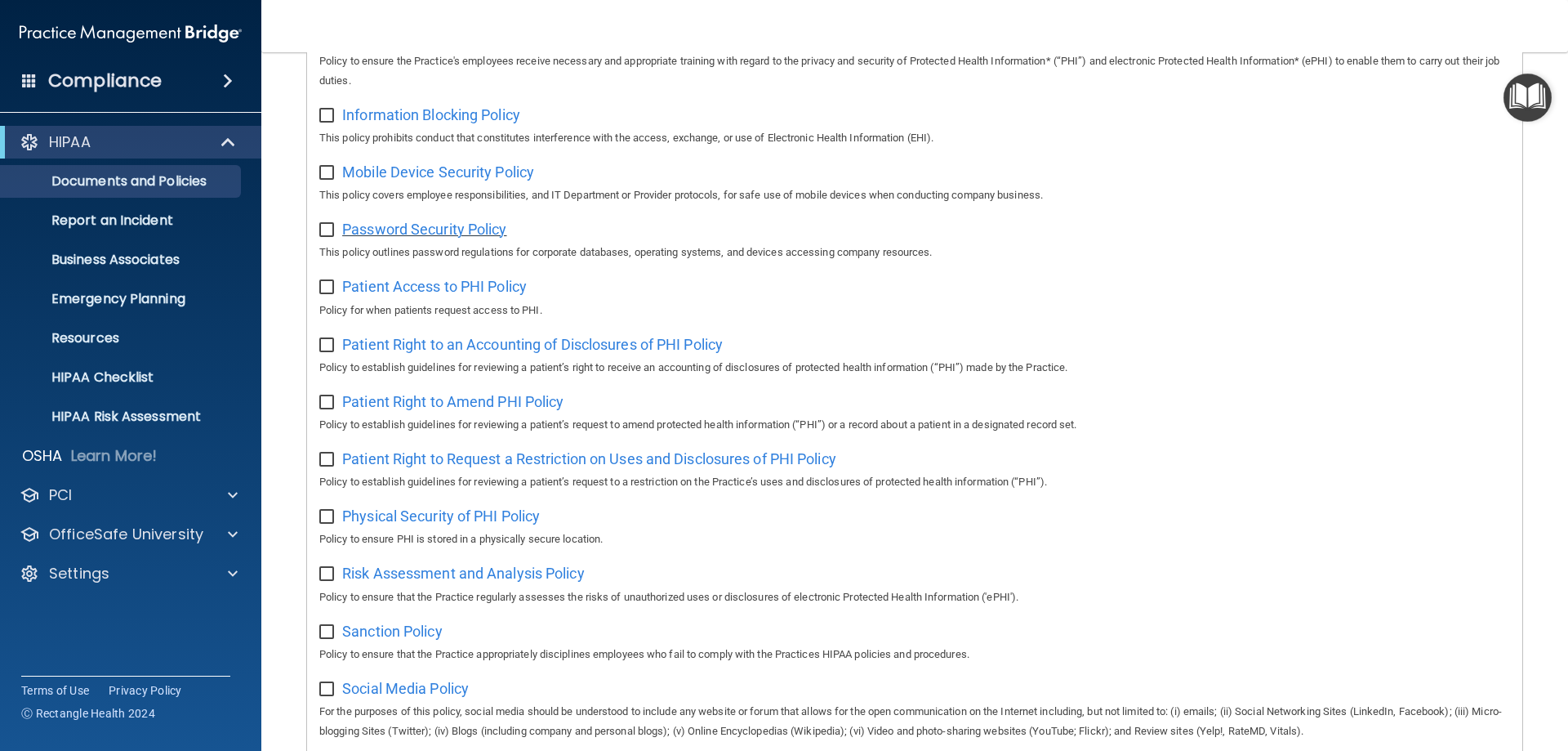 click on "Password Security Policy" at bounding box center [424, 229] 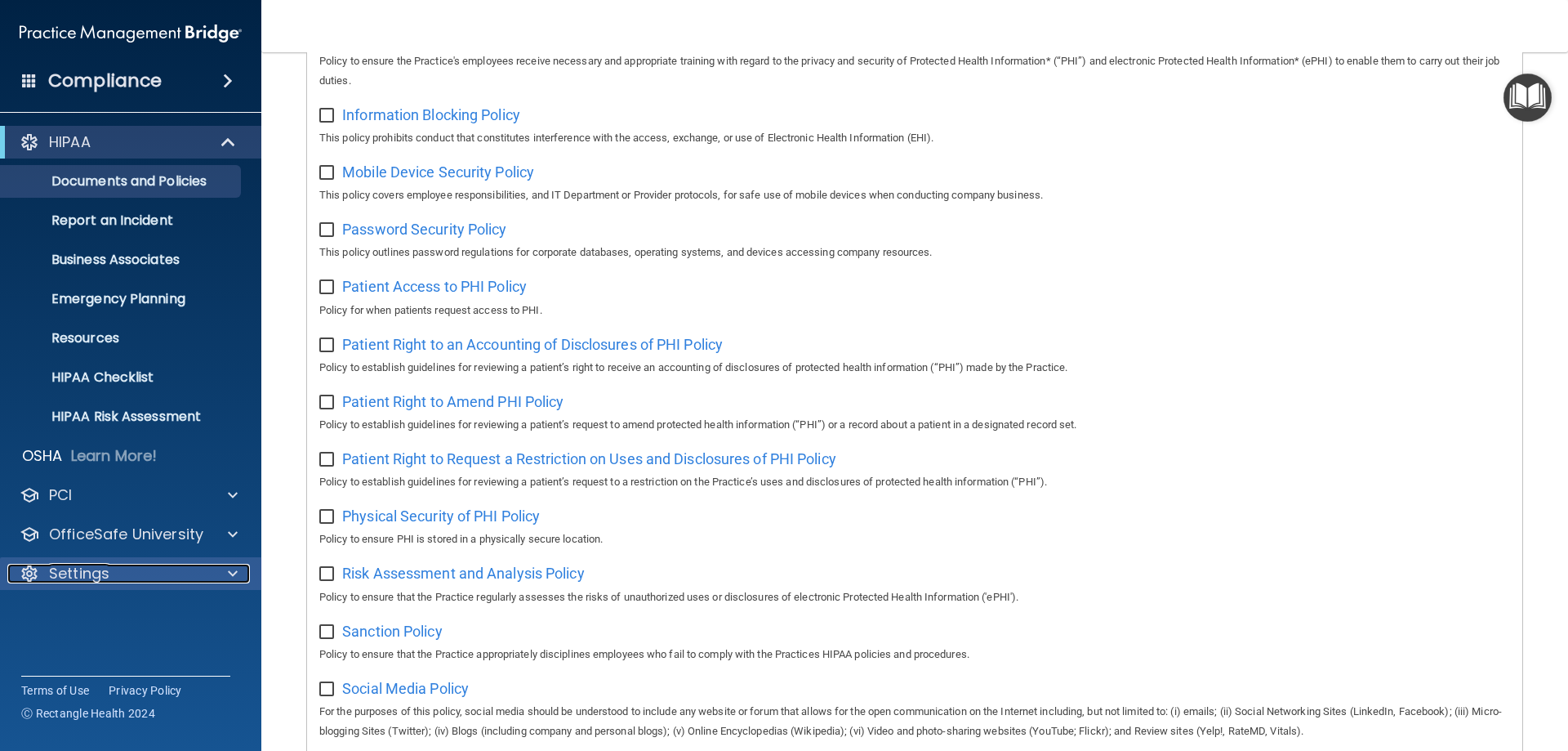 click on "Settings" at bounding box center [109, 574] 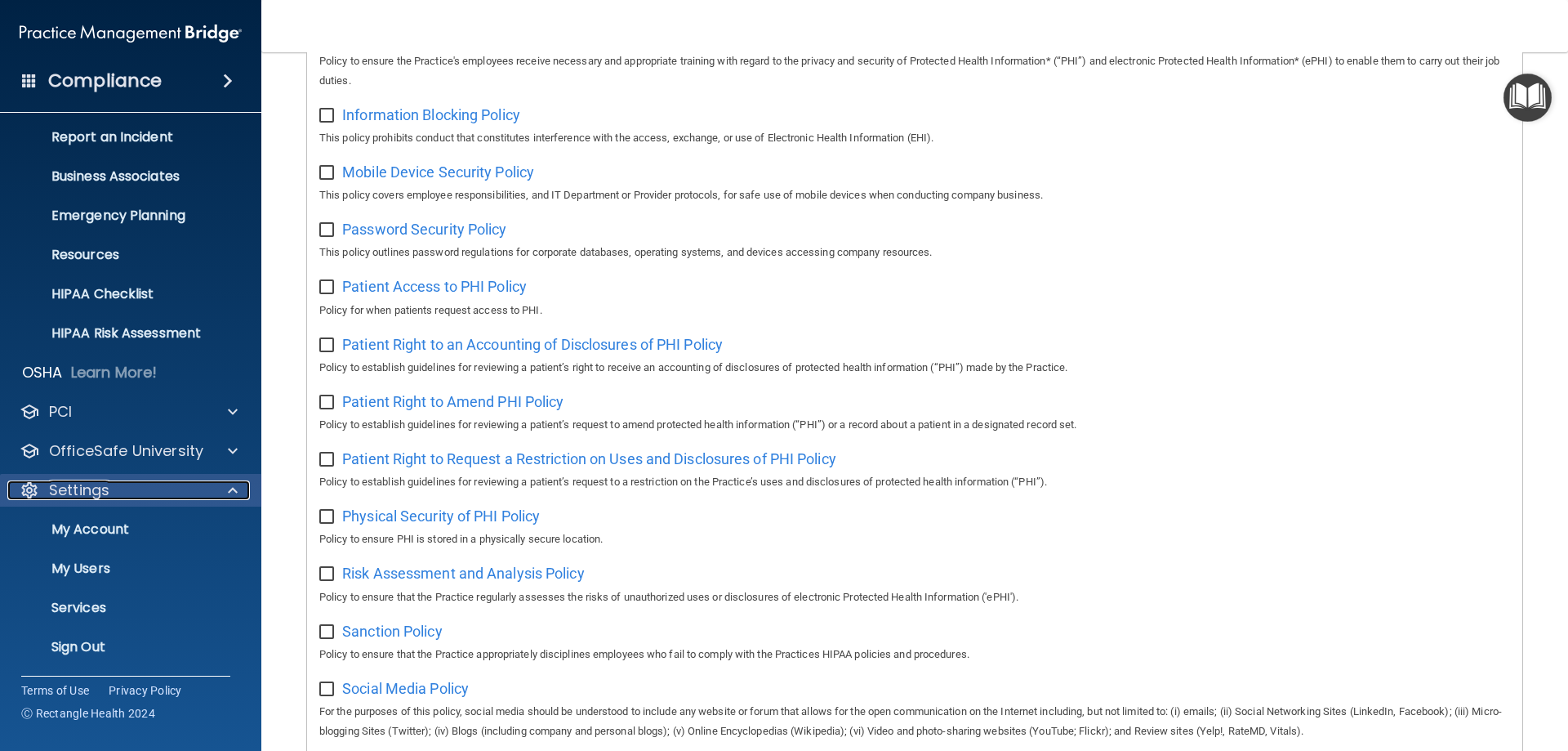 scroll, scrollTop: 84, scrollLeft: 0, axis: vertical 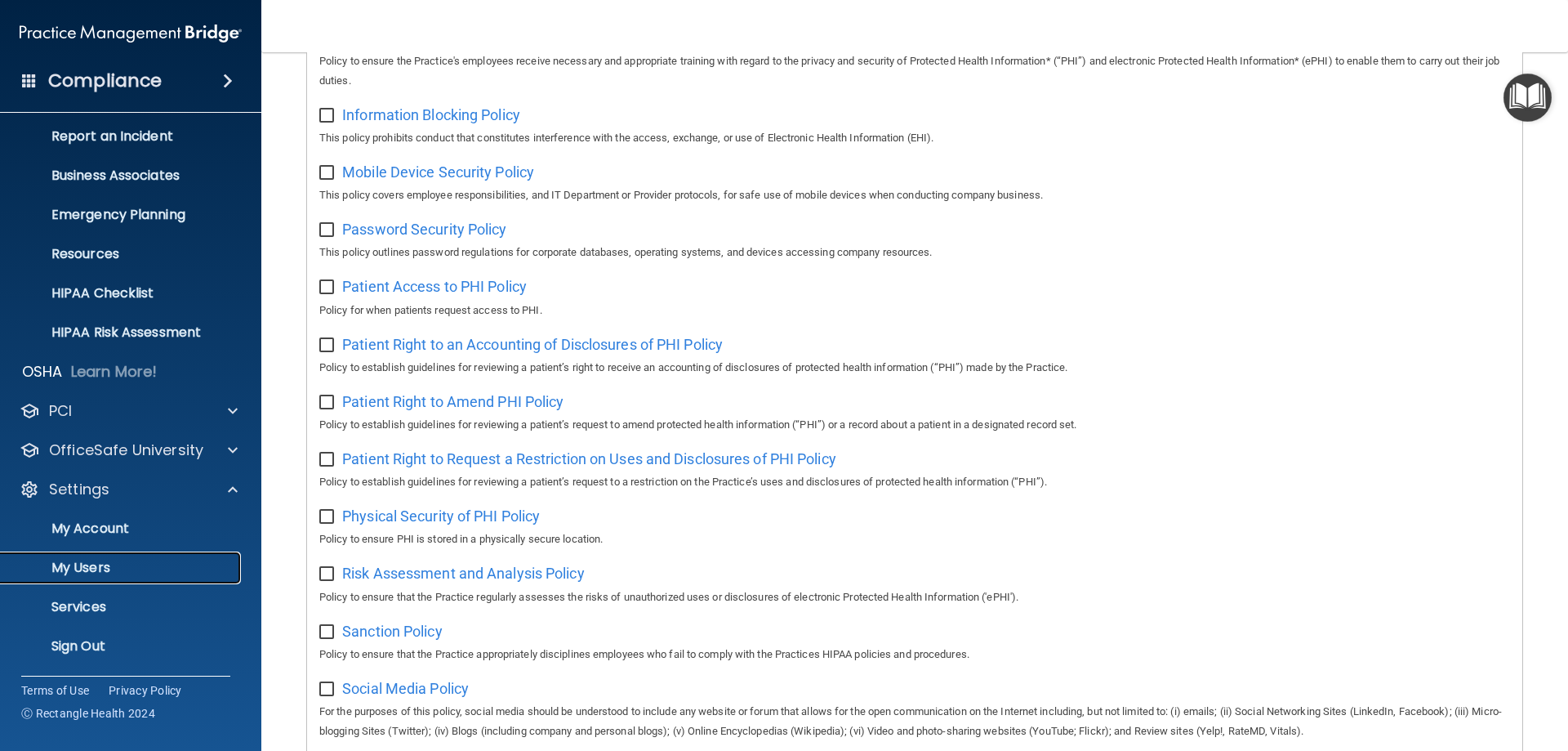 click on "My Users" at bounding box center (122, 568) 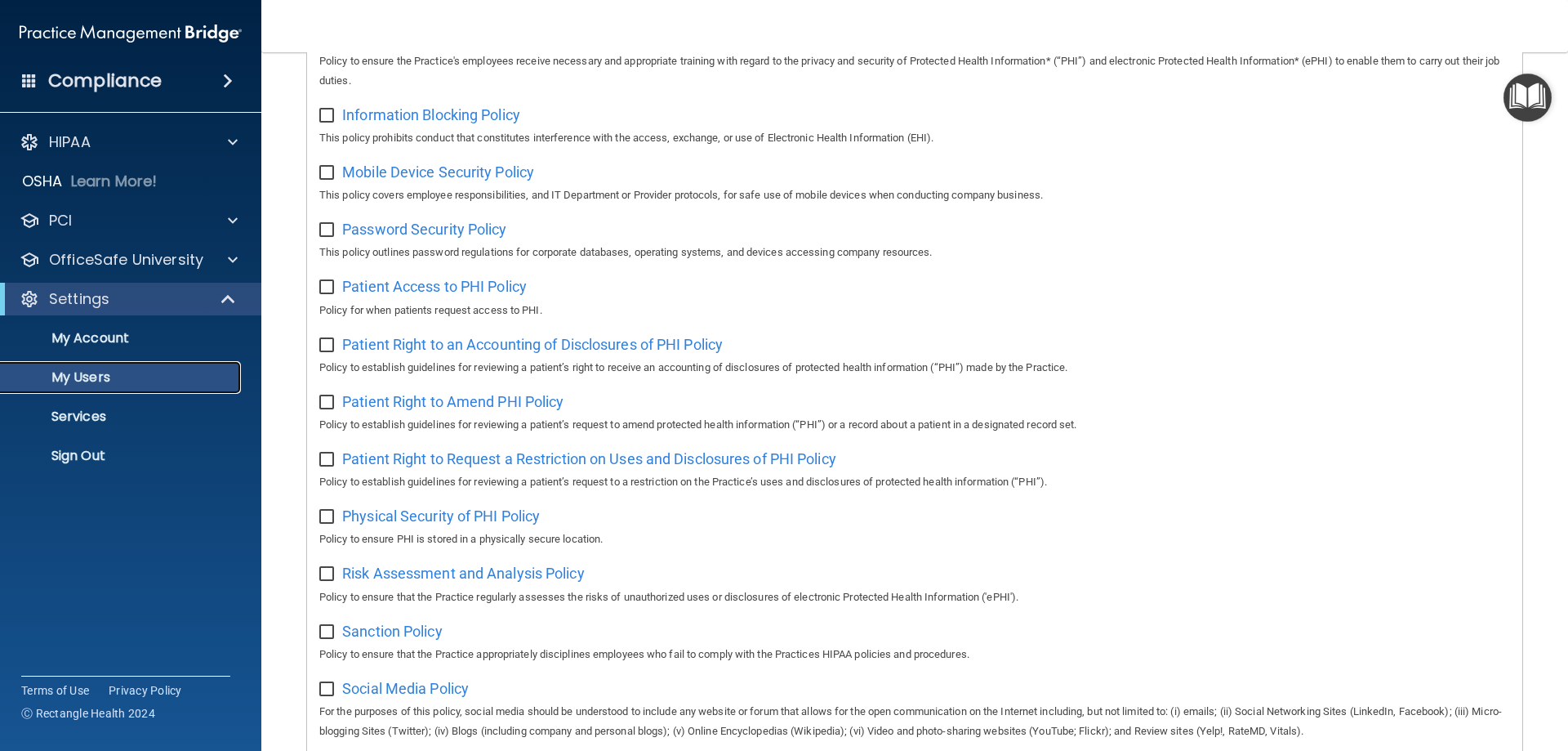 scroll, scrollTop: 0, scrollLeft: 0, axis: both 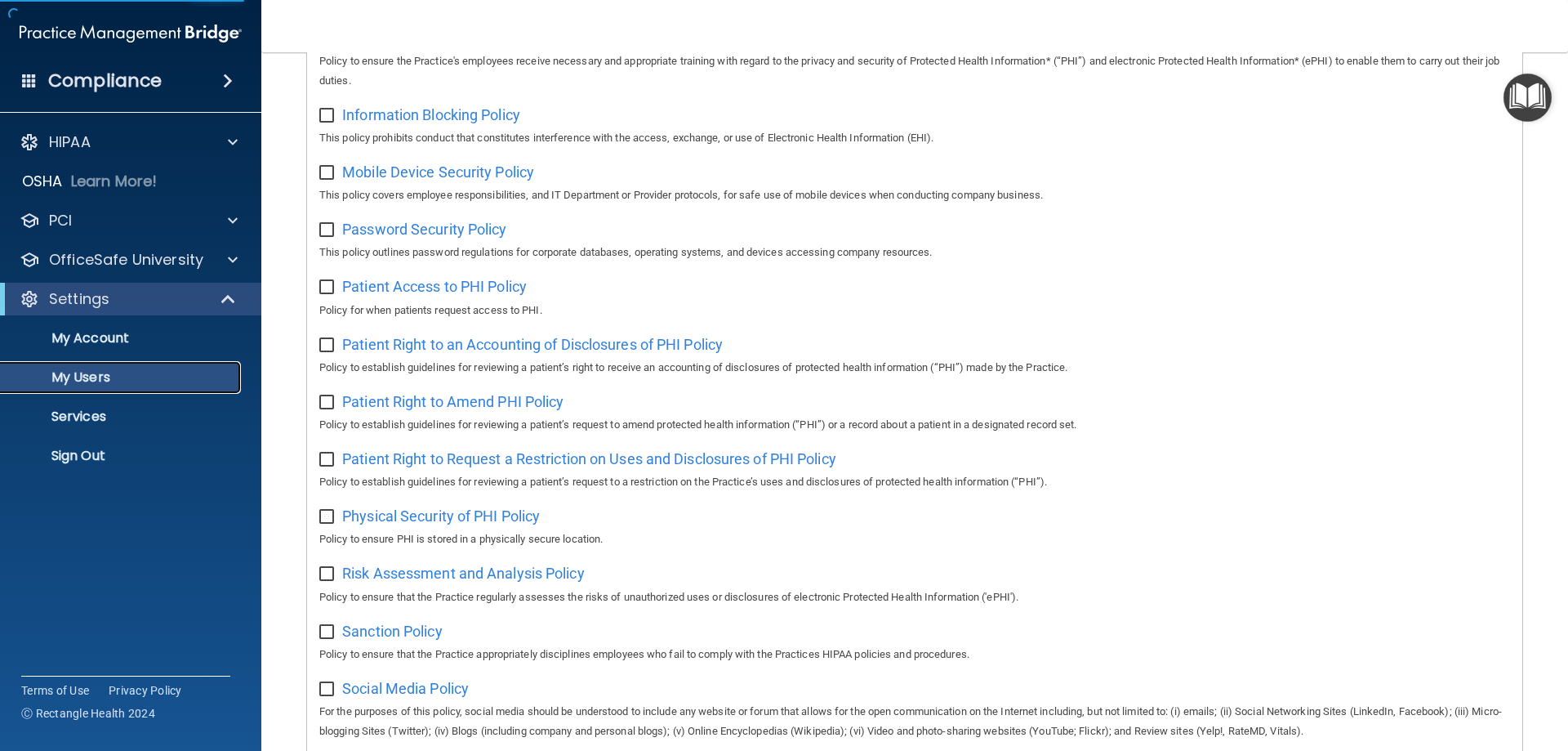 select on "20" 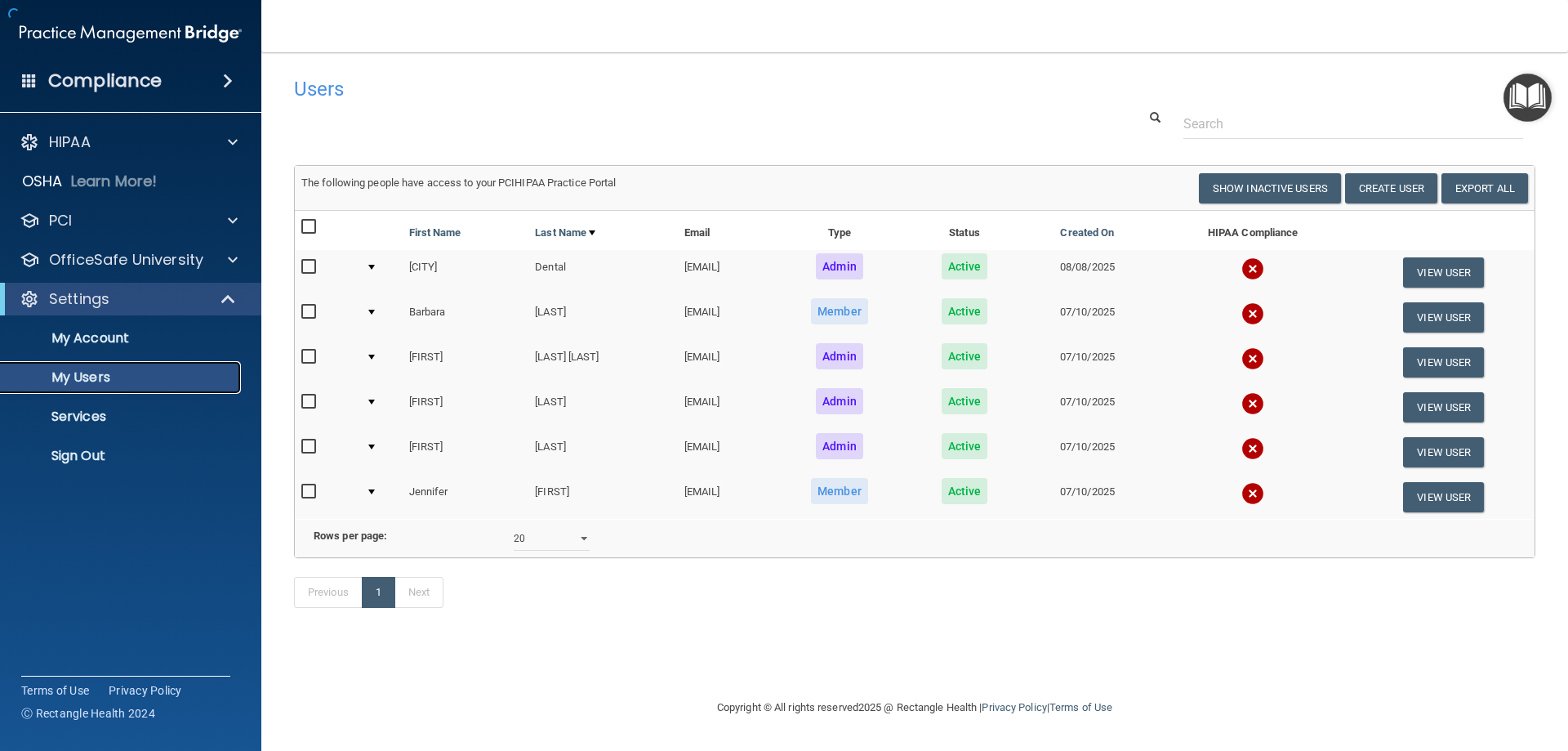 scroll, scrollTop: 0, scrollLeft: 0, axis: both 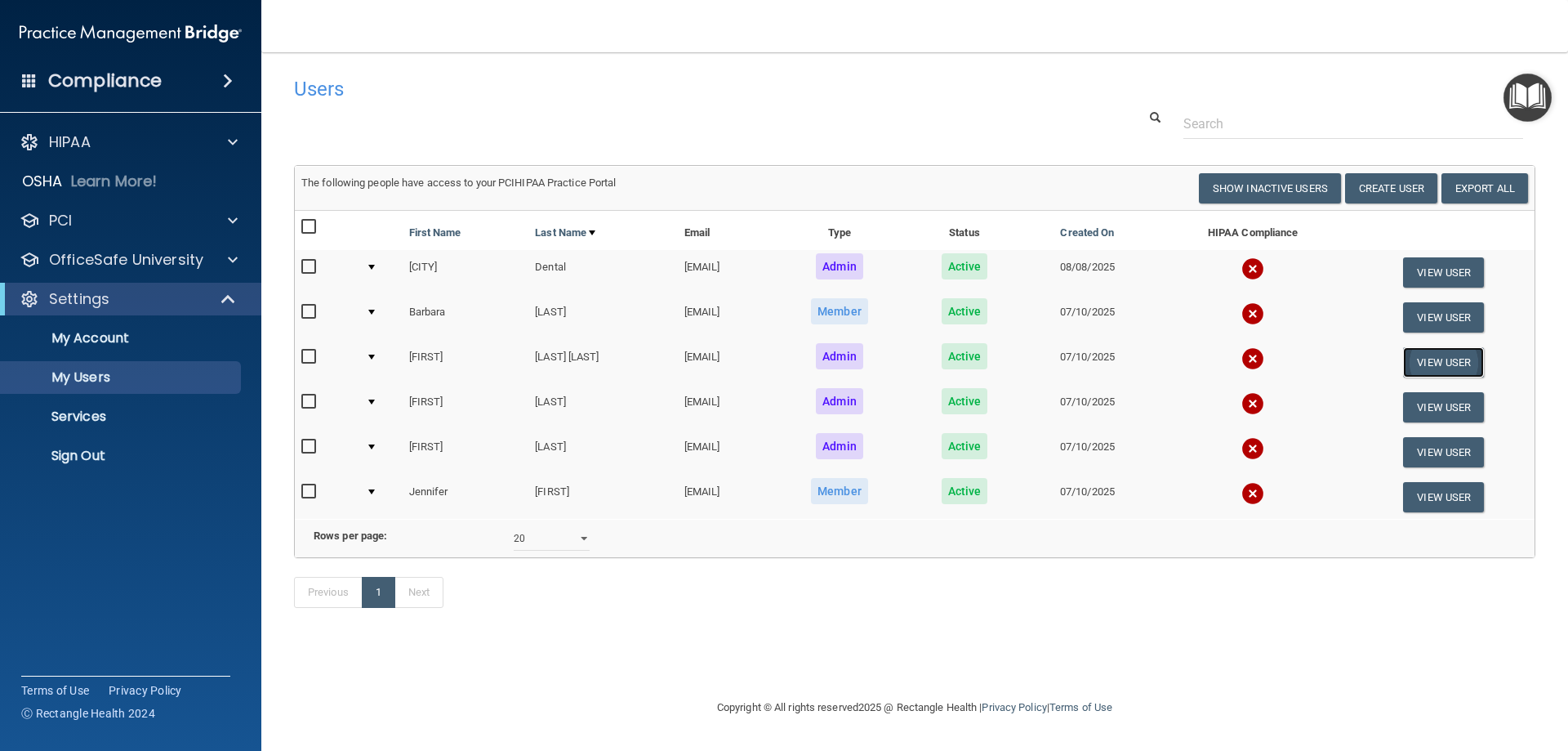 click on "View User" at bounding box center (1443, 362) 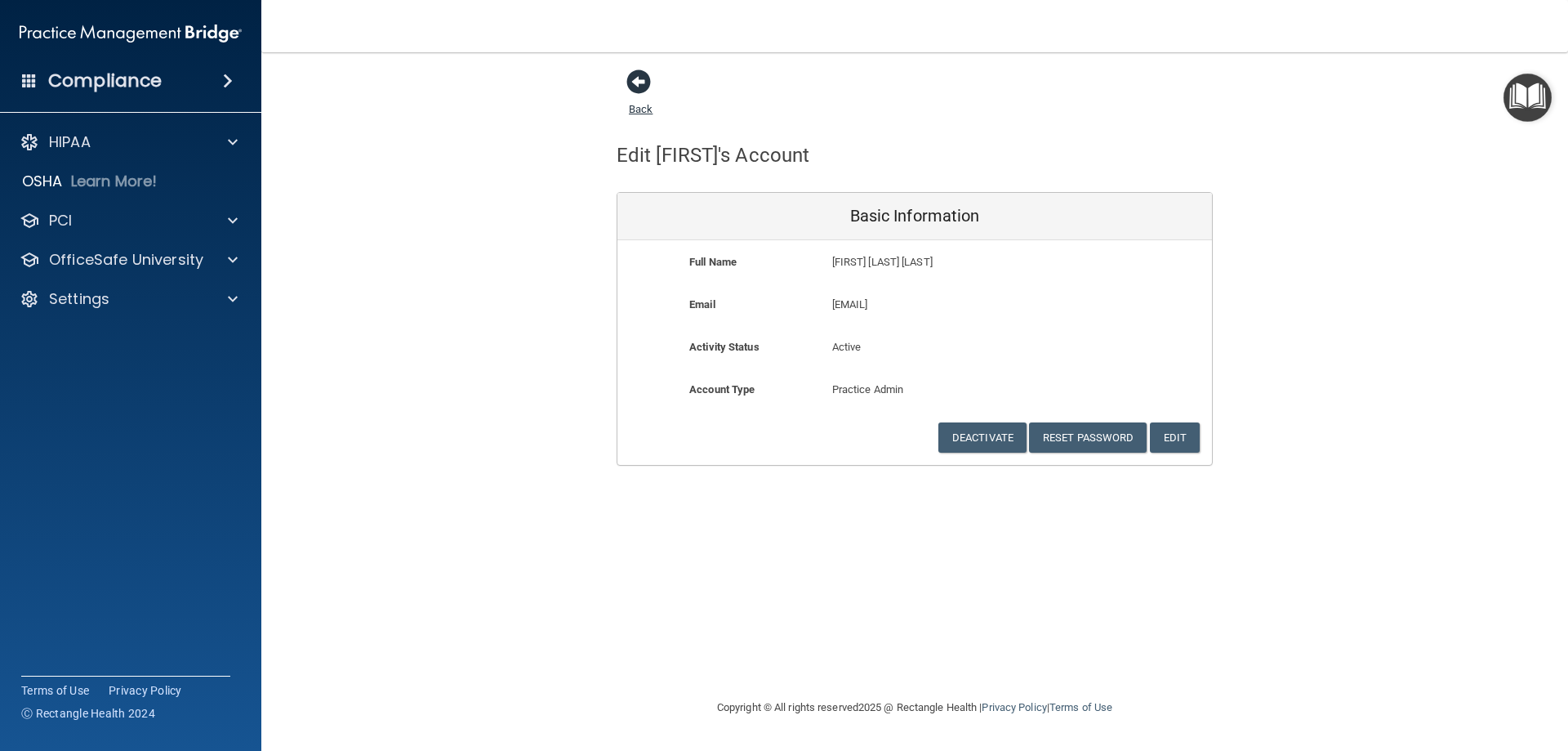 click at bounding box center (639, 82) 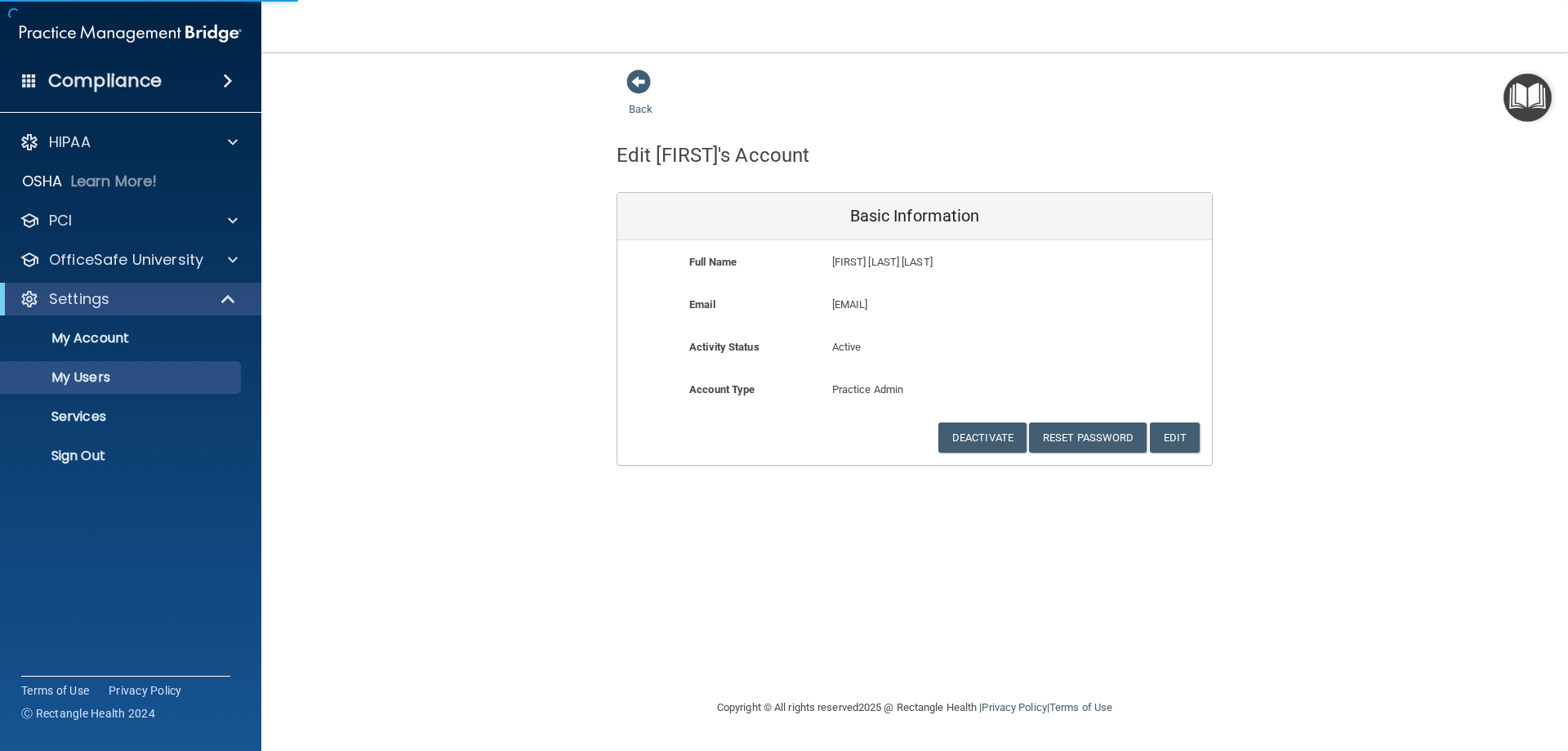 select on "20" 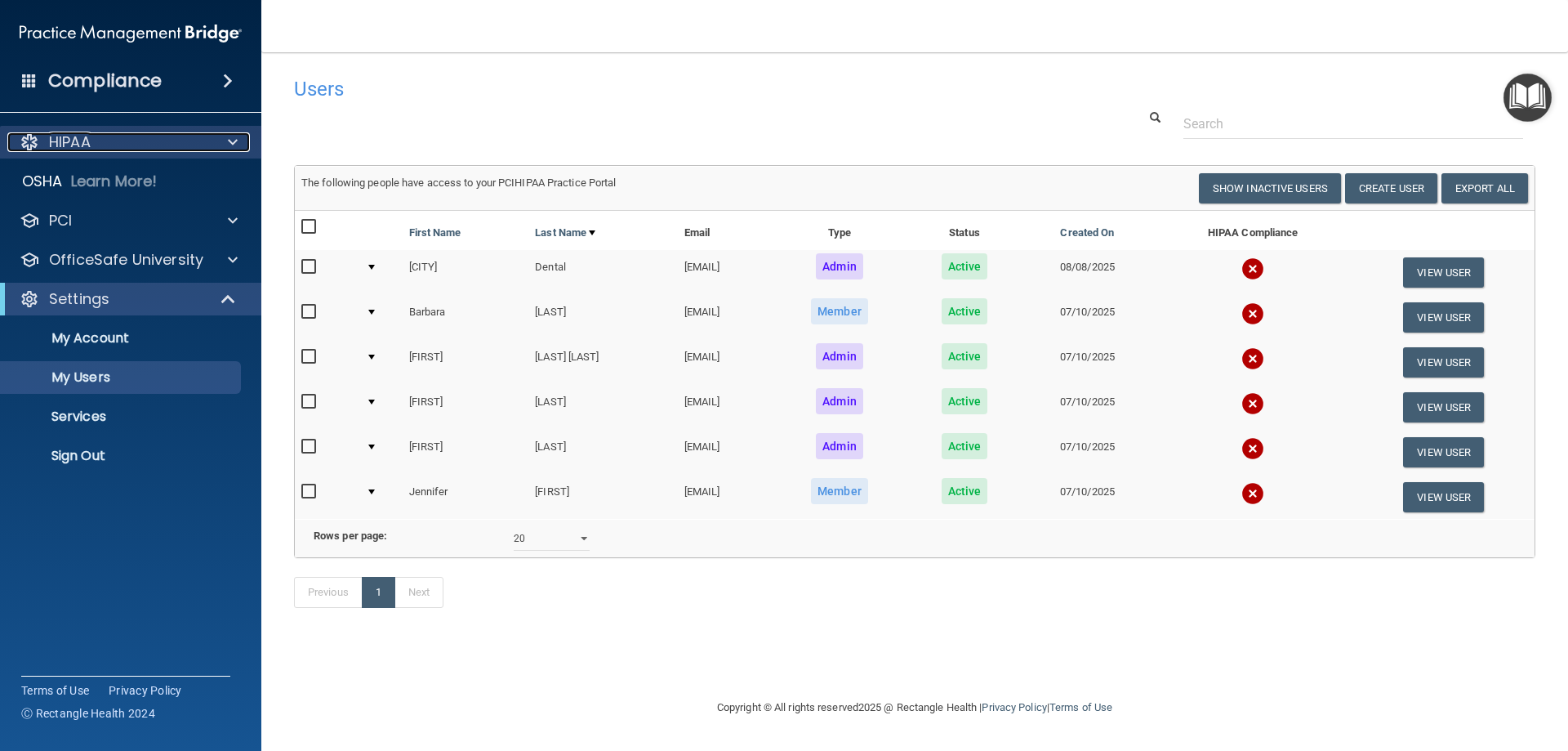 click on "HIPAA" at bounding box center [69, 142] 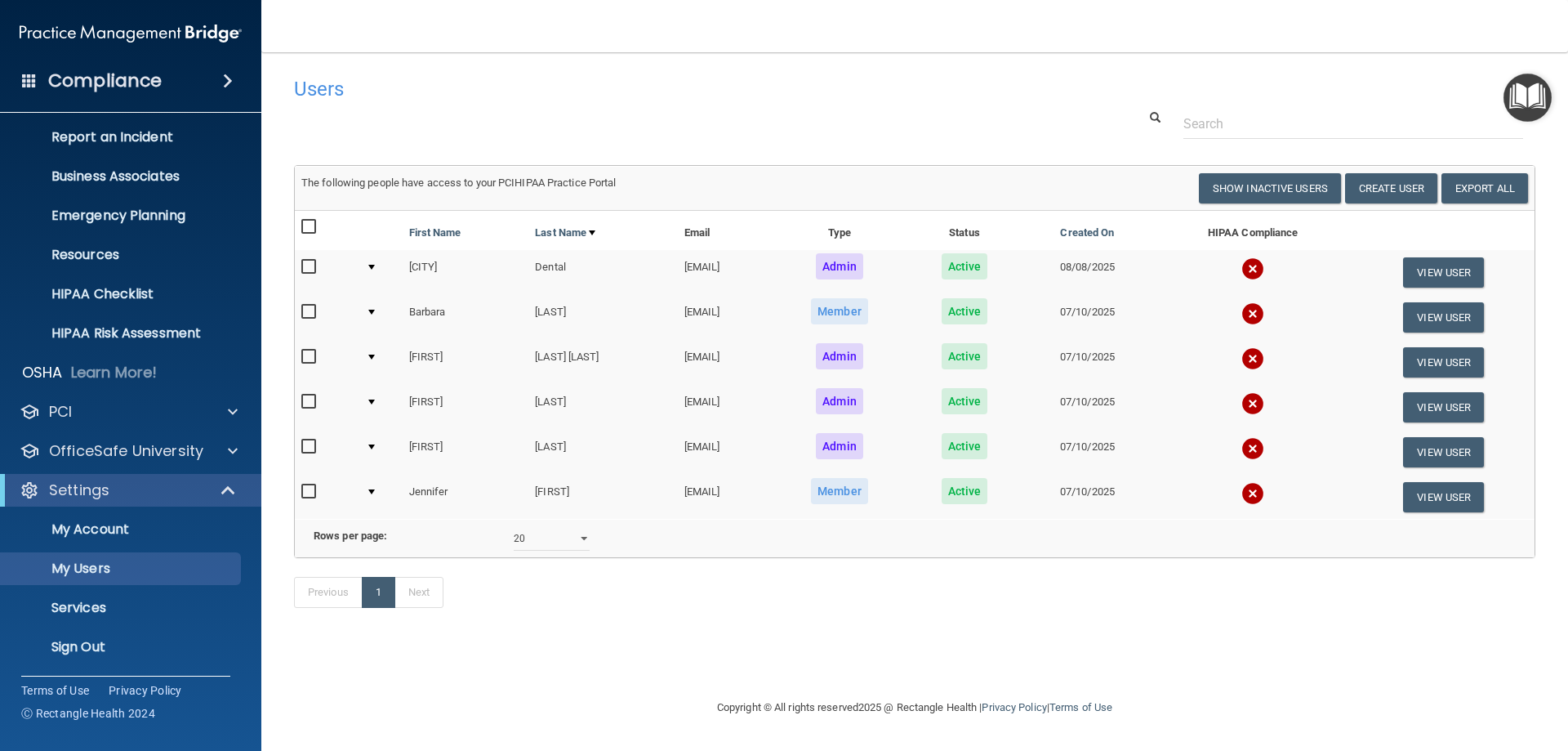 scroll, scrollTop: 84, scrollLeft: 0, axis: vertical 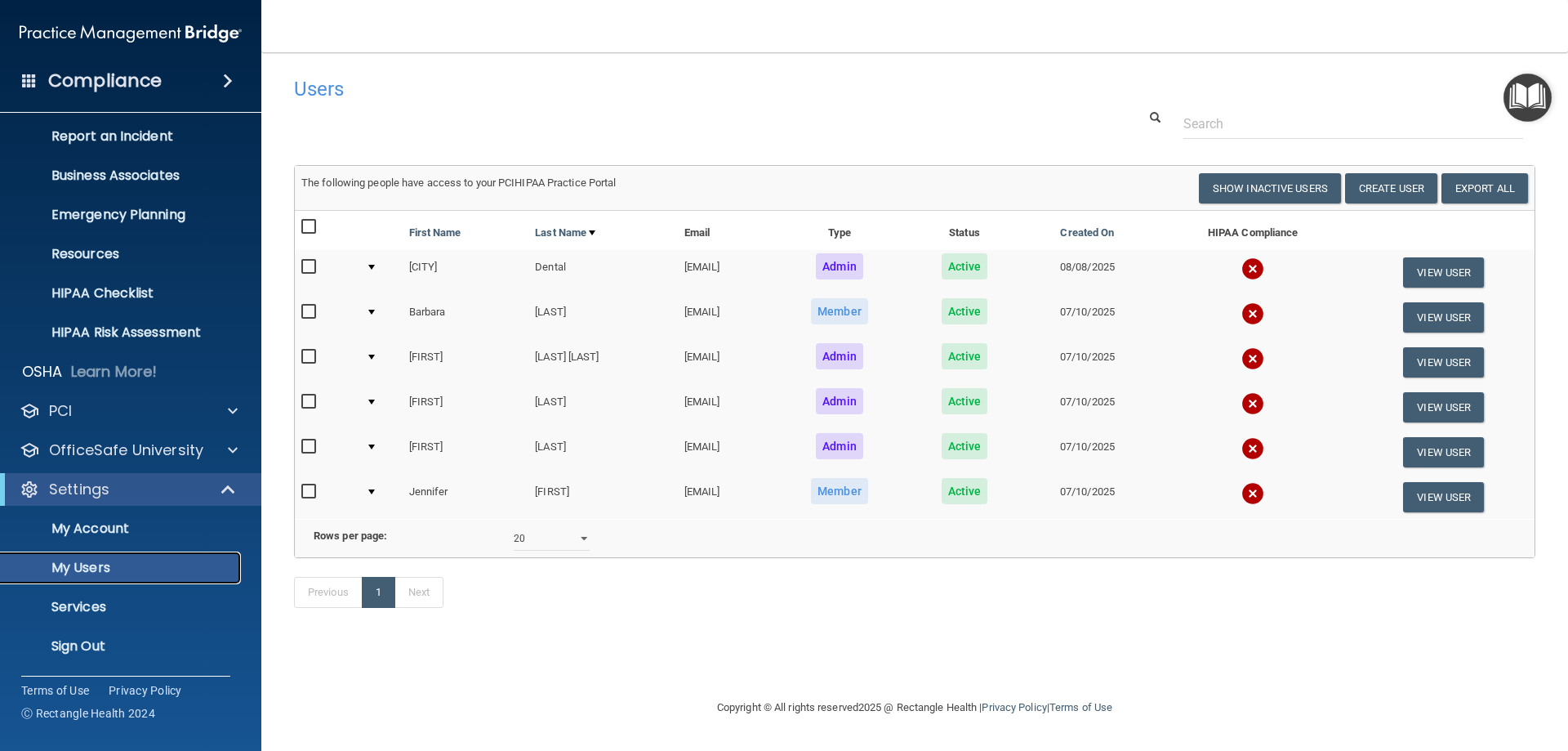 click on "My Users" at bounding box center [112, 568] 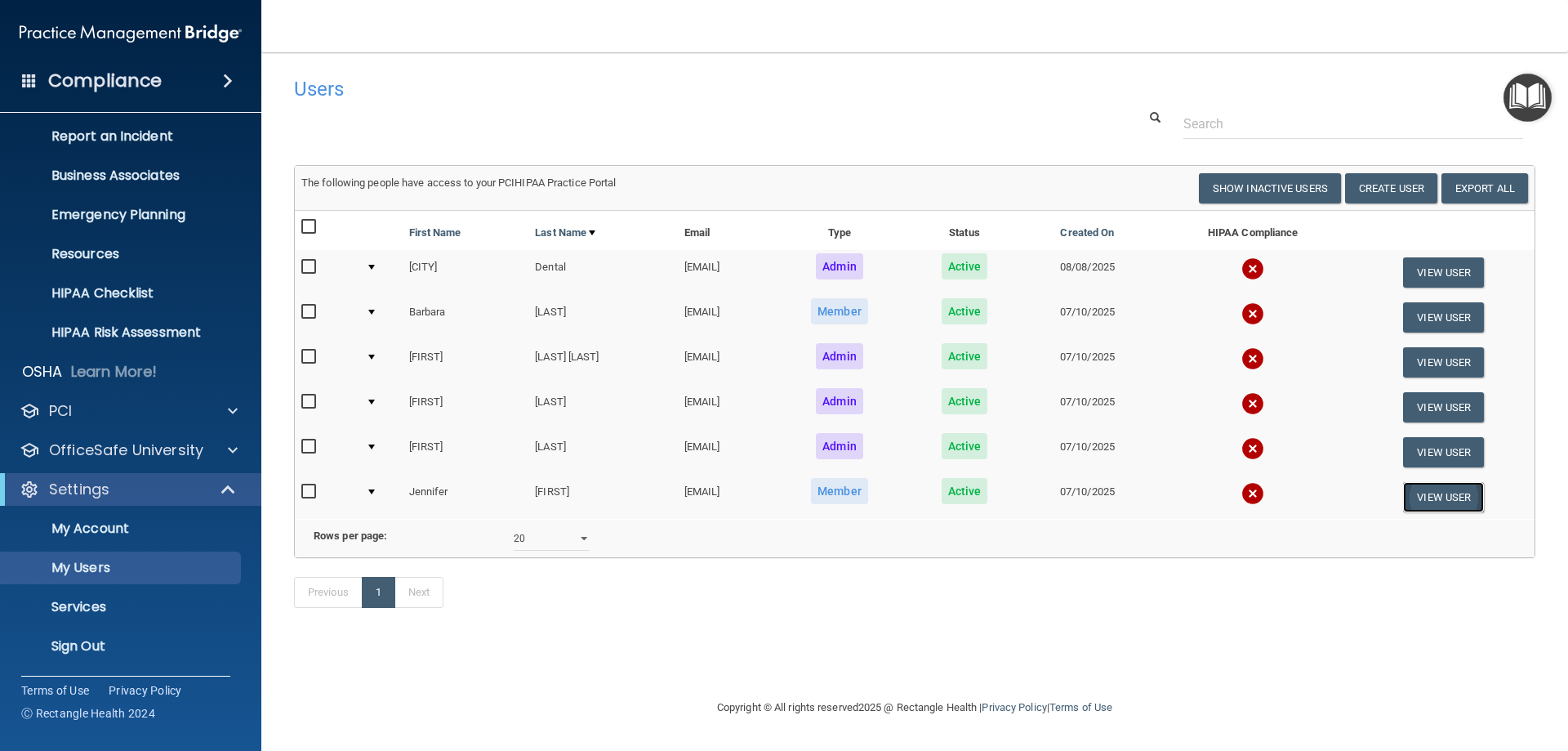 click on "View User" at bounding box center (1443, 497) 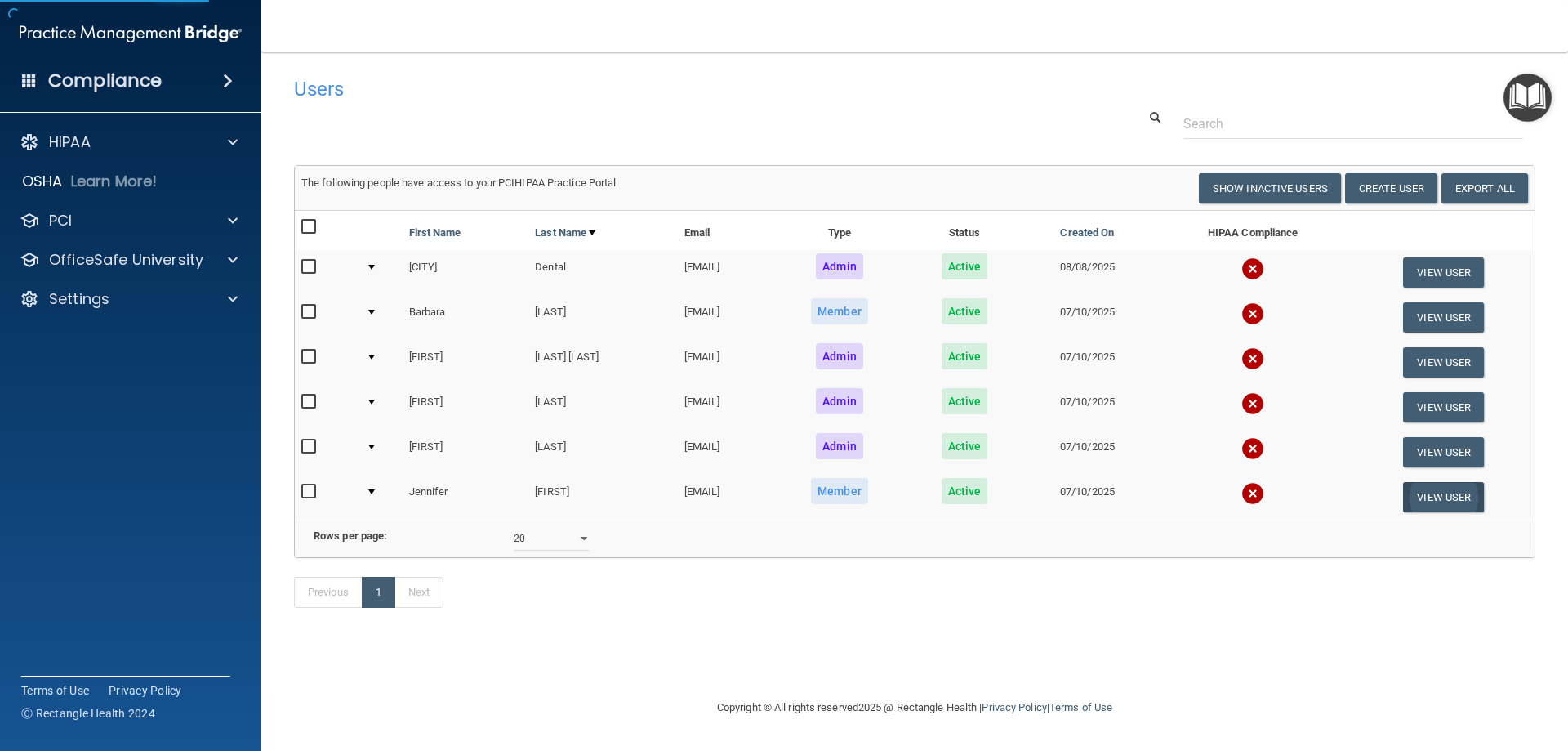 select on "practice_member" 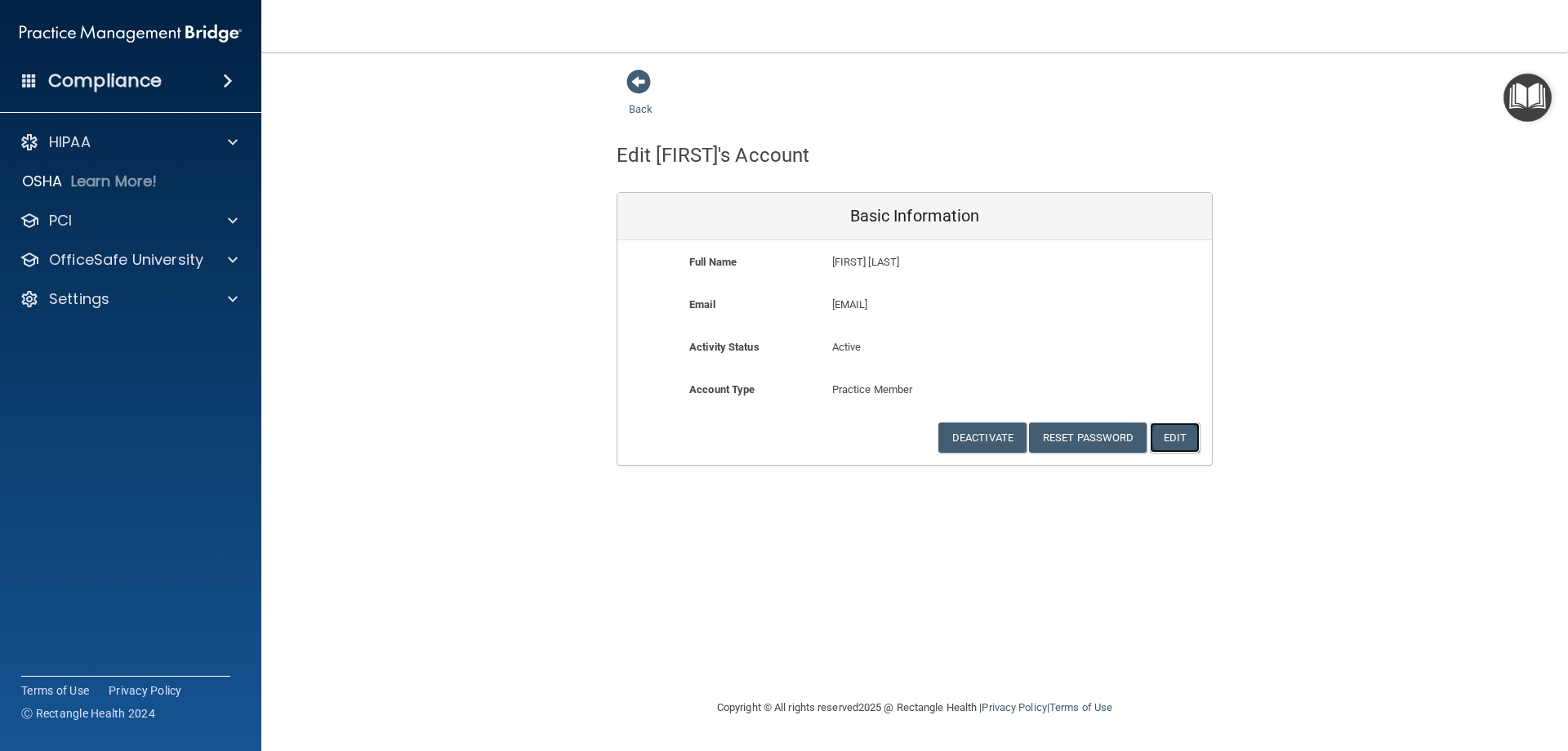 click on "Edit" at bounding box center [1174, 437] 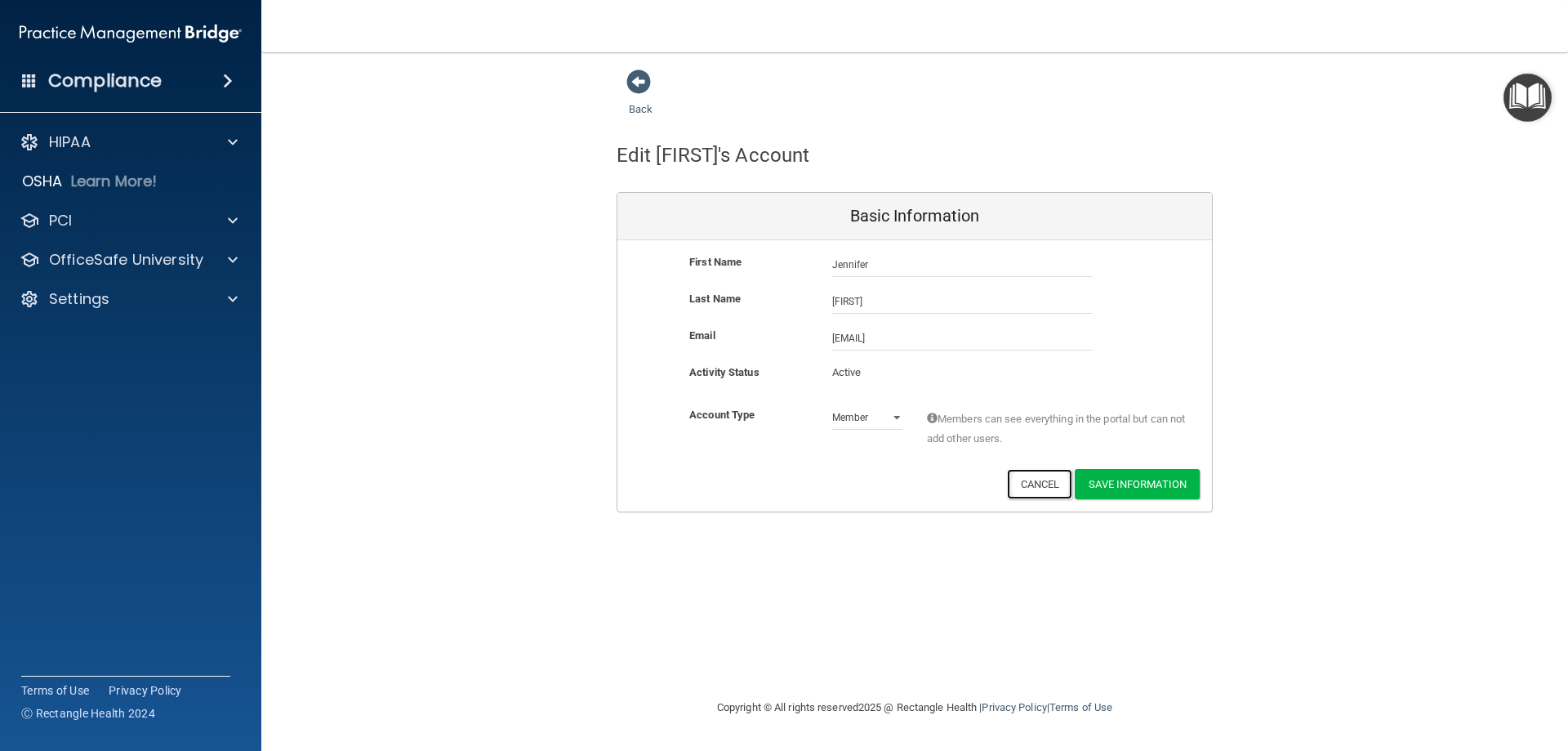 click on "Cancel" at bounding box center (1040, 484) 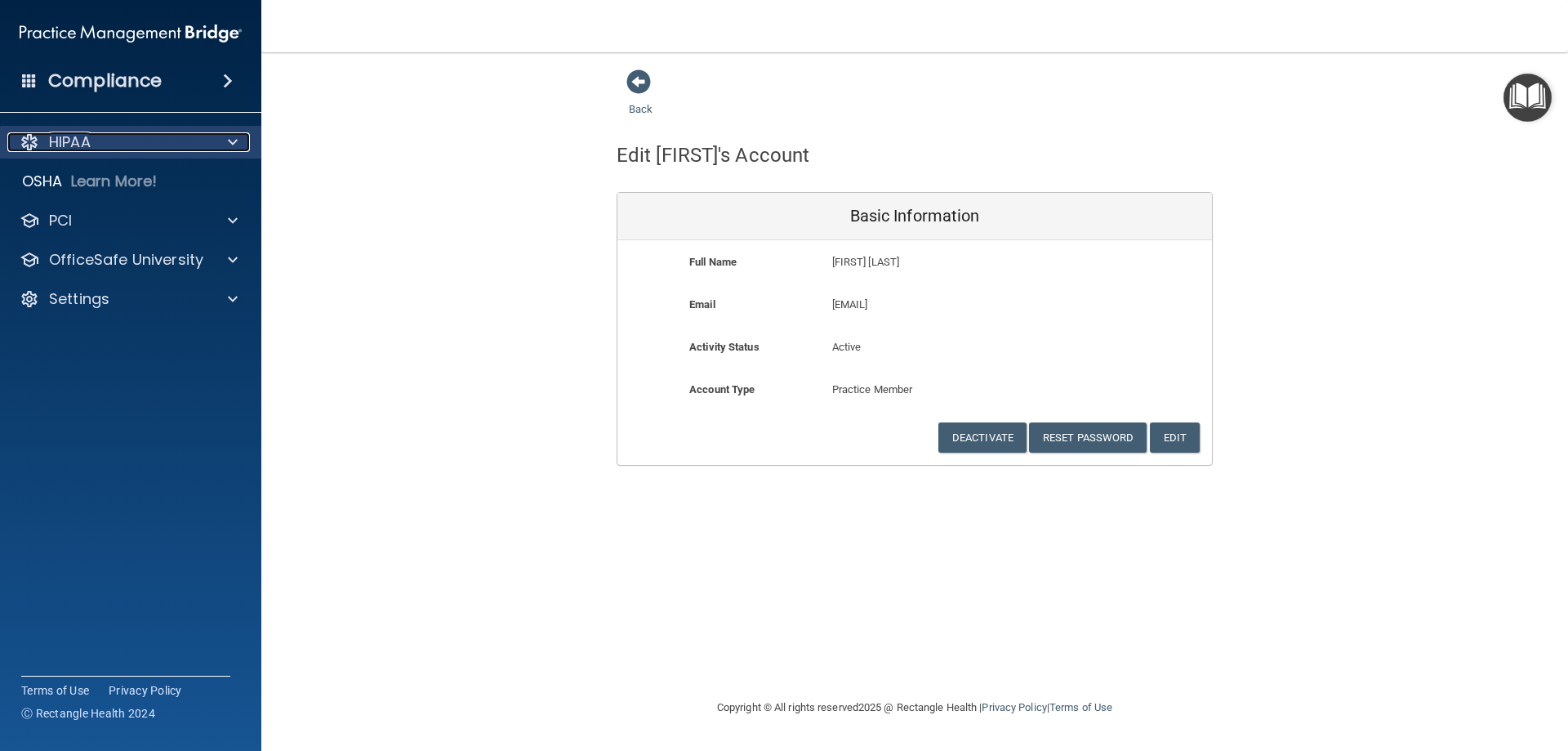 click on "HIPAA" at bounding box center (109, 142) 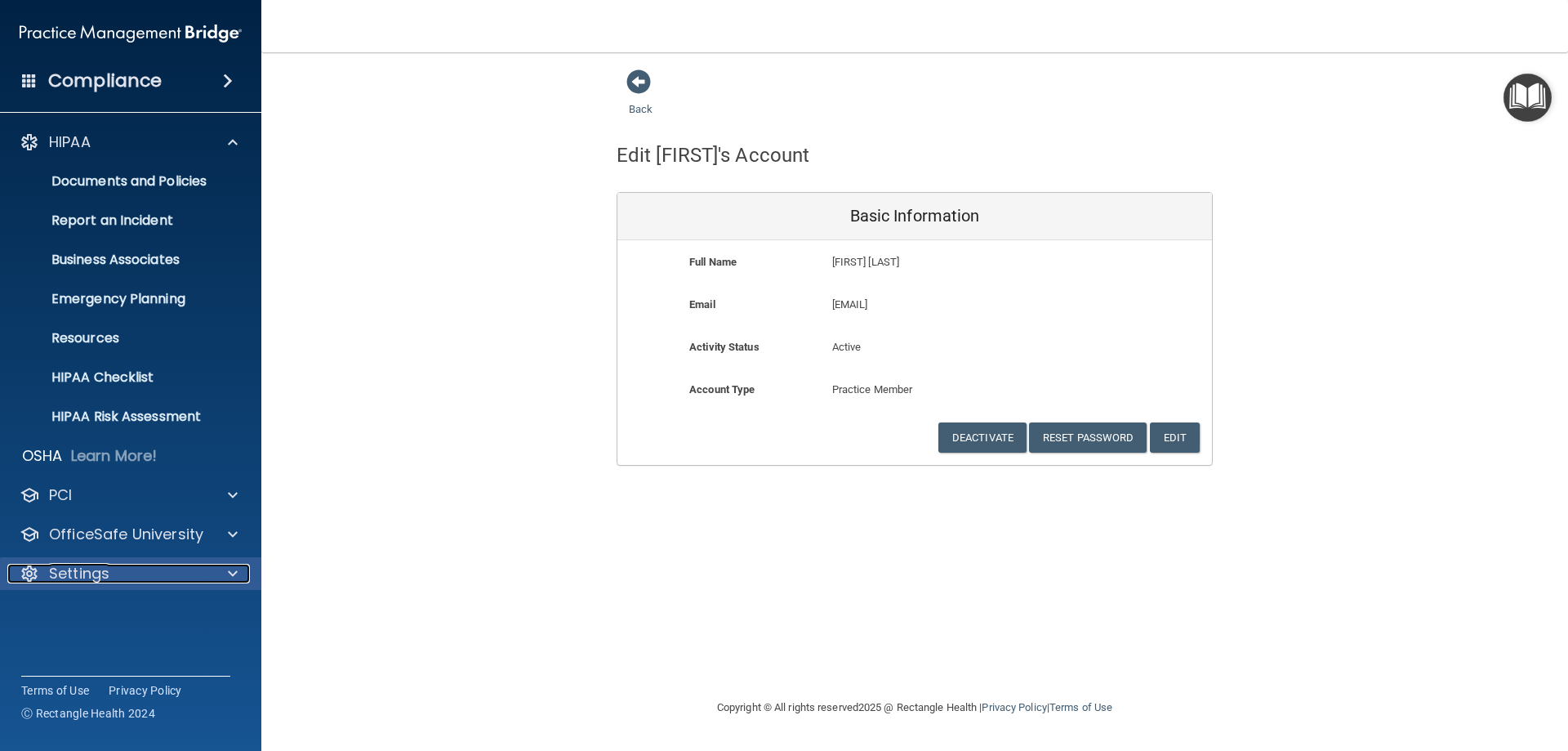 click on "Settings" at bounding box center [79, 574] 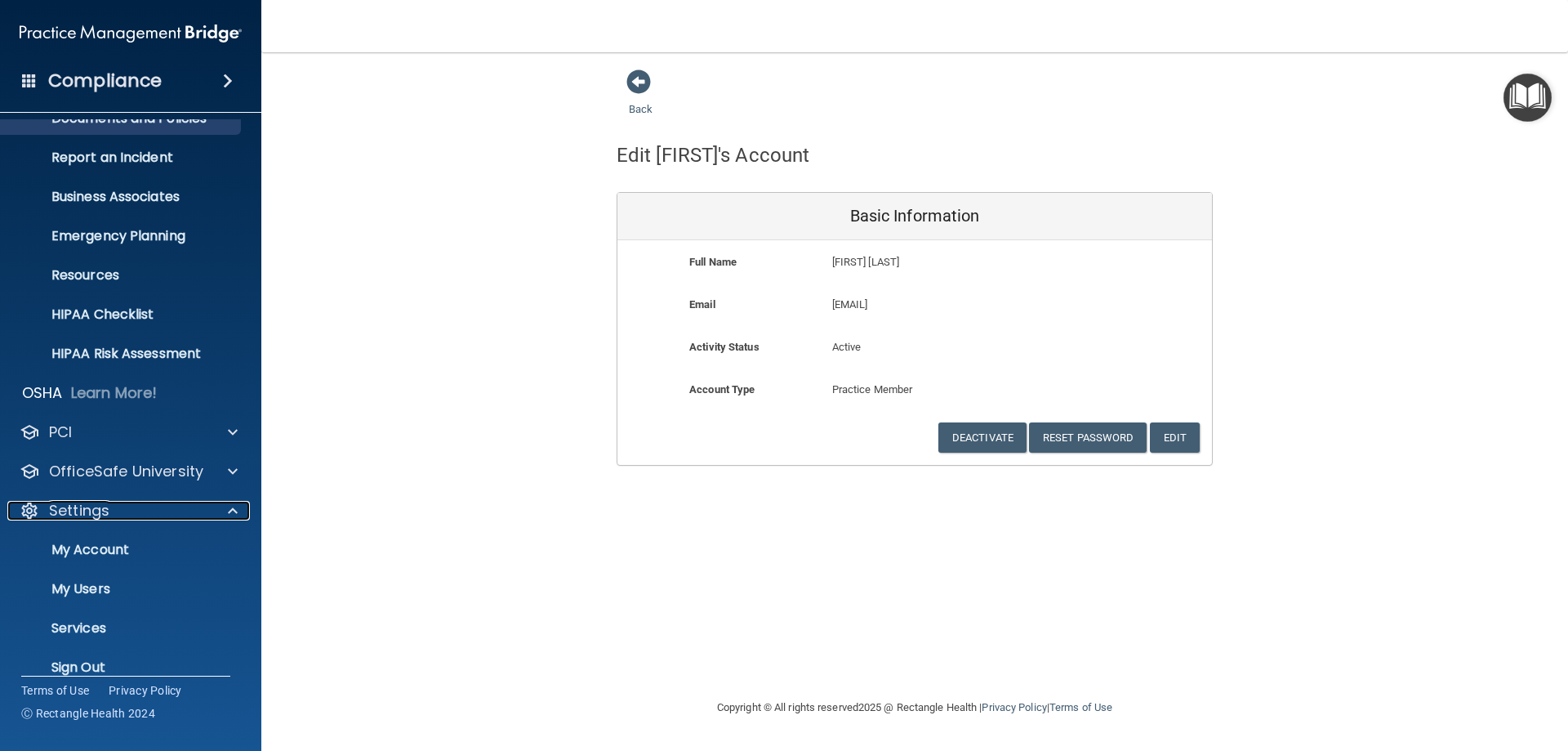 scroll, scrollTop: 0, scrollLeft: 0, axis: both 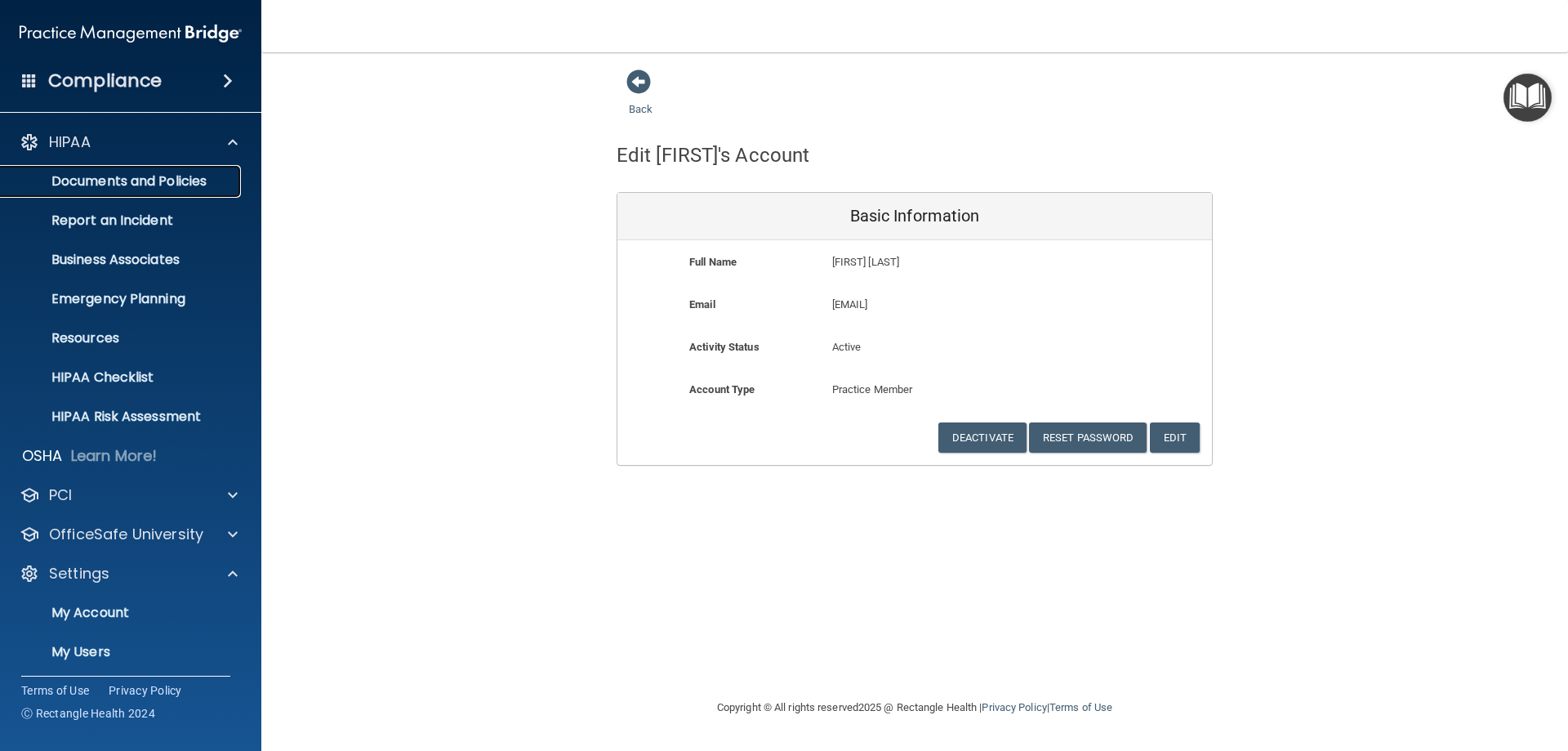 click on "Documents and Policies" at bounding box center (122, 181) 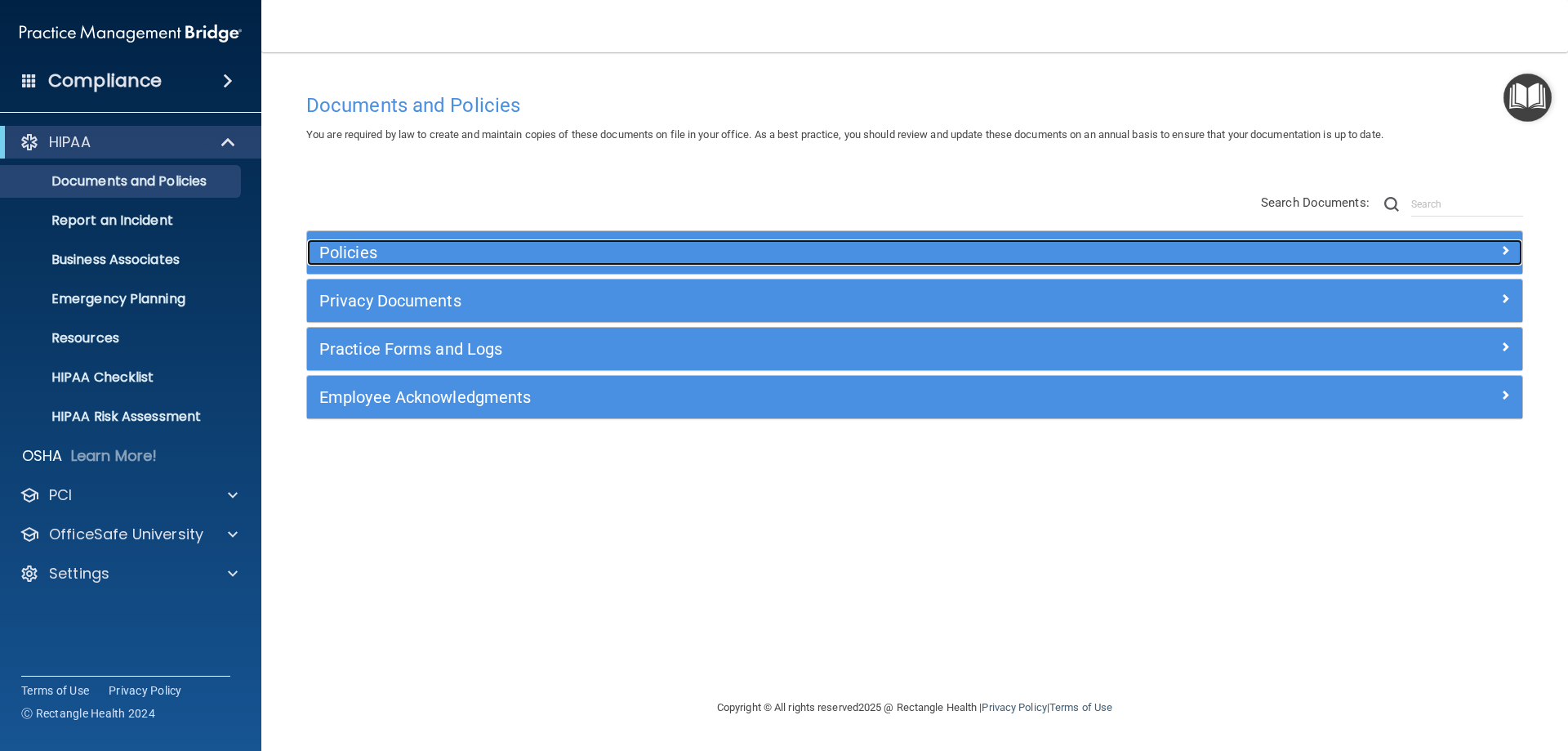 click on "Policies" at bounding box center [763, 253] 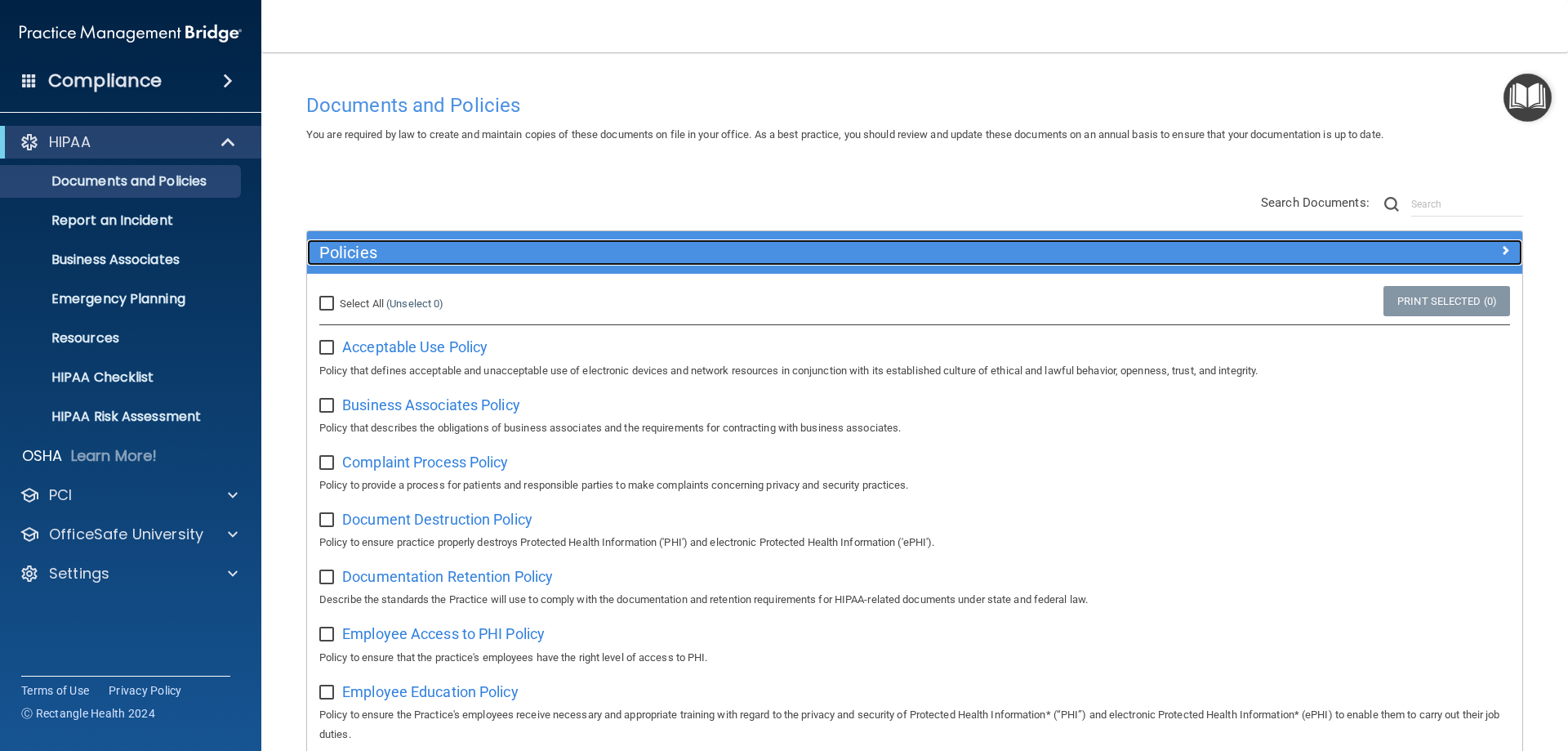 click on "Policies" at bounding box center [763, 253] 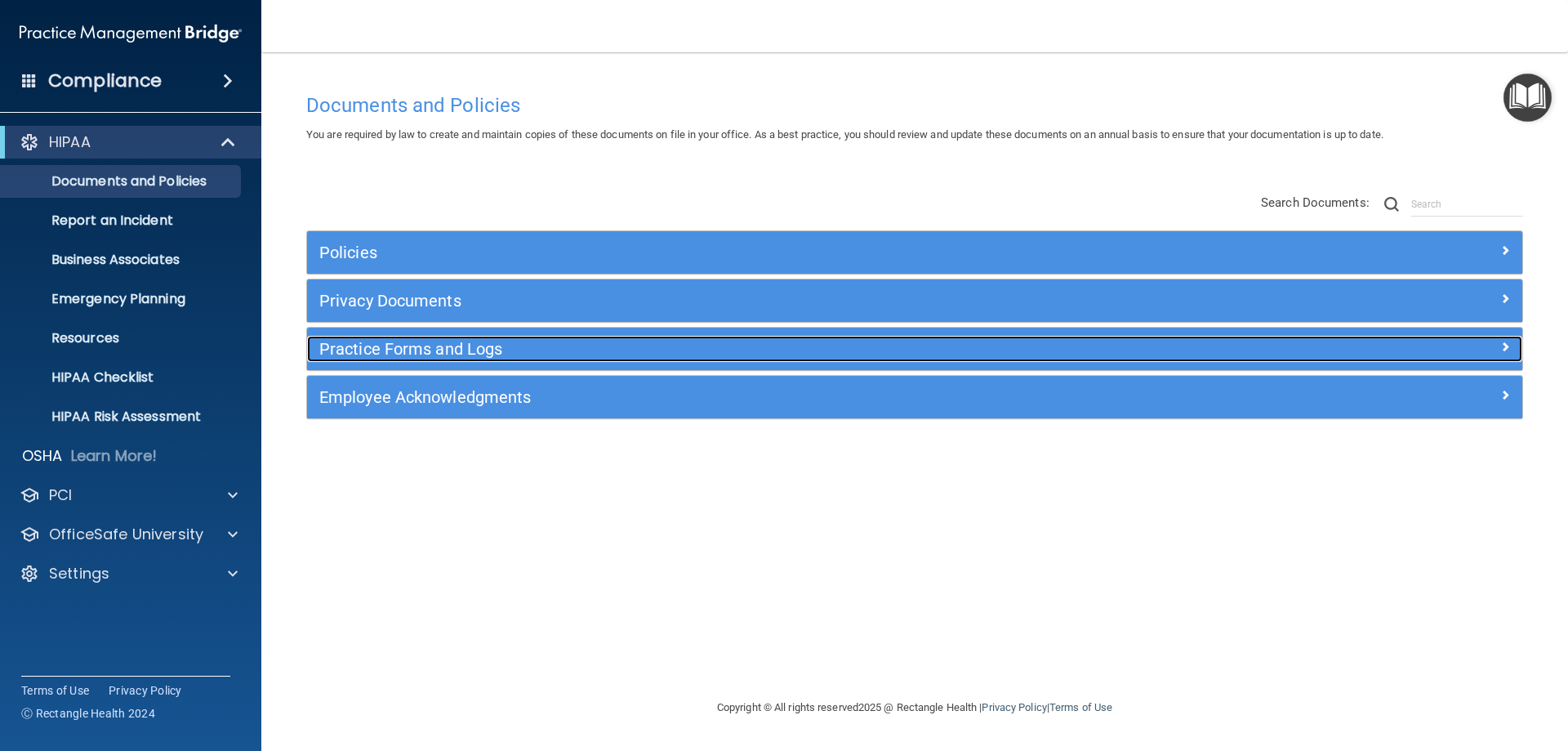 click on "Practice Forms and Logs" at bounding box center [763, 349] 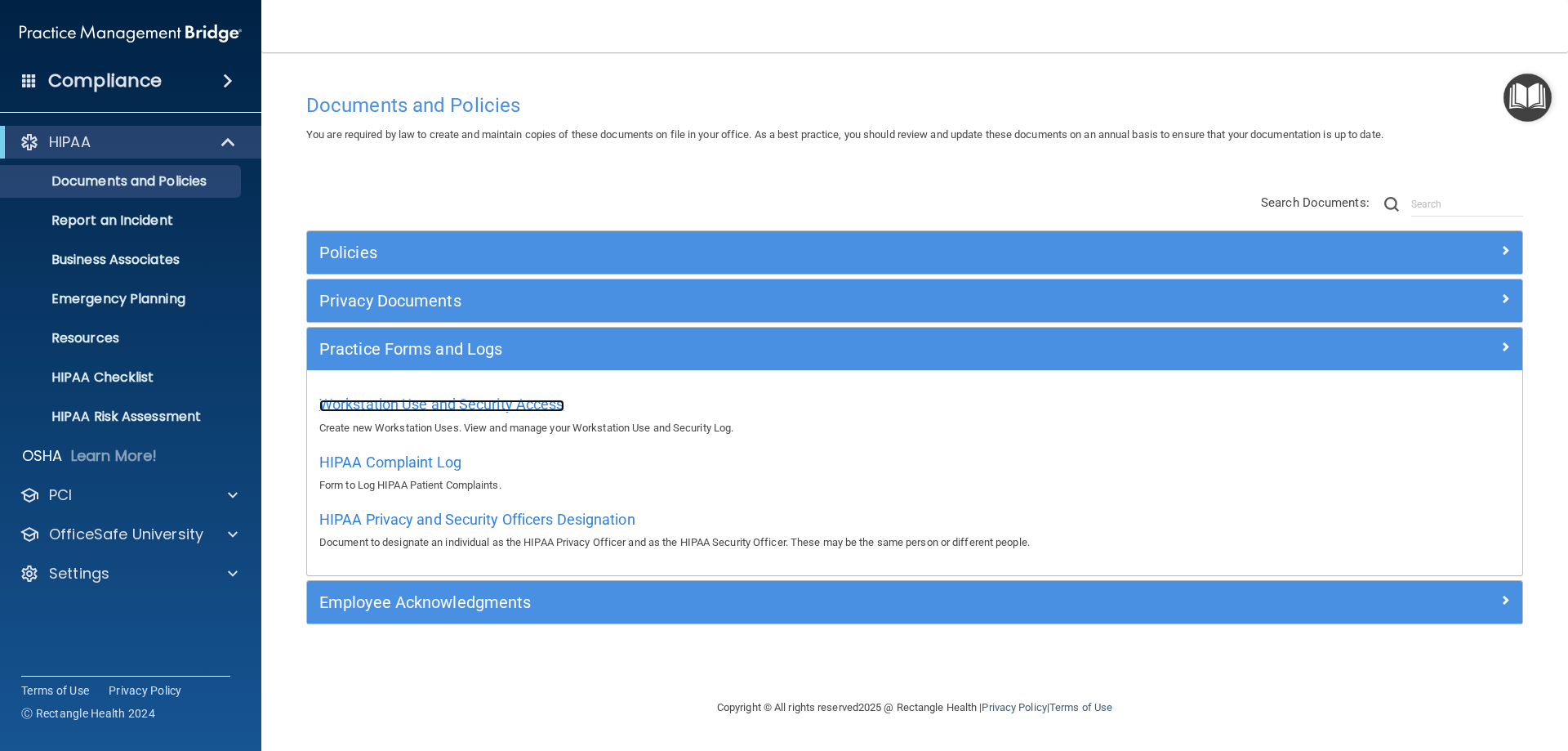 click on "Workstation Use and Security Access" at bounding box center (442, 404) 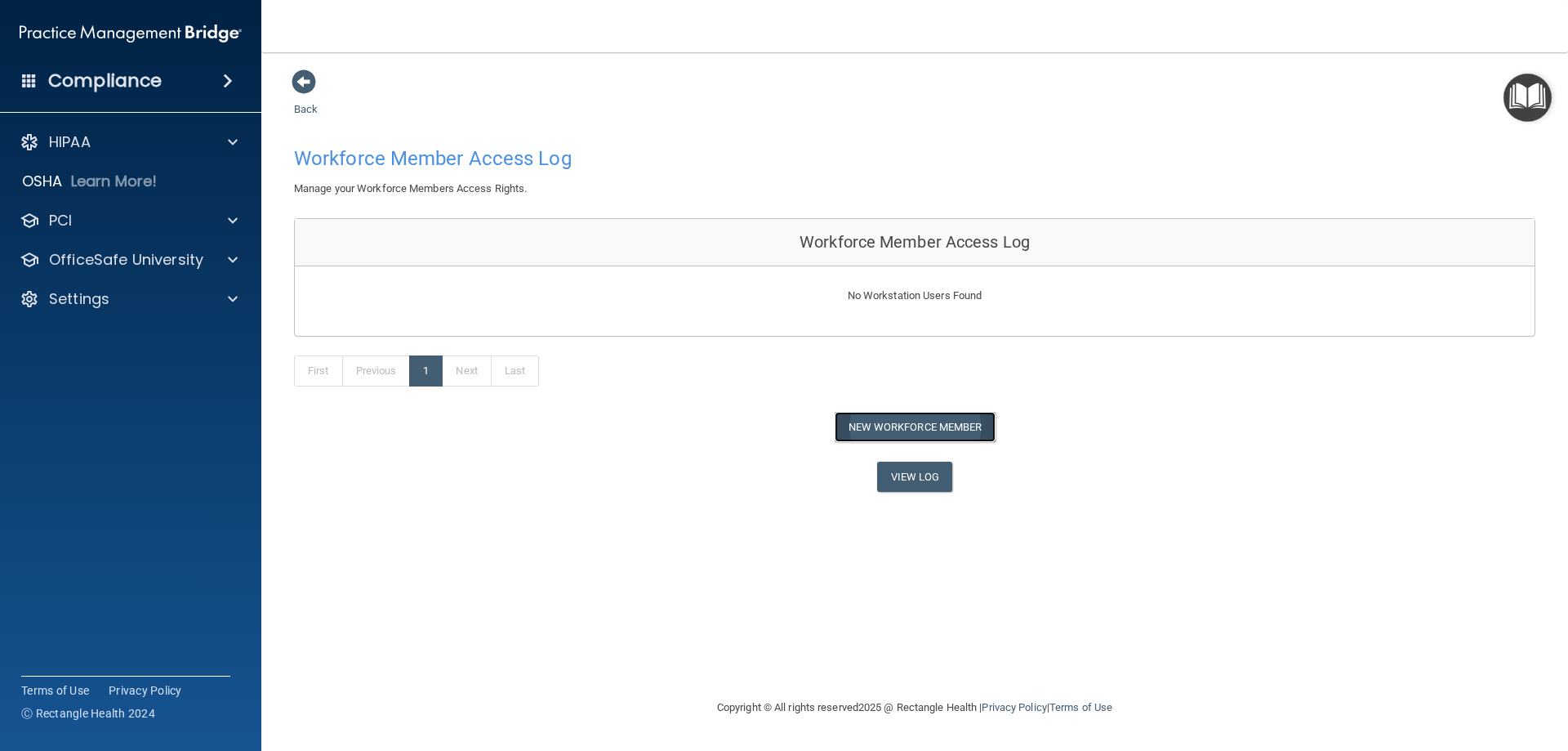 click on "New Workforce Member" at bounding box center (915, 427) 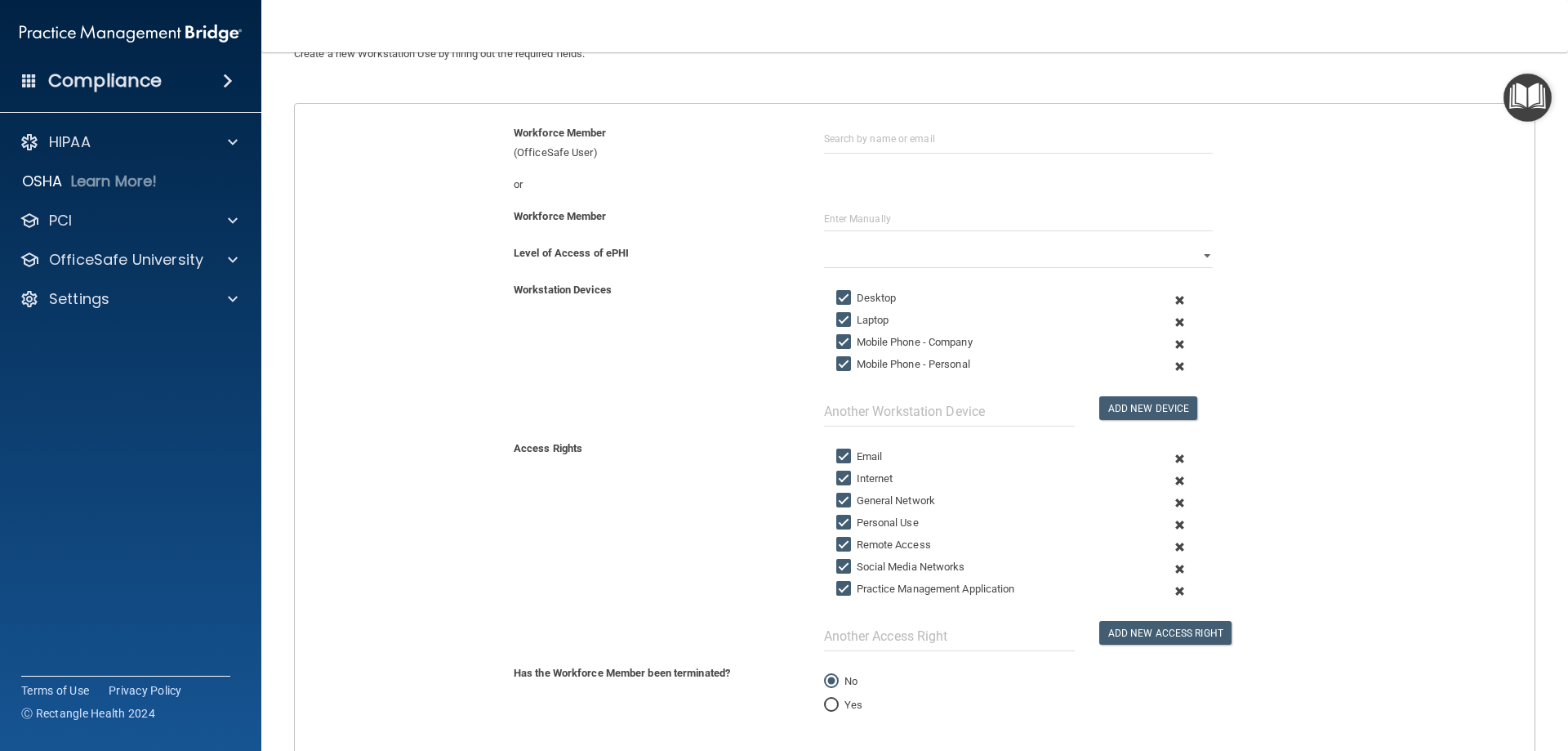 scroll, scrollTop: 163, scrollLeft: 0, axis: vertical 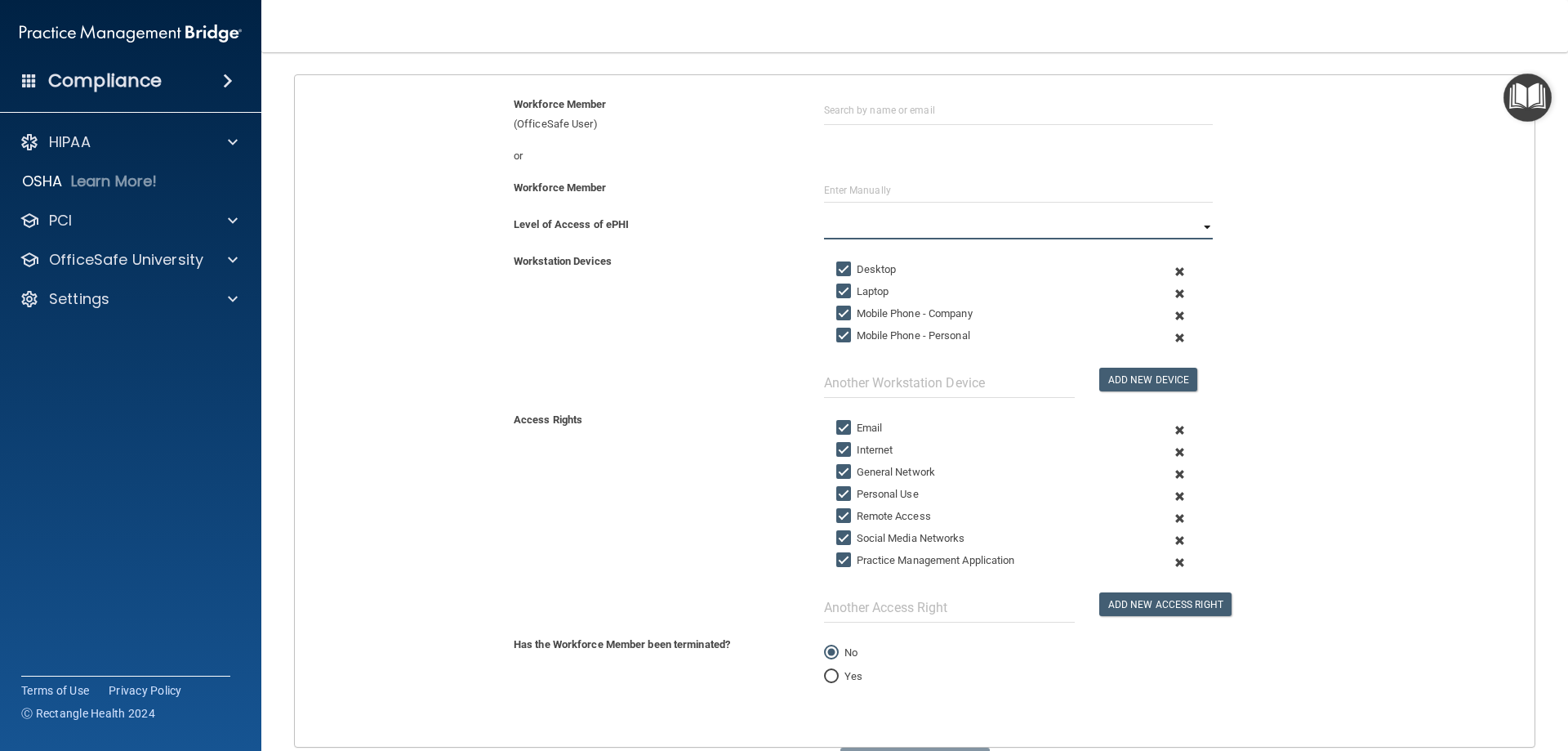 click on "Full Limited None" at bounding box center (1018, 227) 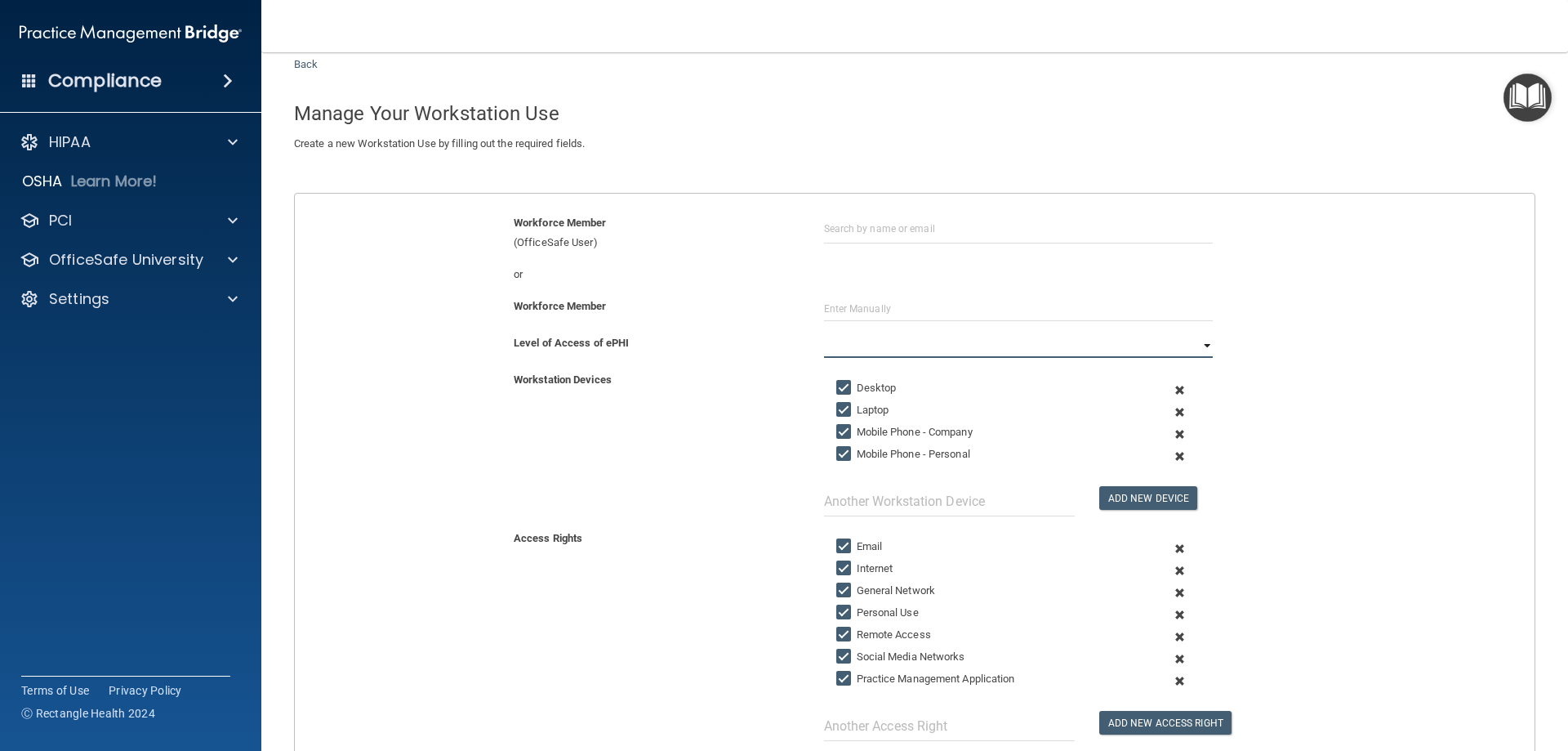 scroll, scrollTop: 82, scrollLeft: 0, axis: vertical 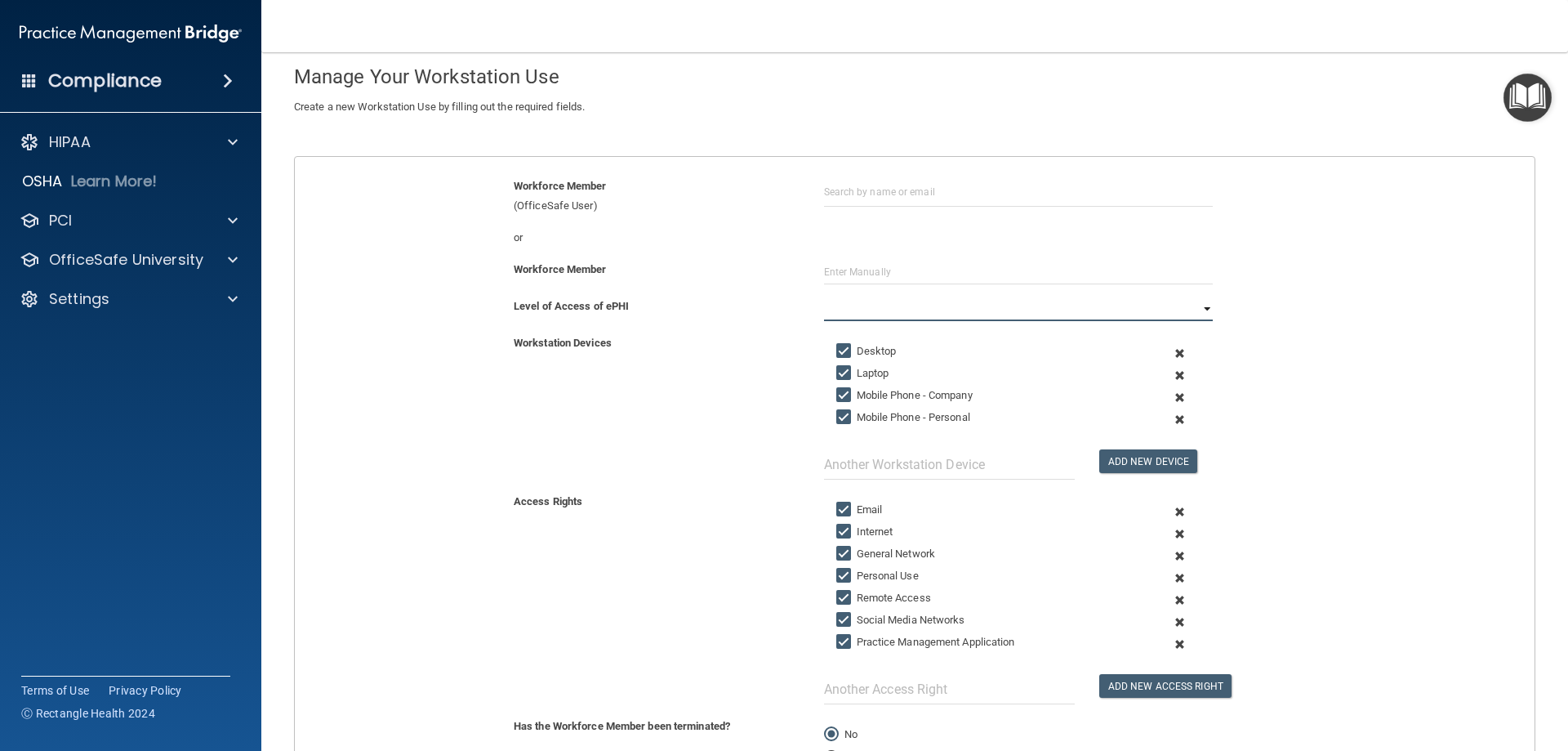 click on "Full Limited None" at bounding box center (1018, 309) 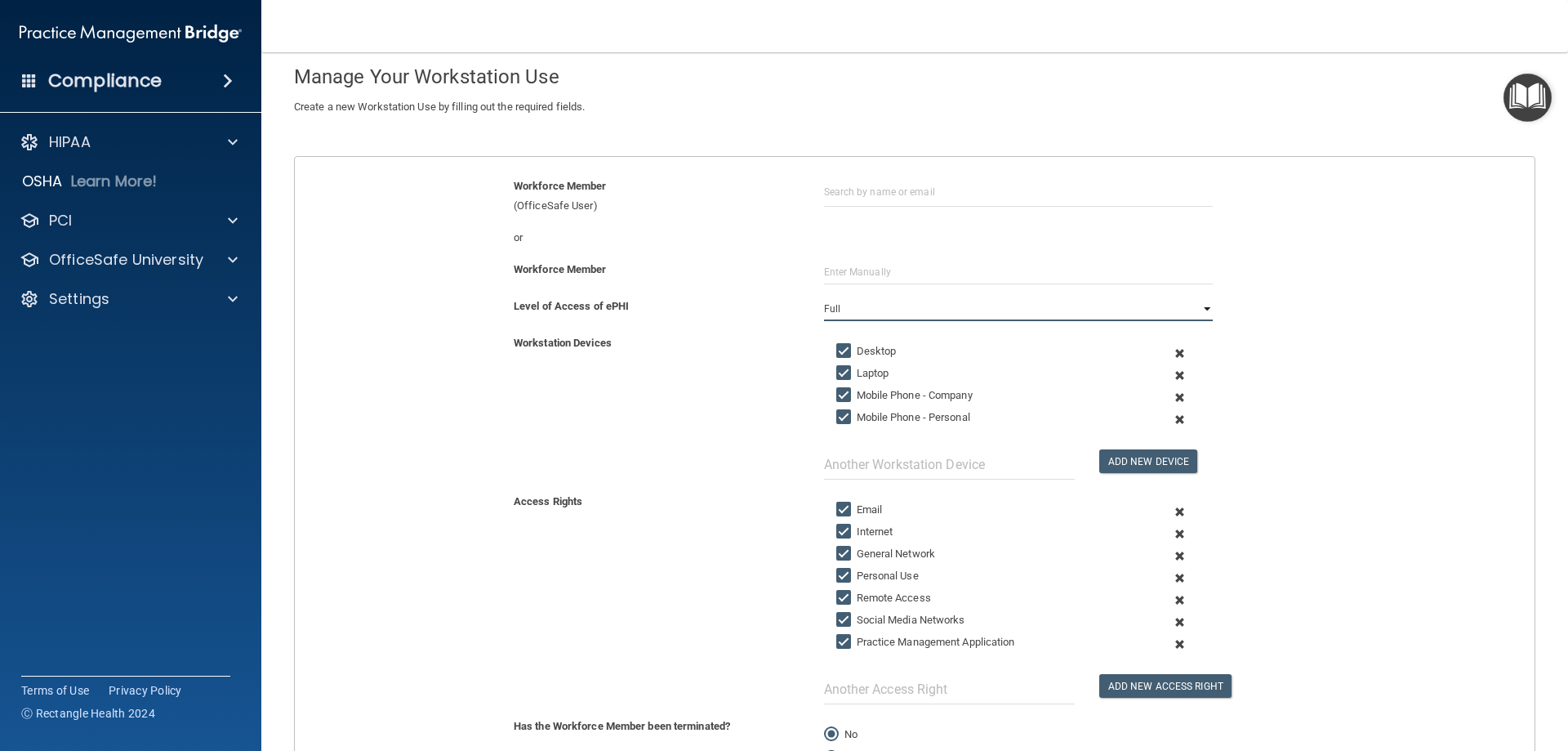 click on "Full Limited None" at bounding box center [1018, 309] 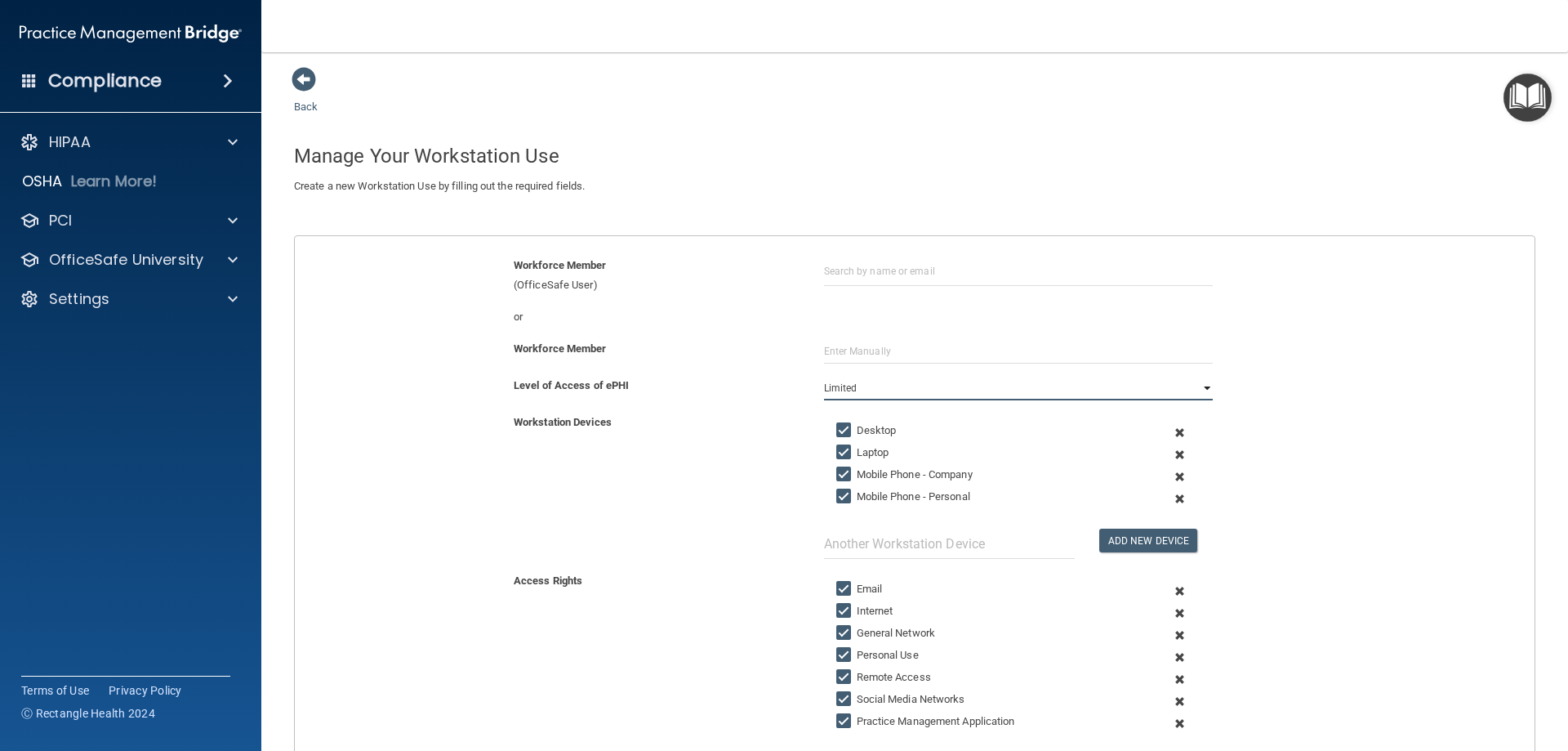scroll, scrollTop: 0, scrollLeft: 0, axis: both 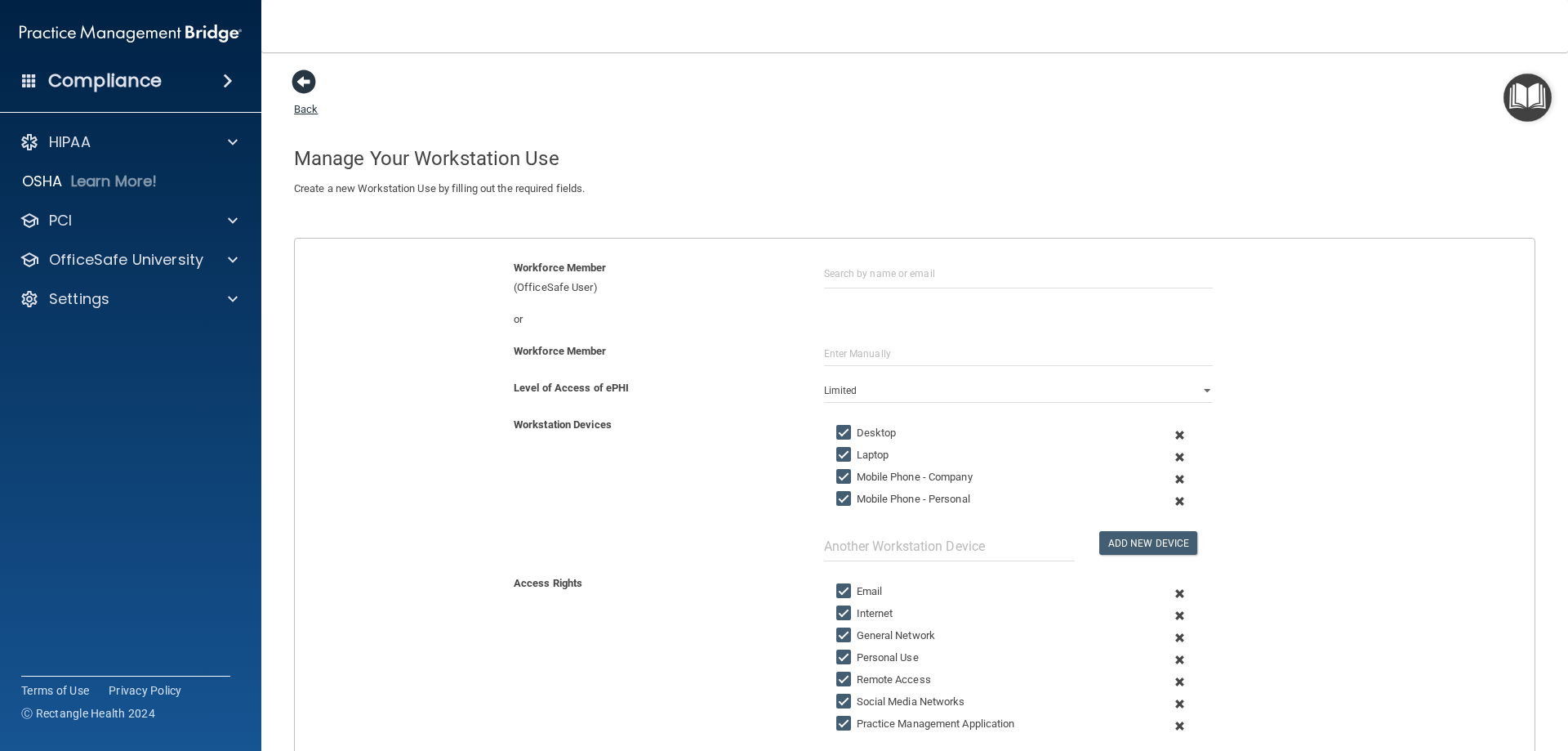 click at bounding box center (304, 82) 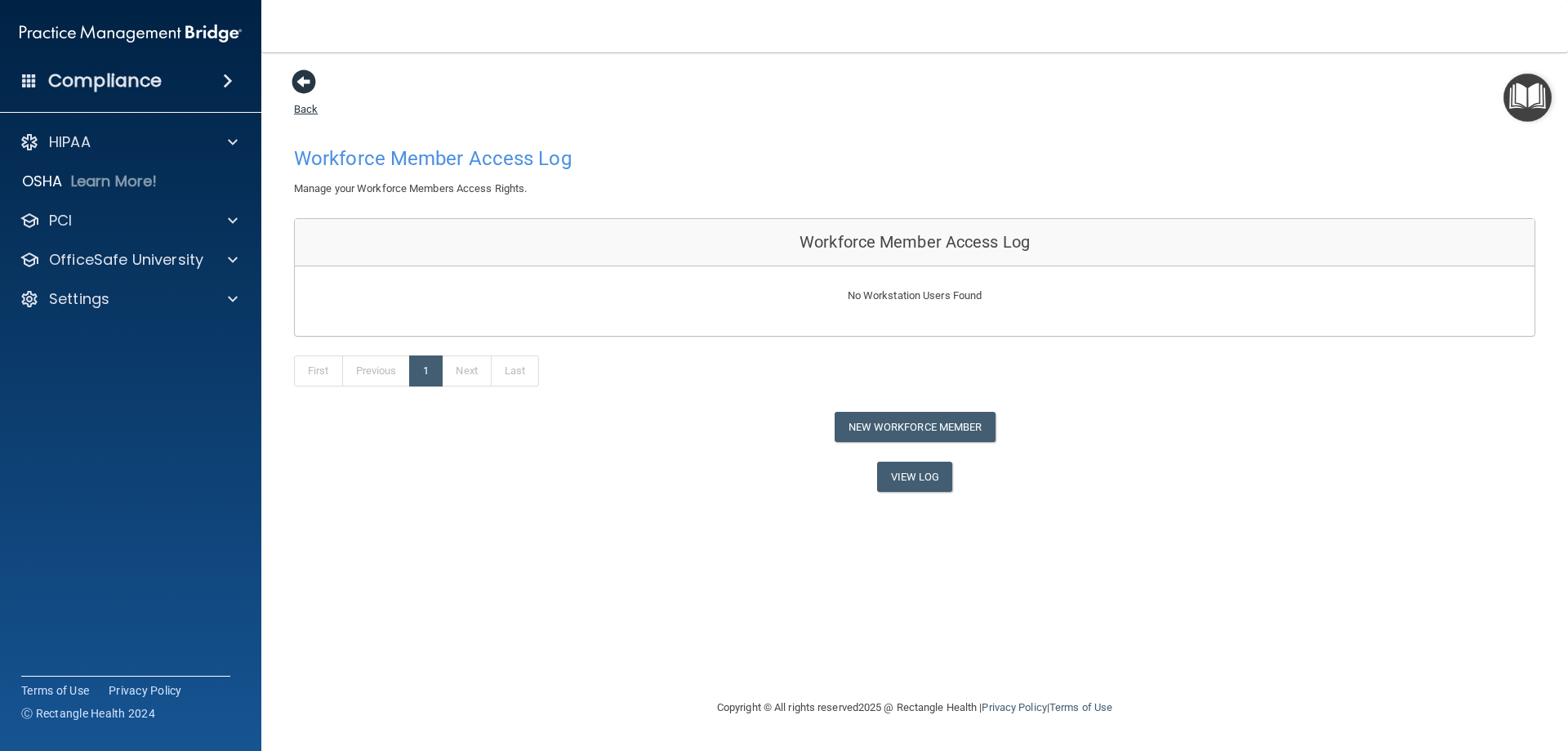 click at bounding box center [304, 82] 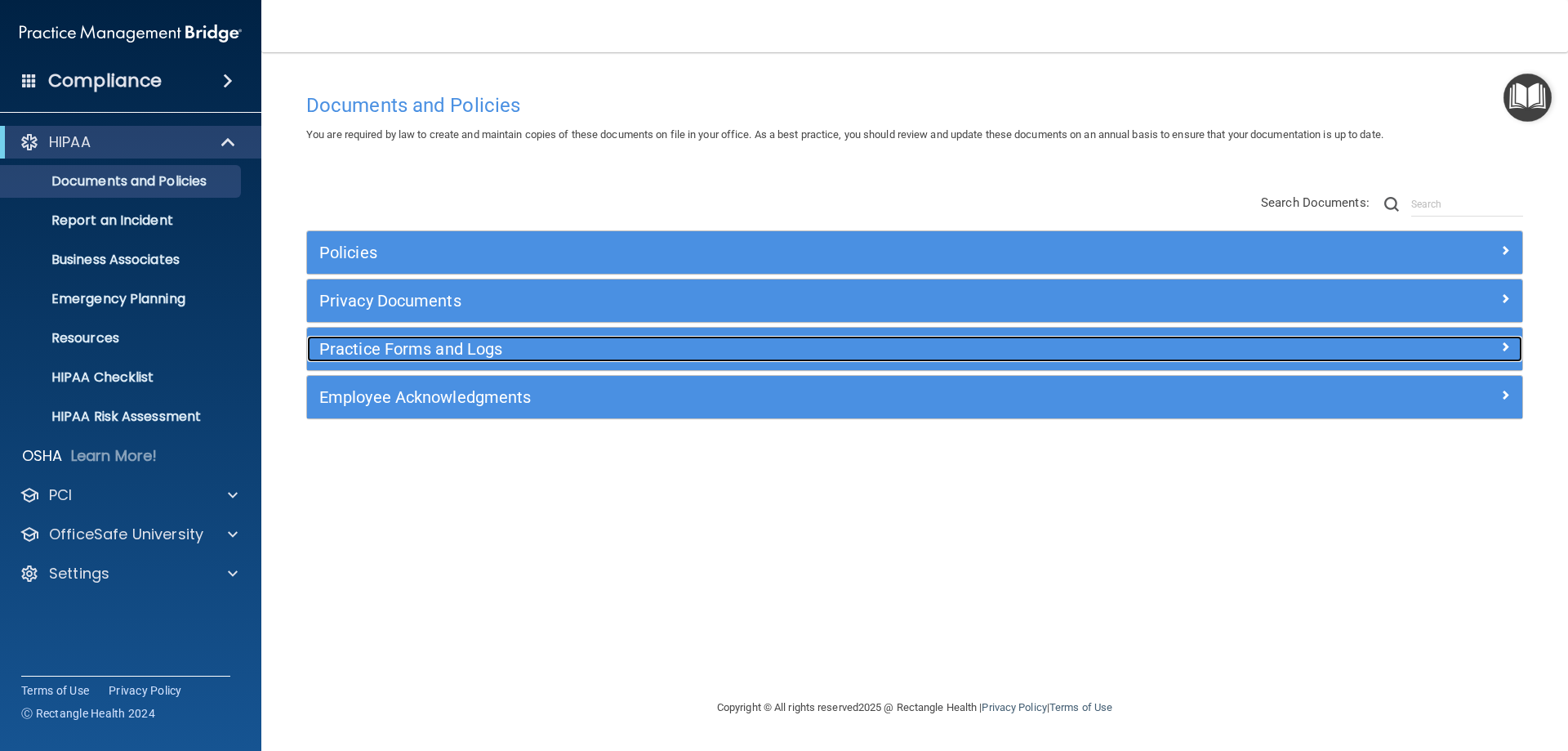 click on "Practice Forms and Logs" at bounding box center (763, 349) 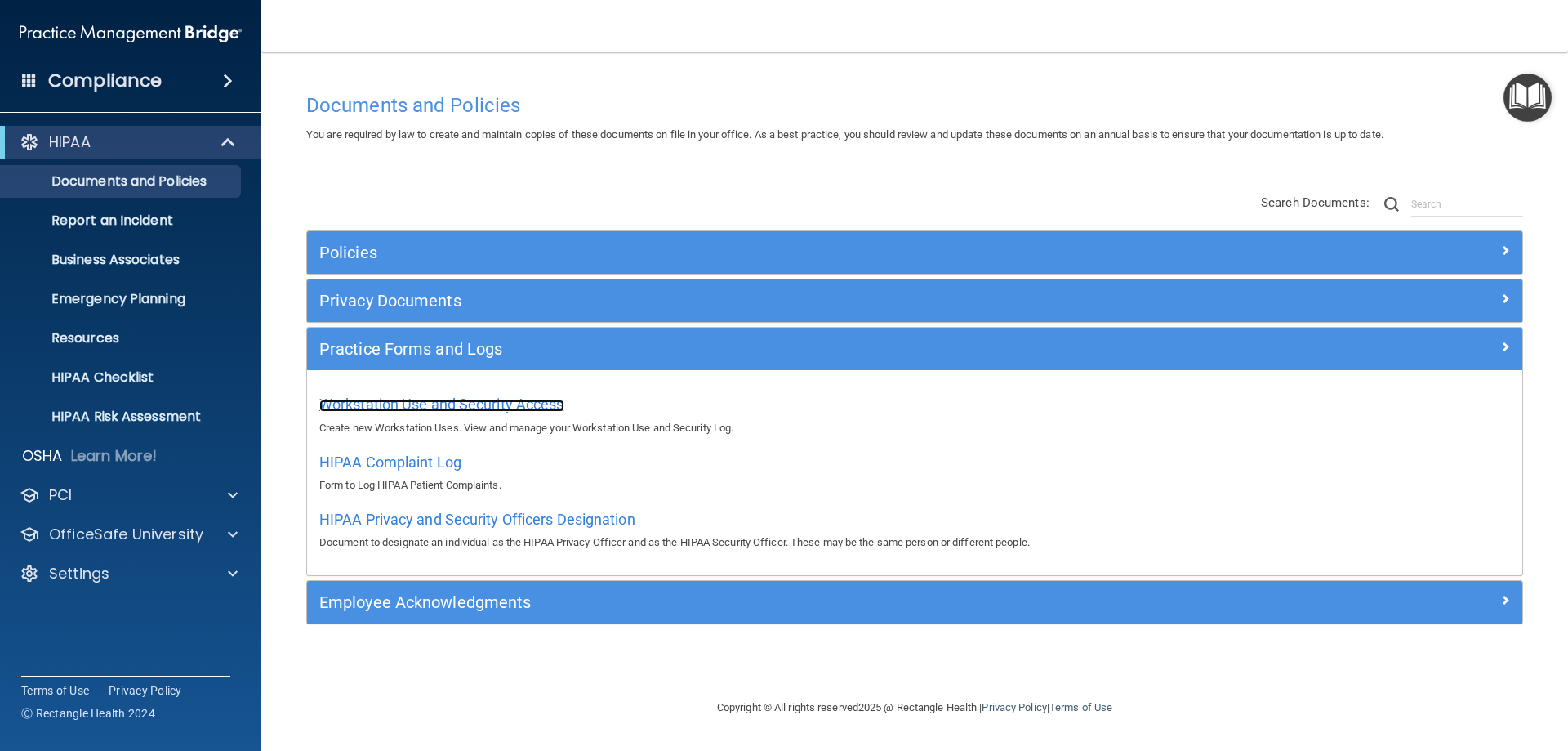 click on "Workstation Use and Security Access" at bounding box center (442, 404) 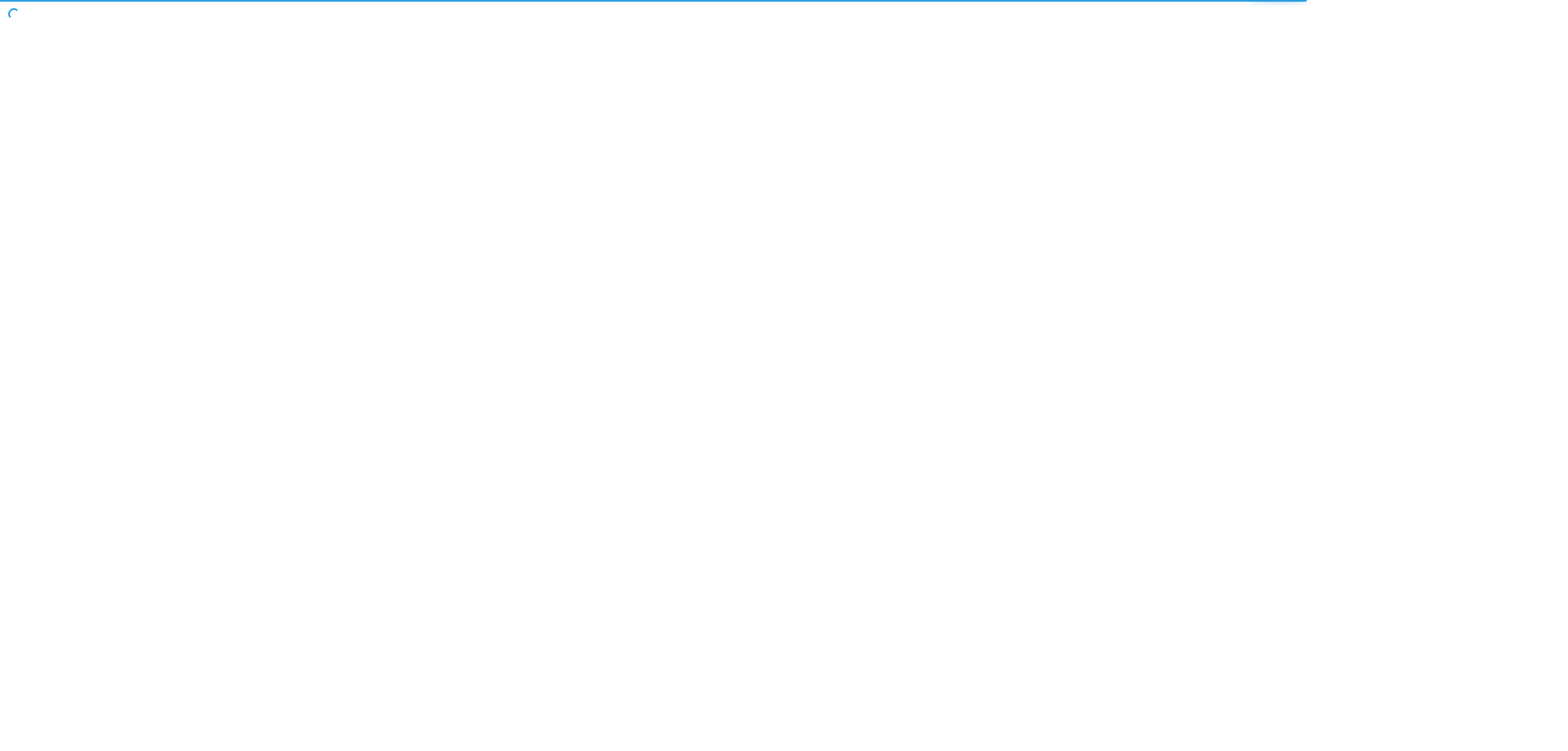 scroll, scrollTop: 0, scrollLeft: 0, axis: both 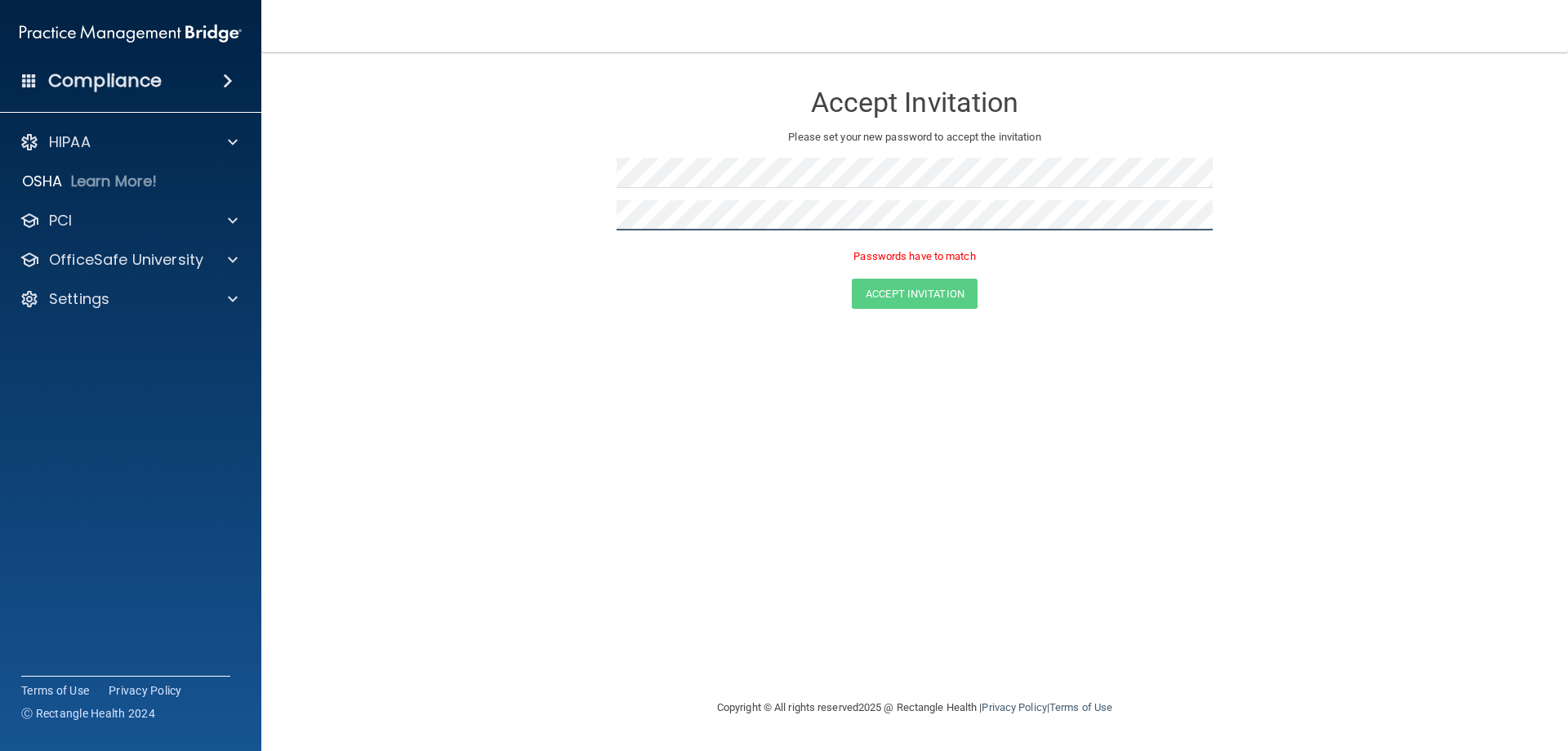 click on "Accept Invitation" at bounding box center (915, 293) 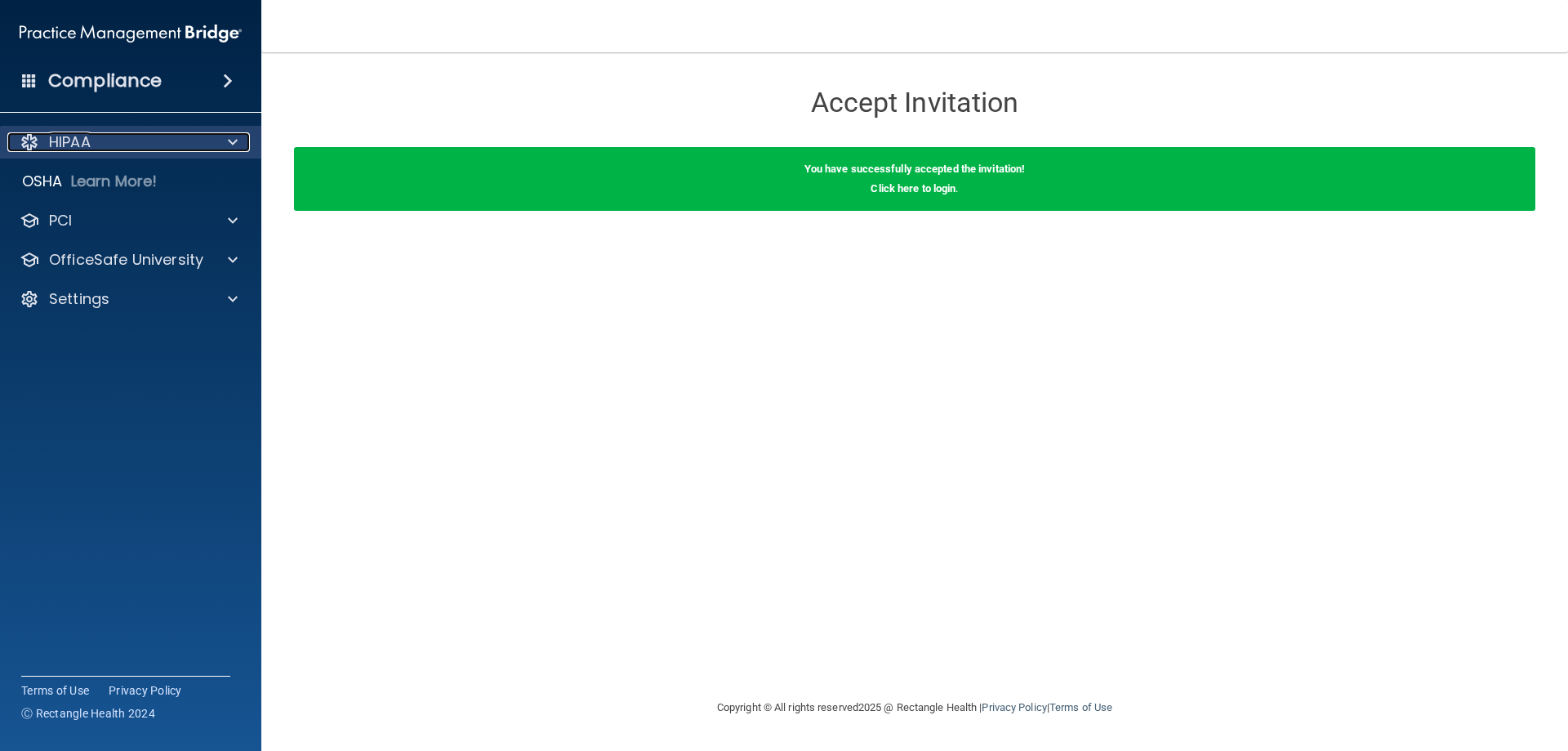 click on "HIPAA" at bounding box center [69, 142] 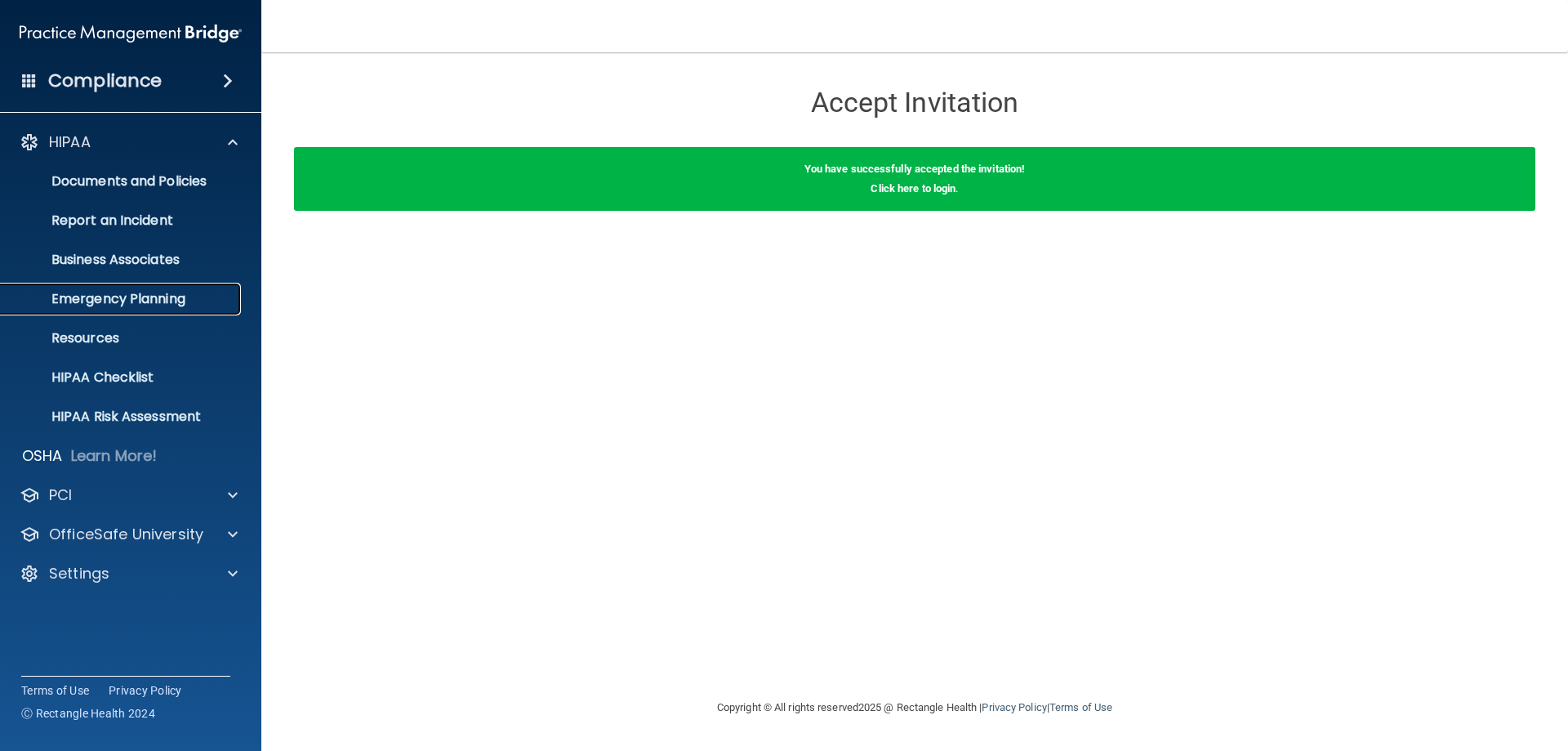 click on "Emergency Planning" at bounding box center [122, 299] 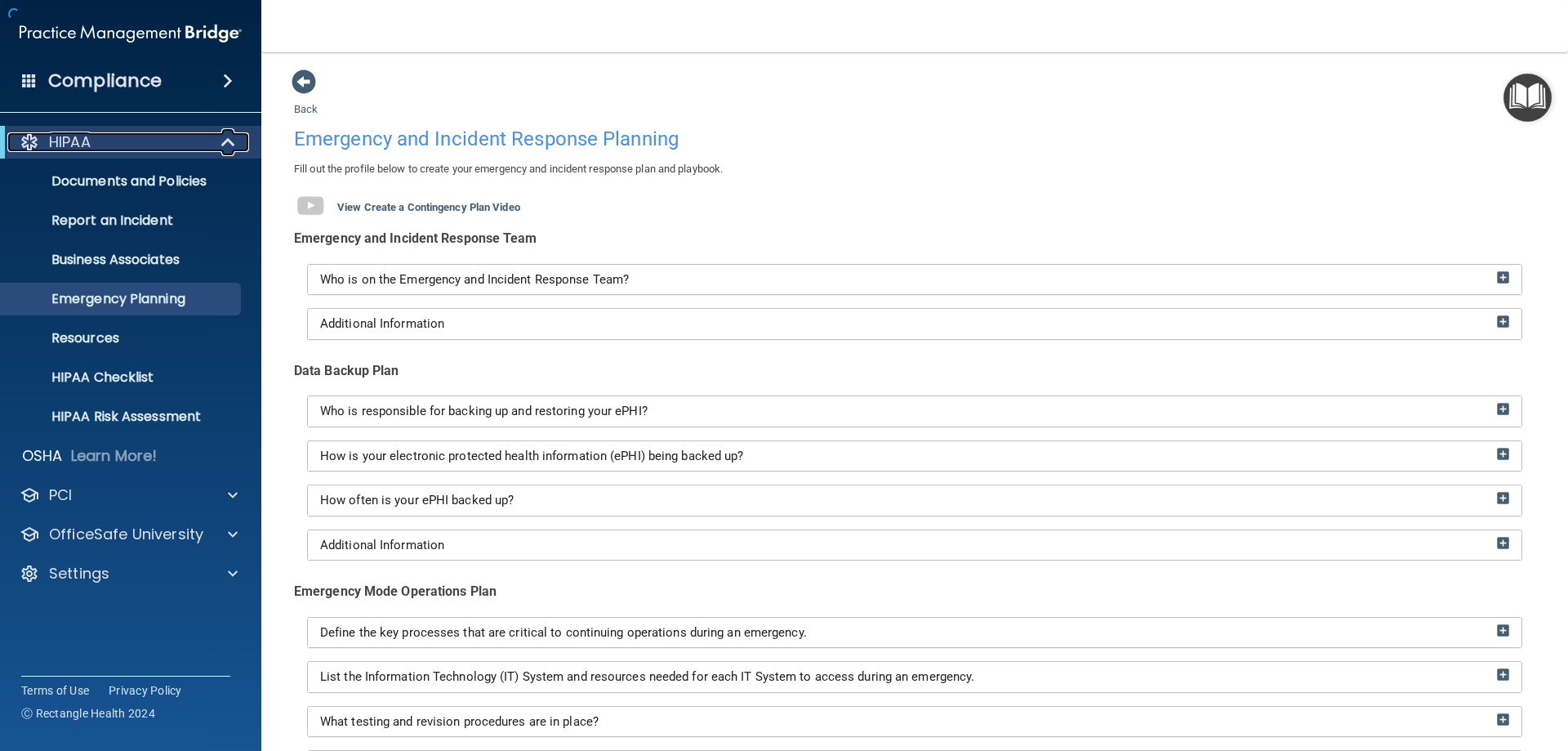 click on "HIPAA" at bounding box center [69, 142] 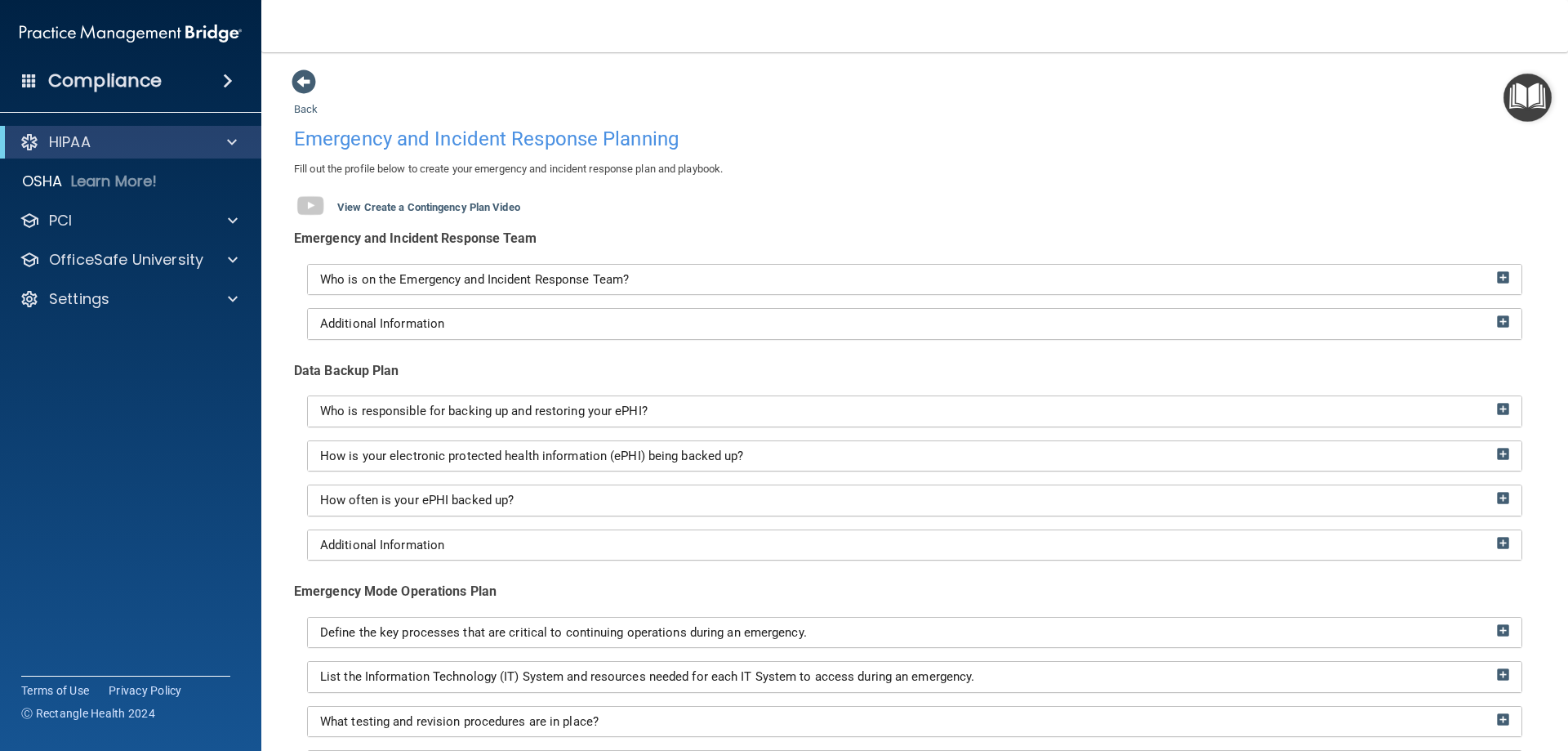 click at bounding box center (131, 34) 